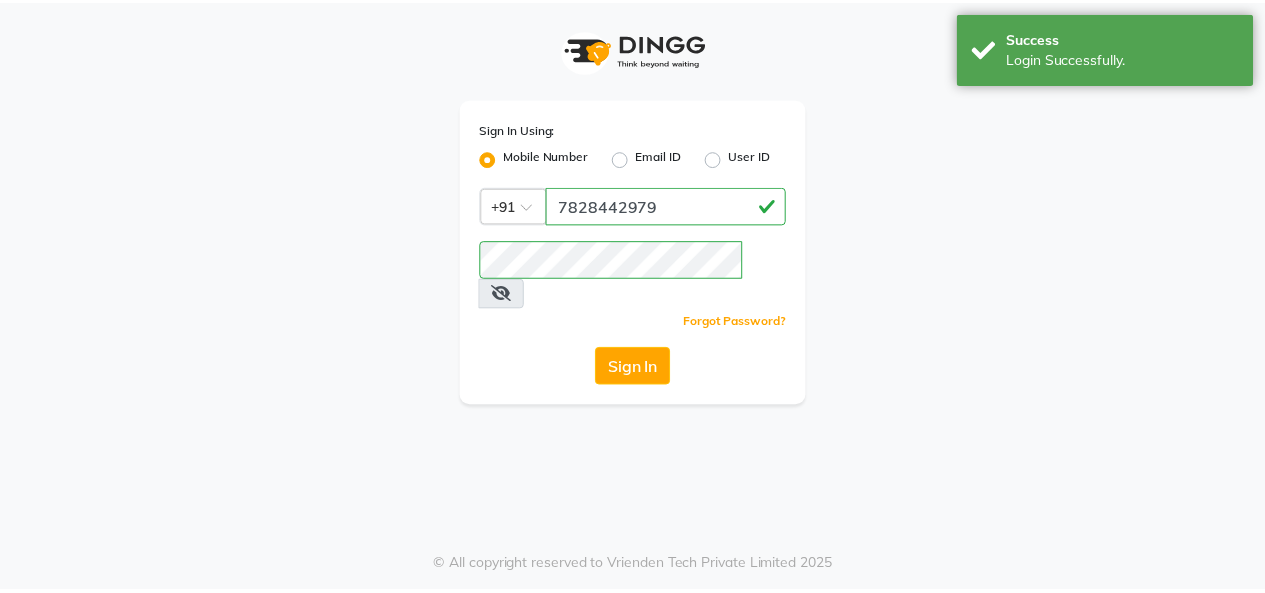 scroll, scrollTop: 0, scrollLeft: 0, axis: both 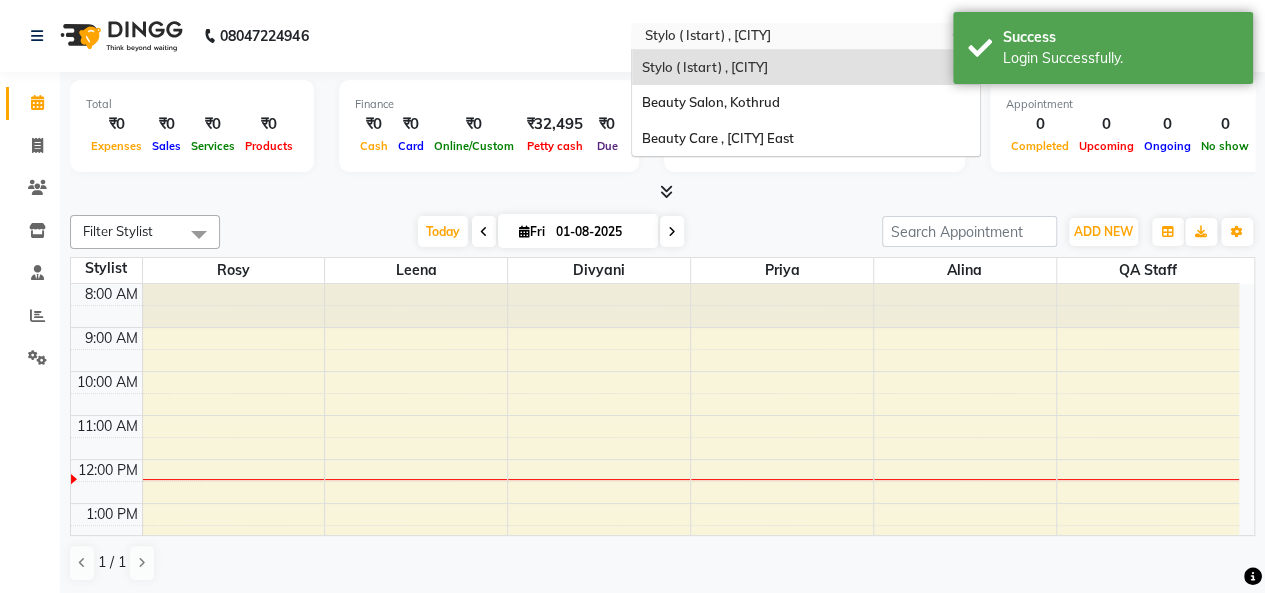 click at bounding box center [786, 38] 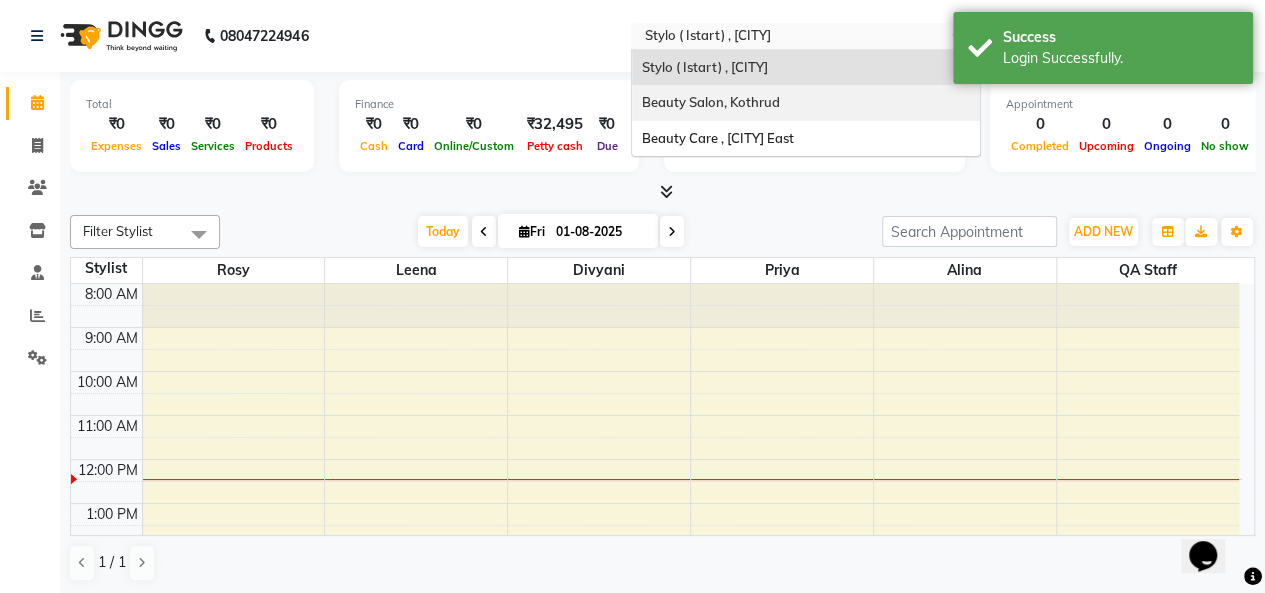 scroll, scrollTop: 0, scrollLeft: 0, axis: both 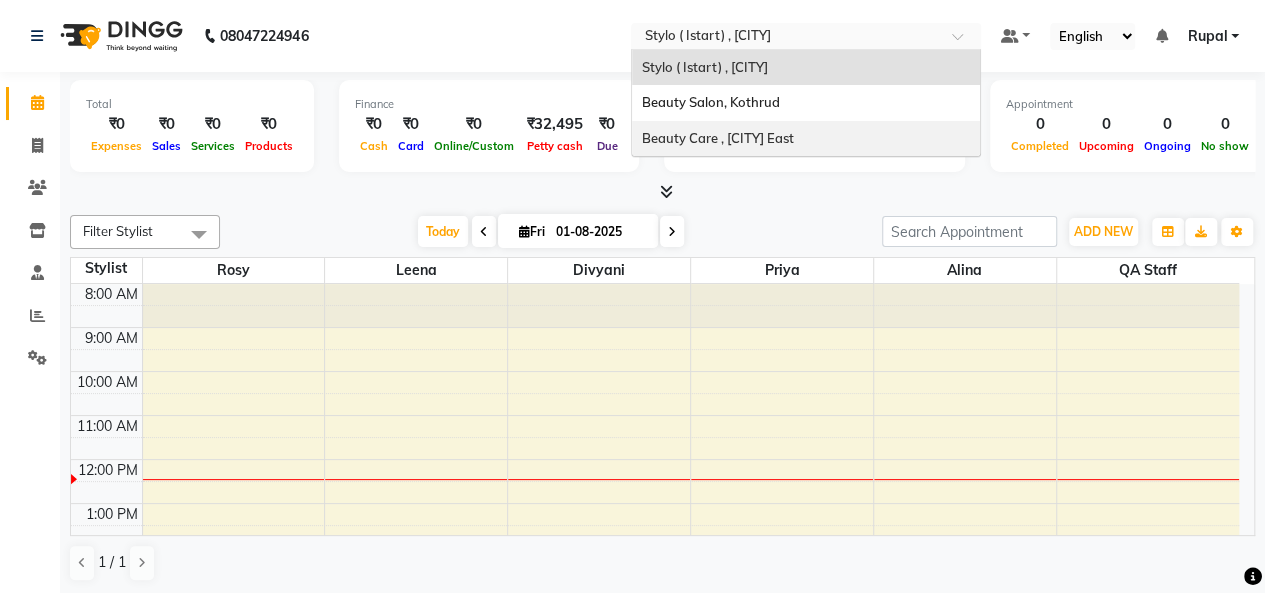 click on "Beauty Care , [AREA]" at bounding box center (718, 138) 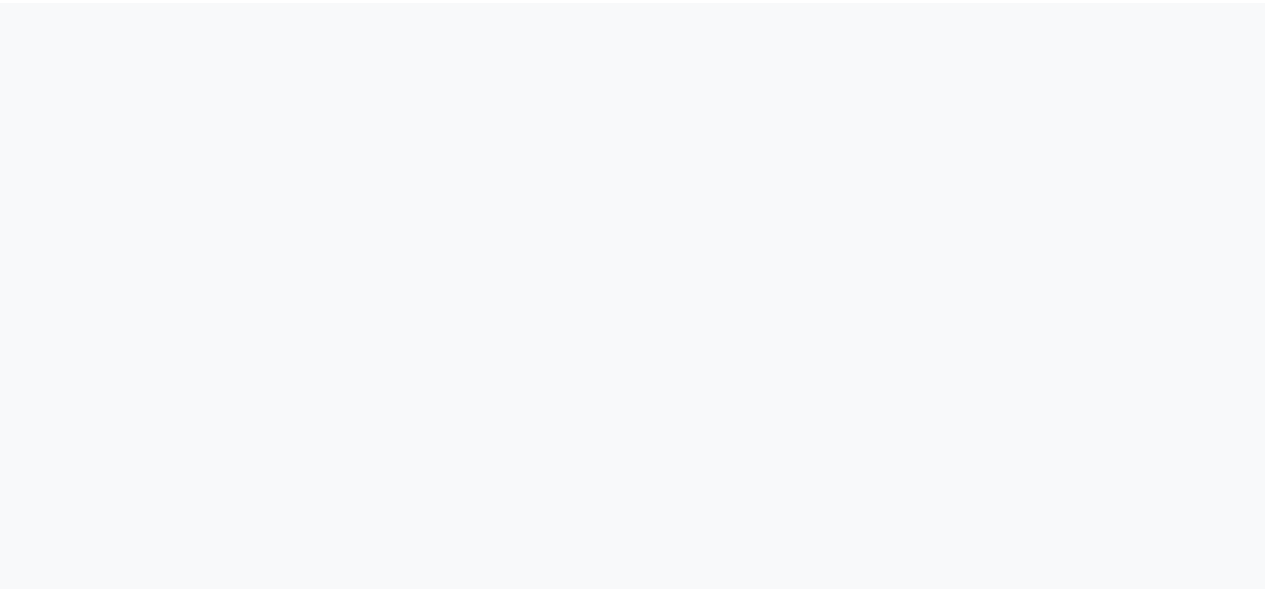 scroll, scrollTop: 0, scrollLeft: 0, axis: both 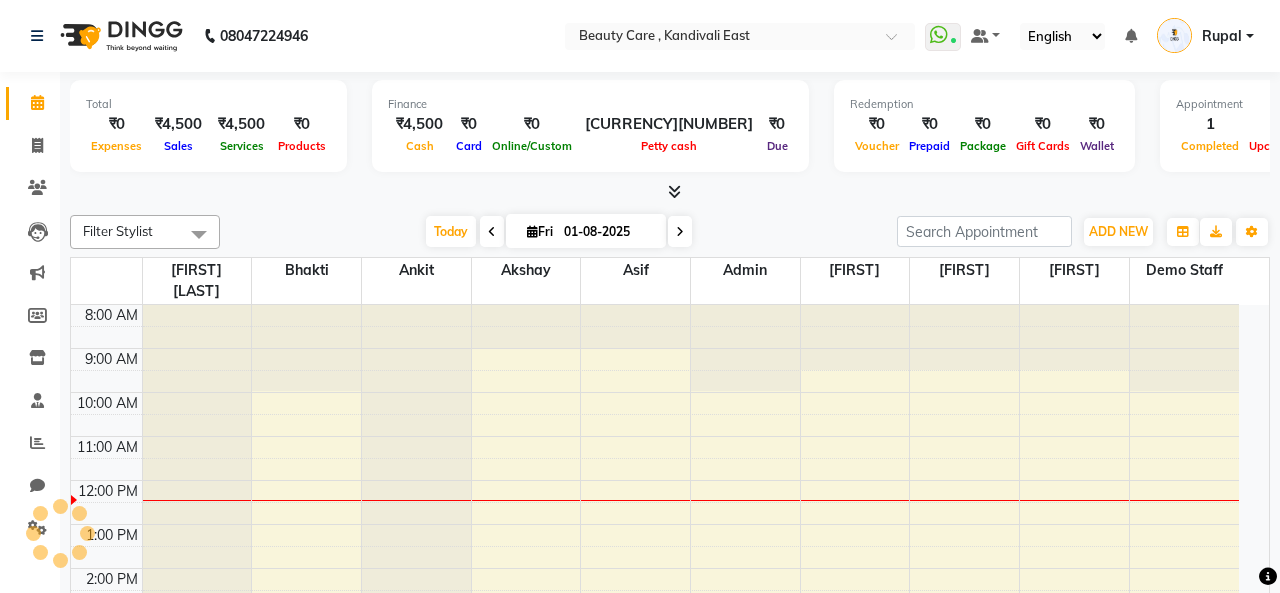 select on "en" 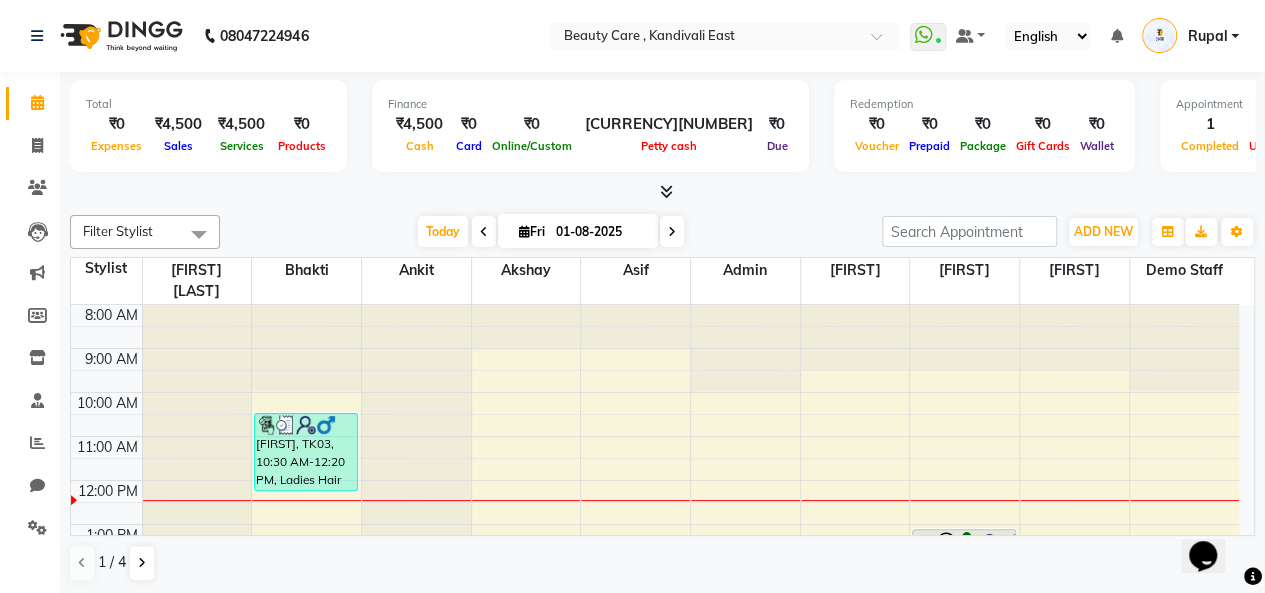 scroll, scrollTop: 0, scrollLeft: 0, axis: both 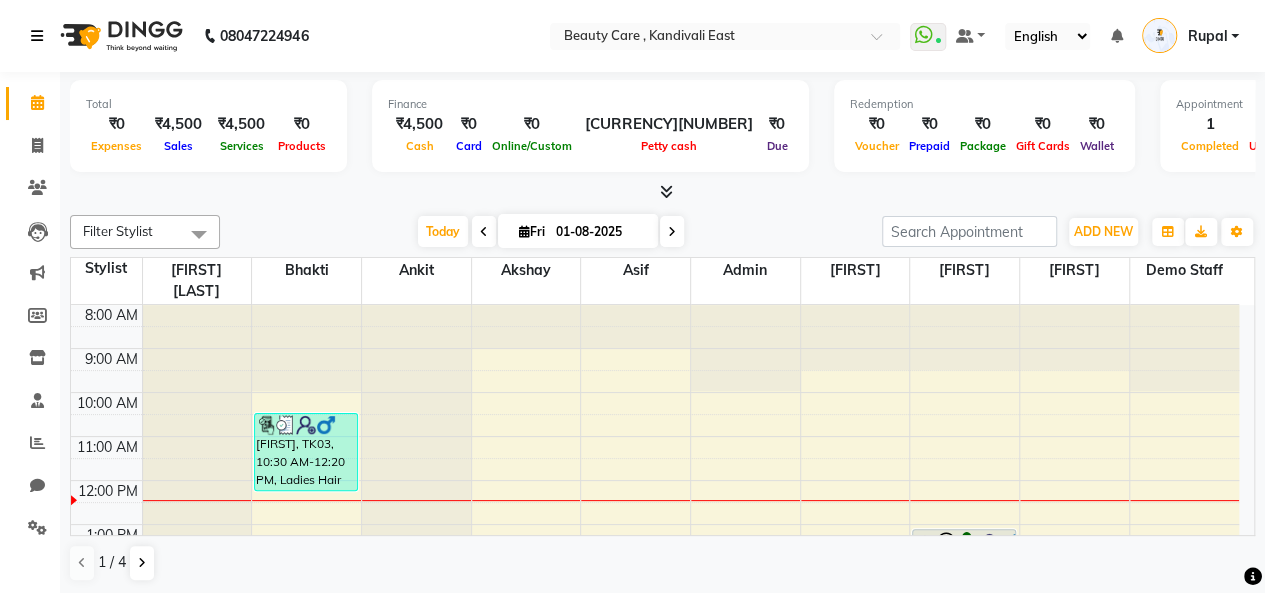 click at bounding box center [37, 36] 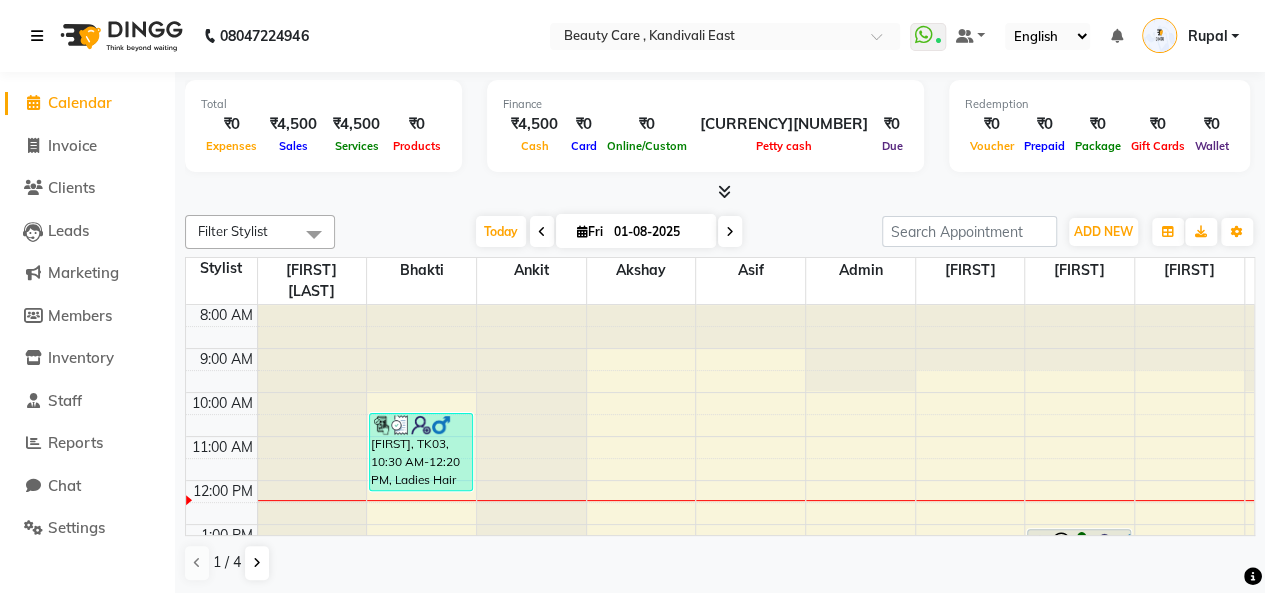 click at bounding box center [37, 36] 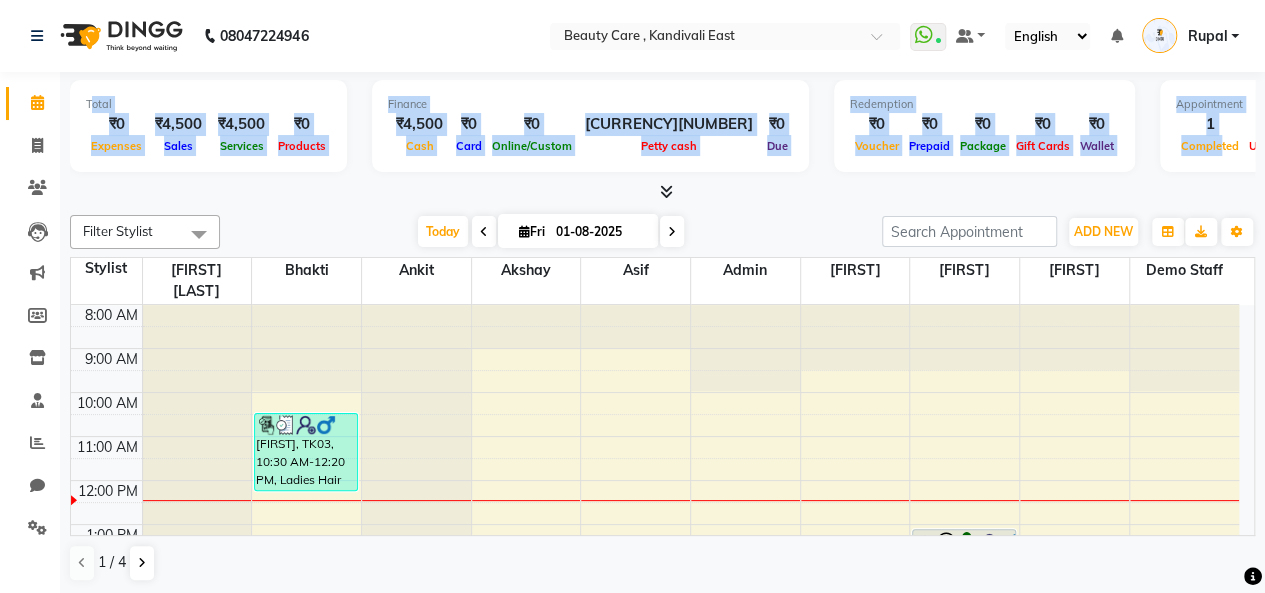 drag, startPoint x: 92, startPoint y: 105, endPoint x: 1106, endPoint y: 159, distance: 1015.4368 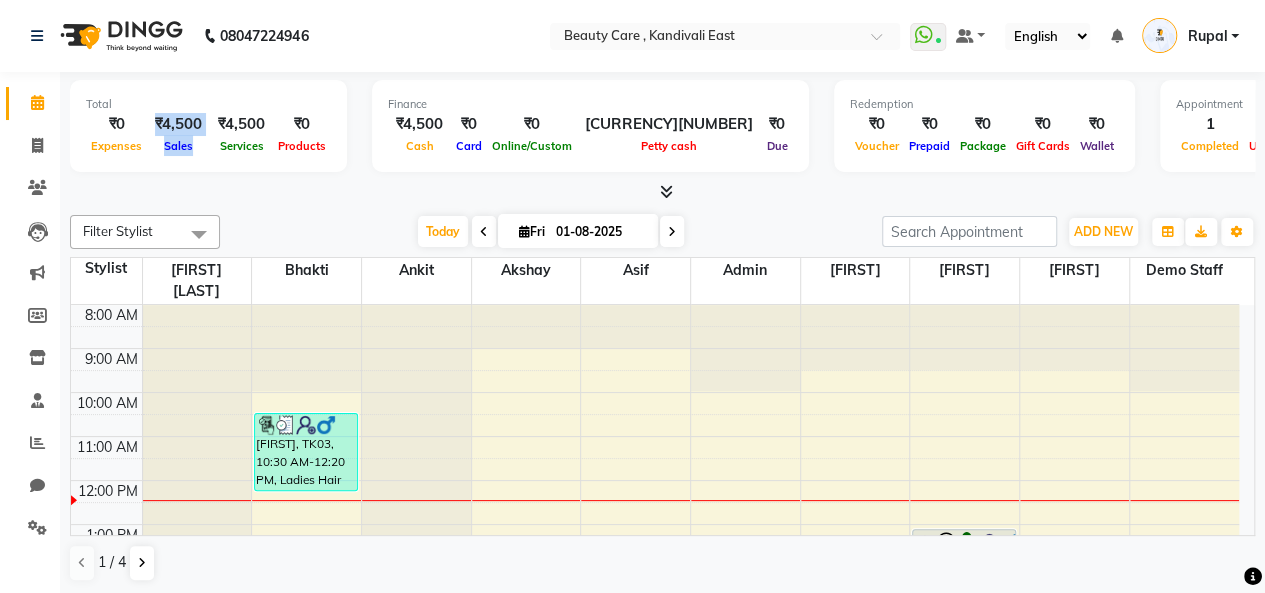 drag, startPoint x: 154, startPoint y: 121, endPoint x: 197, endPoint y: 149, distance: 51.312767 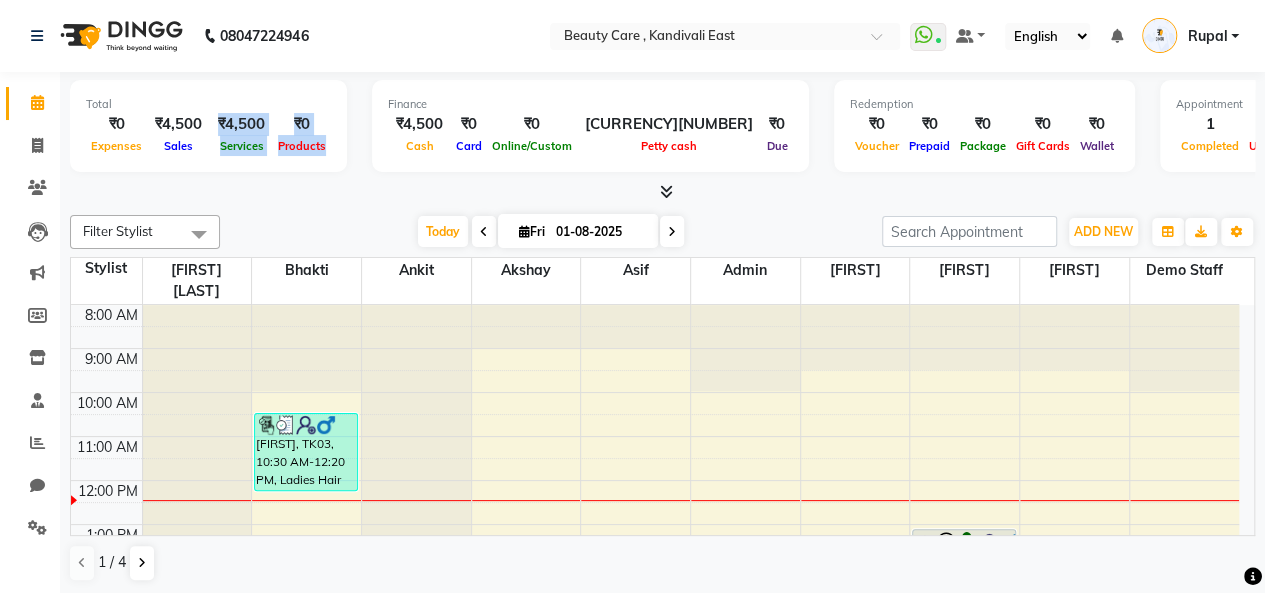 drag, startPoint x: 222, startPoint y: 123, endPoint x: 329, endPoint y: 154, distance: 111.40018 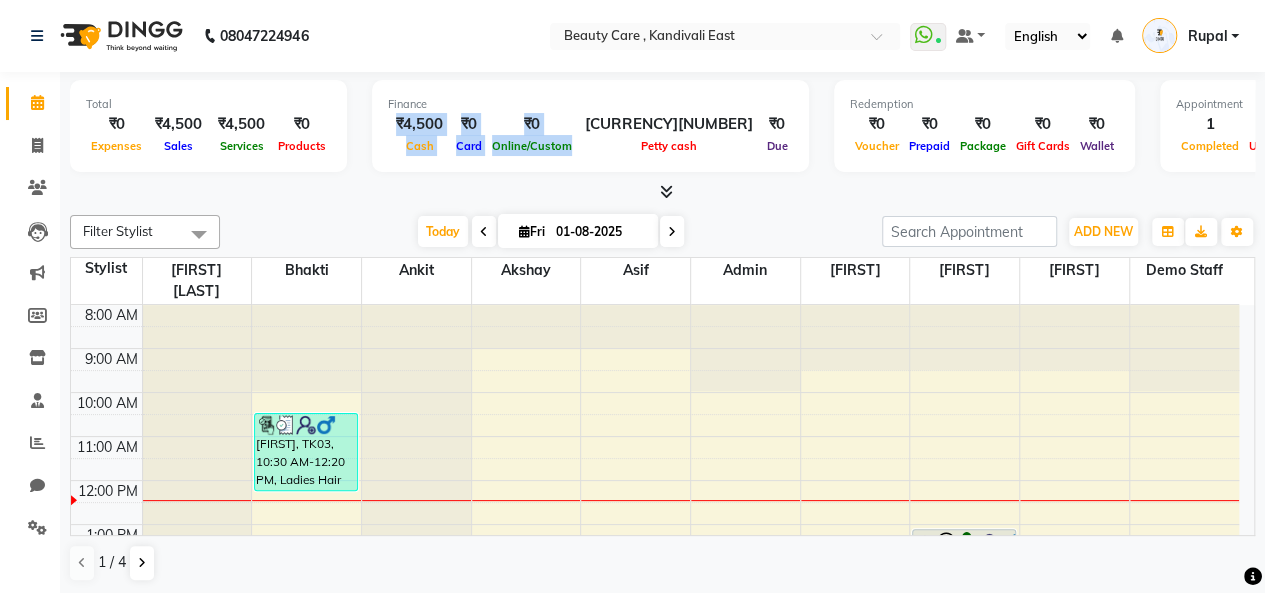 drag, startPoint x: 400, startPoint y: 125, endPoint x: 572, endPoint y: 155, distance: 174.59668 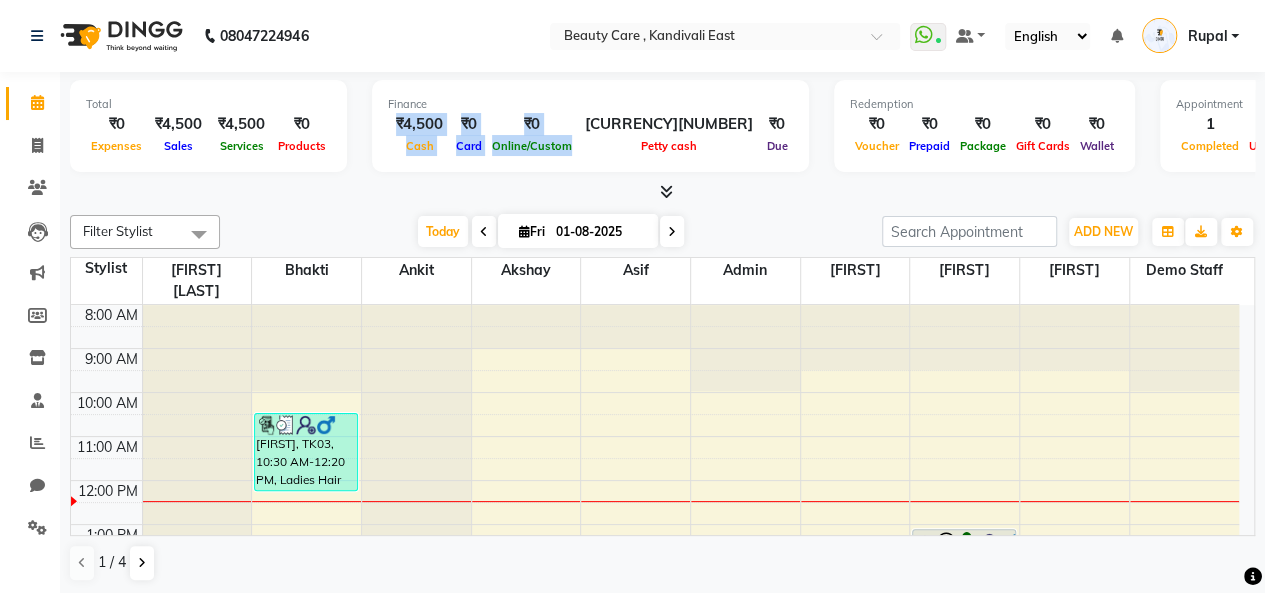 drag, startPoint x: 417, startPoint y: 118, endPoint x: 568, endPoint y: 152, distance: 154.78049 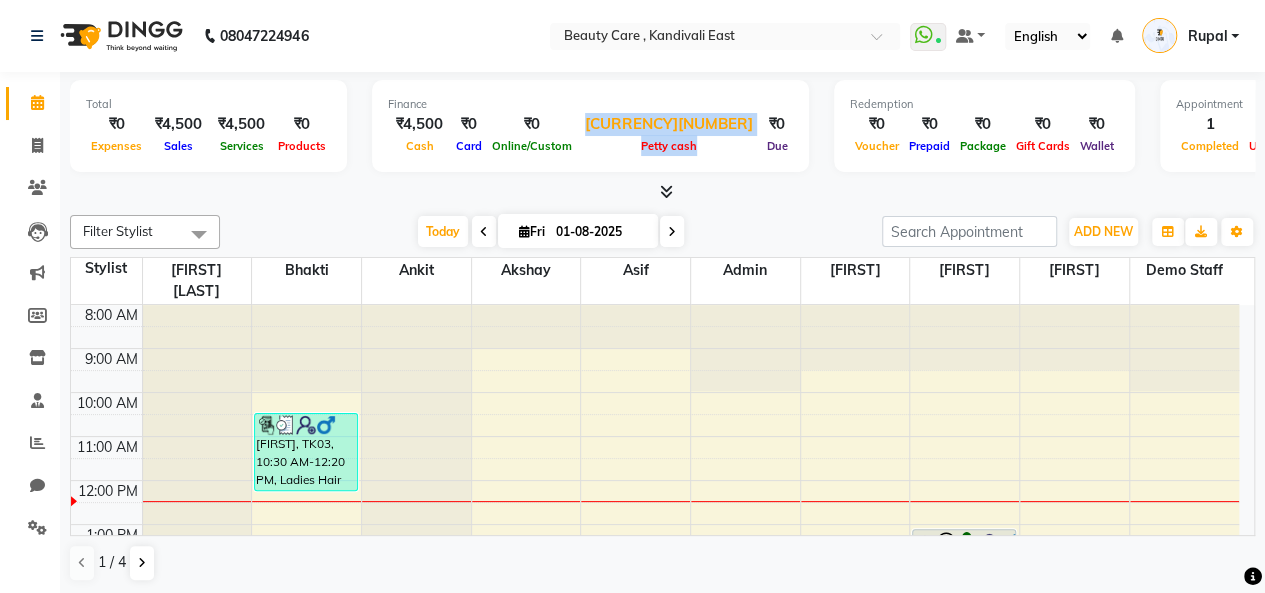 drag, startPoint x: 585, startPoint y: 121, endPoint x: 638, endPoint y: 148, distance: 59.48109 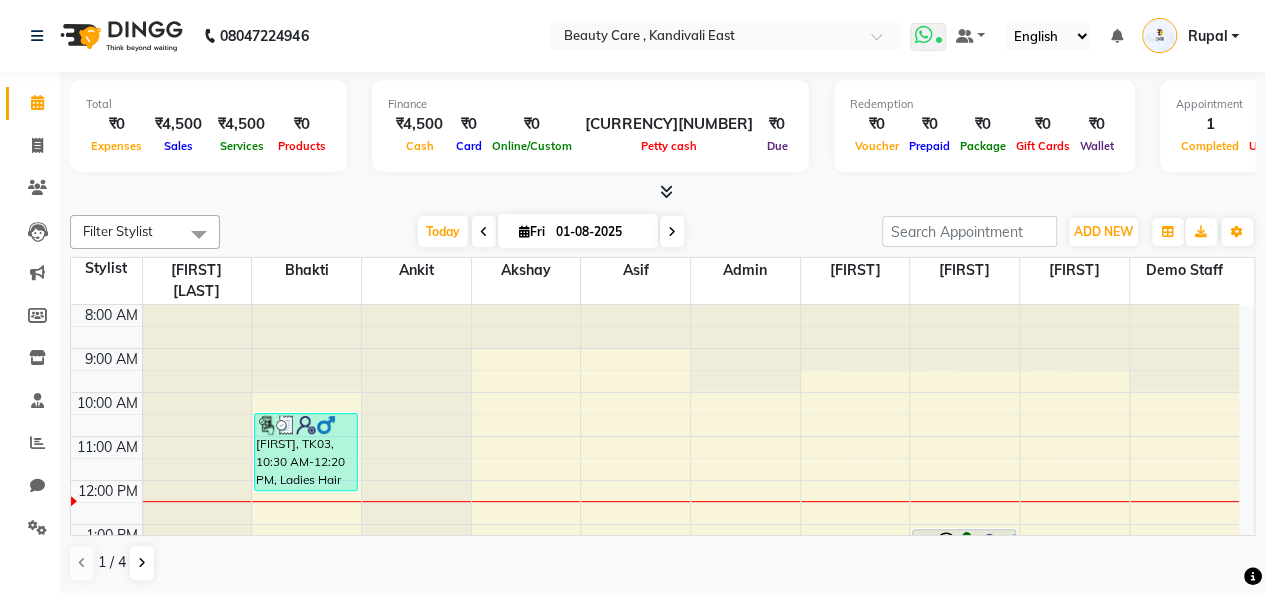 click at bounding box center (924, 35) 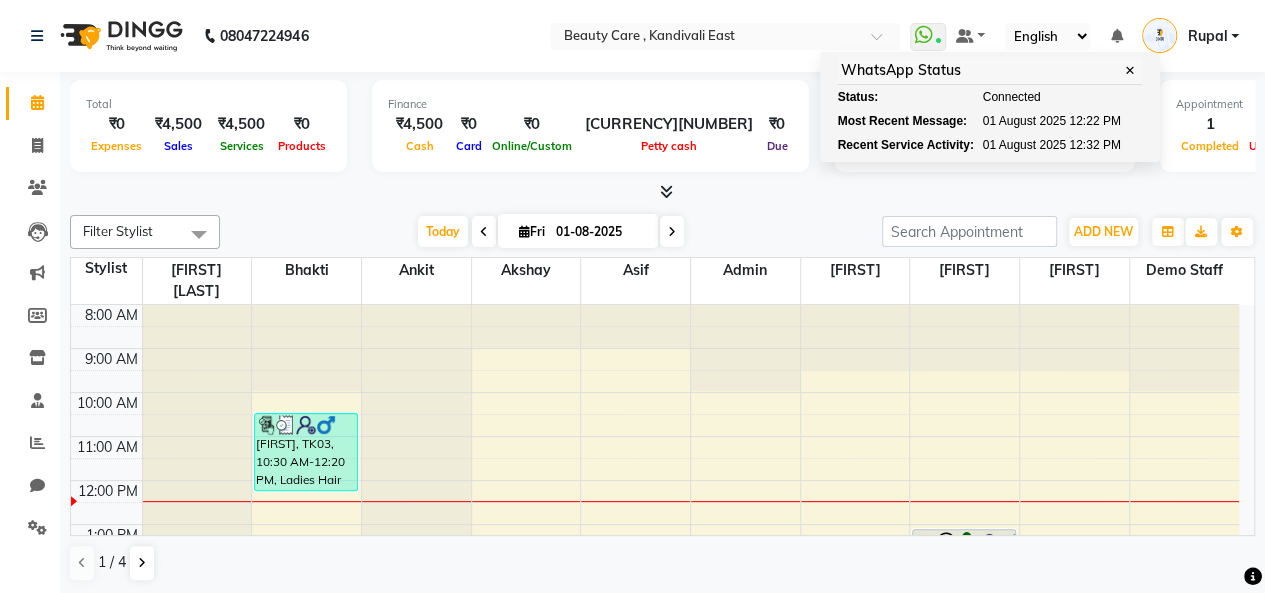 click on "Total ₹0 Expenses ₹4,500 Sales ₹4,500 Services ₹0 Products Finance ₹4,500 Cash ₹0 Card ₹0 Online/Custom ₹17,882 Petty cash ₹0 Due Redemption ₹0 Voucher ₹0 Prepaid ₹0 Package ₹0 Gift Cards ₹0 Wallet Appointment 1 Completed 2 Upcoming 0 Ongoing 0 No show Other sales ₹0 Packages ₹0 Memberships ₹0 Vouchers ₹0 Prepaids ₹0 Gift Cards Filter Stylist Select All A Jagdish K Admin Akshay Ankit Arvind Ashvin asif Bhakti bhavesh Demo staff dhiraj DINGG Staff Disha Divyani Ganesh JAGDISH MANDEEP KAUR Manual Test DND new staff Ninad Omkar Priyanka QA Staff-1 ram Ross Geller Rupal Samyak Saraf shivam StaffForReports Sukanya sumit Sushmita test Test Staff Vidhi xyz sa Today Fri 01-08-2025 Toggle Dropdown Add Appointment Add Invoice Add Expense Add Attendance Add Client Add Transaction Toggle Dropdown Add Appointment Add Invoice Add Expense Add Attendance Add Client ADD NEW Toggle Dropdown Add Appointment Add Invoice Add Expense Add Attendance Add Client Admin 10" 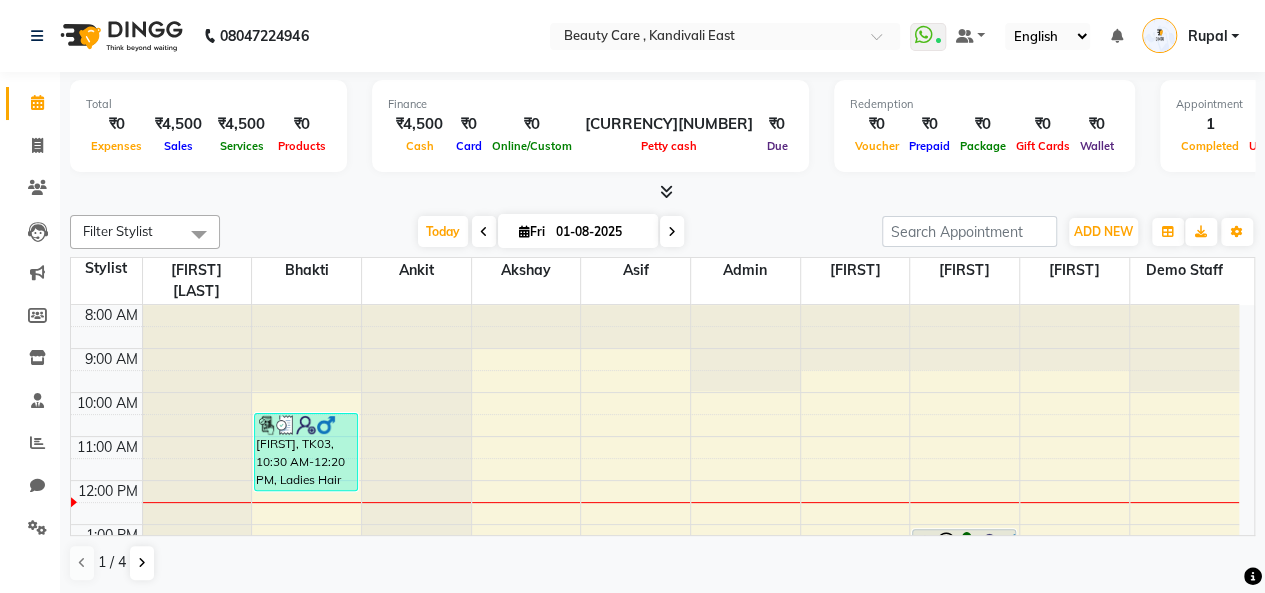 click on "English ENGLISH Español العربية मराठी हिंदी ગુજરાતી தமிழ் 中文" at bounding box center [1047, 36] 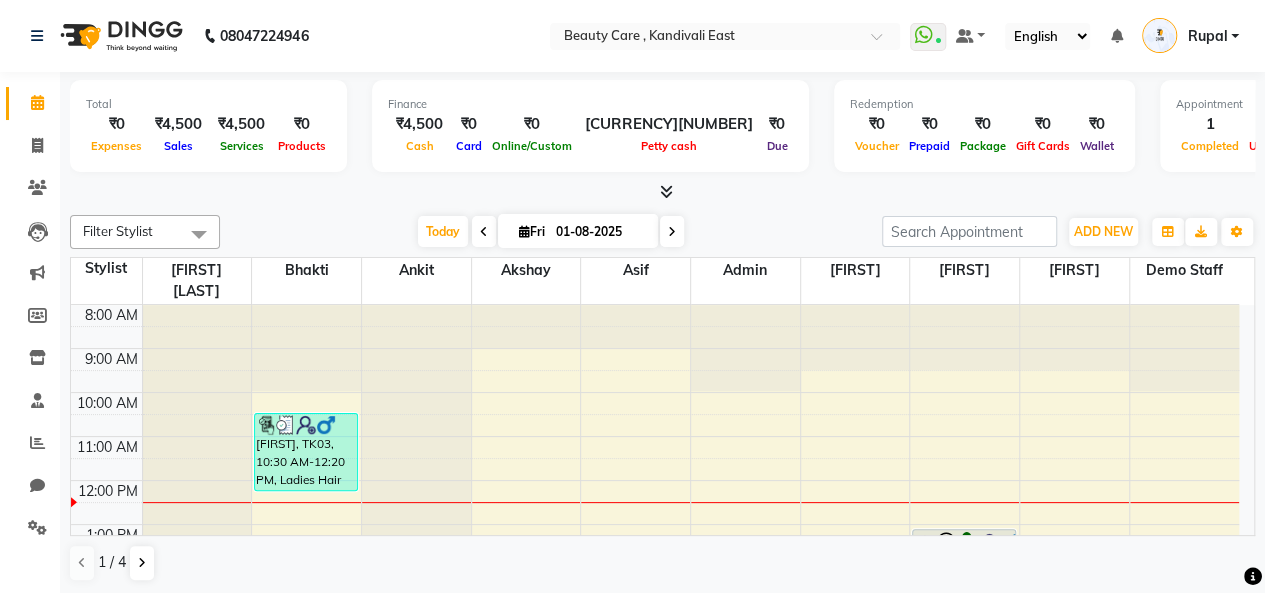 click at bounding box center (1116, 36) 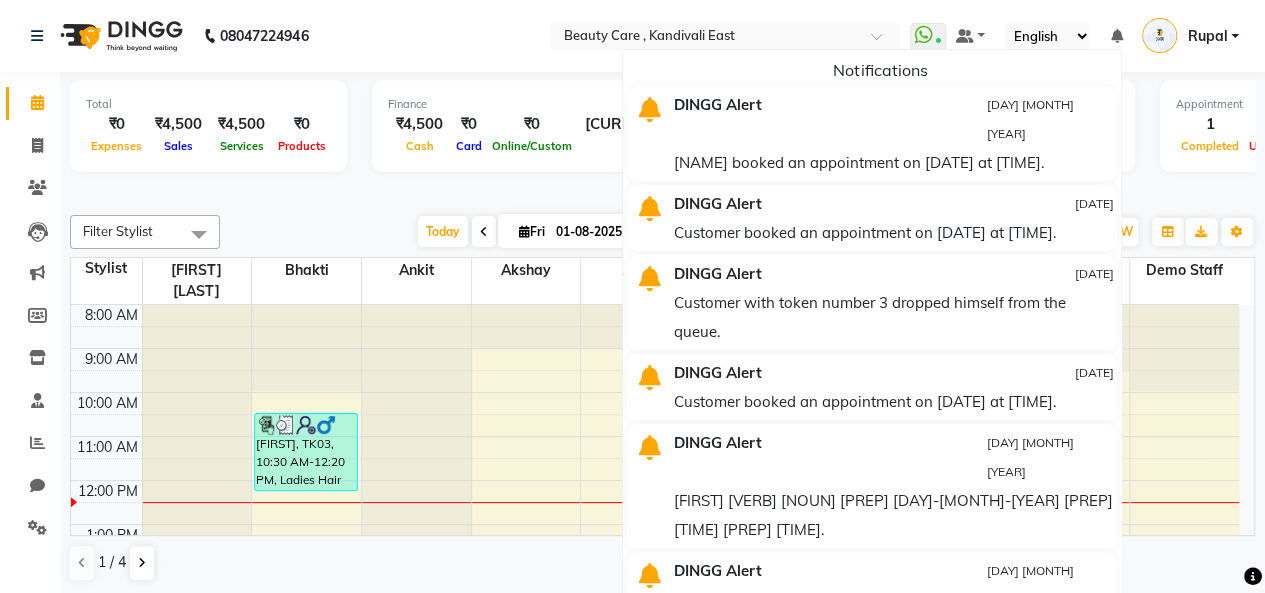 click on "WhatsApp Status  ✕ Status:  Connected Most Recent Message: [DAY] [MONTH] [YEAR]     12:22 PM Recent Service Activity: [DAY] [MONTH] [YEAR]     12:32 PM Default Panel My Panel English ENGLISH Español العربية मराठी हिंदी ગુજરાતી தமிழ் 中文 Notifications  DINGG Alert   [DAY] [MONTH] [YEAR]   Ganesh booked an appointment on 31-07-2025 at 12:00 pm.   DINGG Alert   29 July 2025   Customer booked an appointment on 30-07-2025 at 12:00 pm.   DINGG Alert   29 July 2025   Customer with token number 3 dropped himself from the queue.   DINGG Alert   29 July 2025   Customer booked an appointment on 29-07-2025 at 12:45 pm.   DINGG Alert   28 July 2025   Ashvin booked an appointment on 28-07-2025 at 4:45 pm.   DINGG Alert   23 July 2025   aayush booked an appointment on 24-07-2025 at 12:00 pm.   DINGG Alert   21 July 2025   Ankit booked an appointment on 22-07-2025 at 12:00 pm.   DINGG Alert   21 July 2025   DINGG Alert   21 July 2025   DINGG Alert   20 July 2025   DINGG Alert  Rupal" at bounding box center [725, 36] 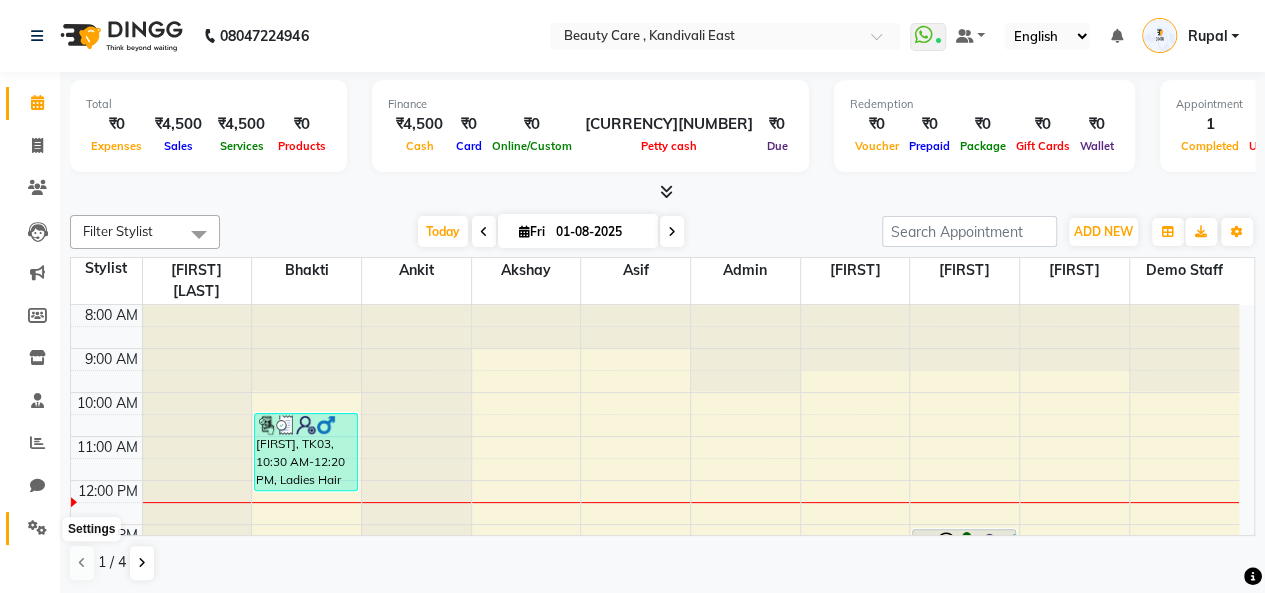 click 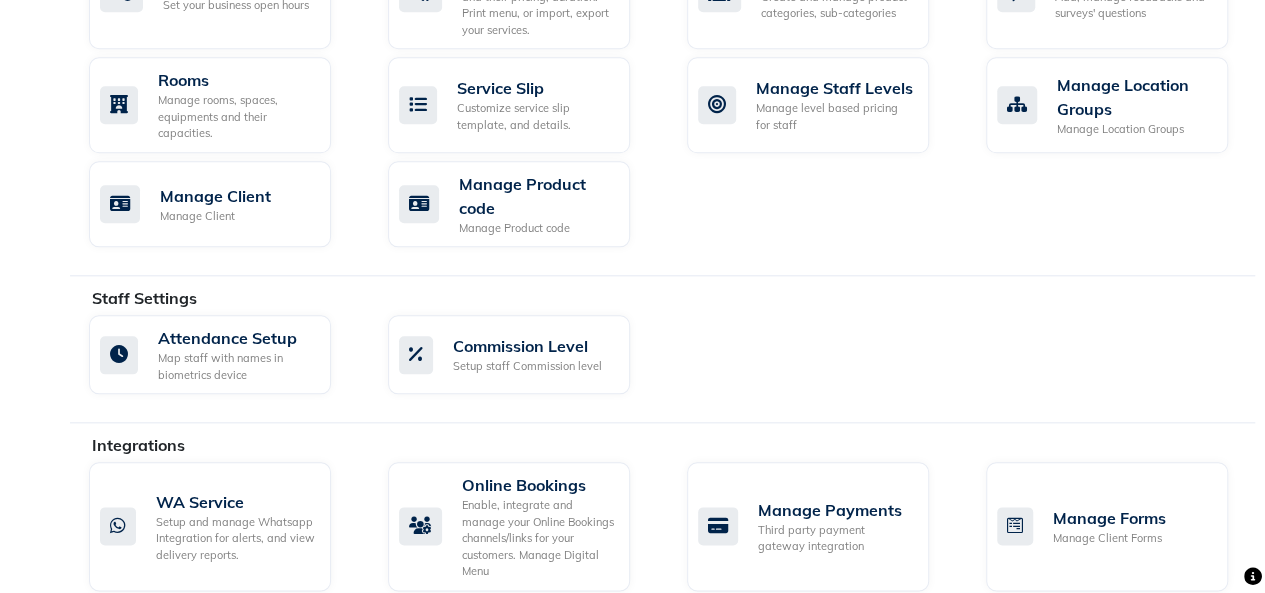 scroll, scrollTop: 956, scrollLeft: 0, axis: vertical 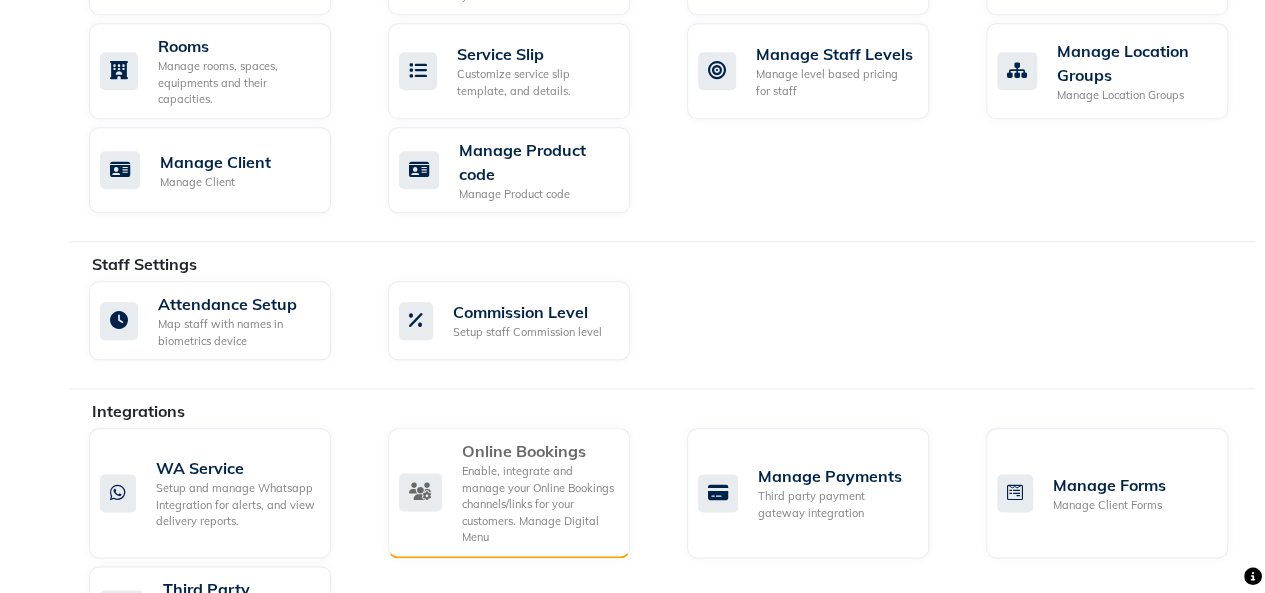 click on "Enable, integrate and manage your Online Bookings channels/links for your customers. Manage Digital Menu" 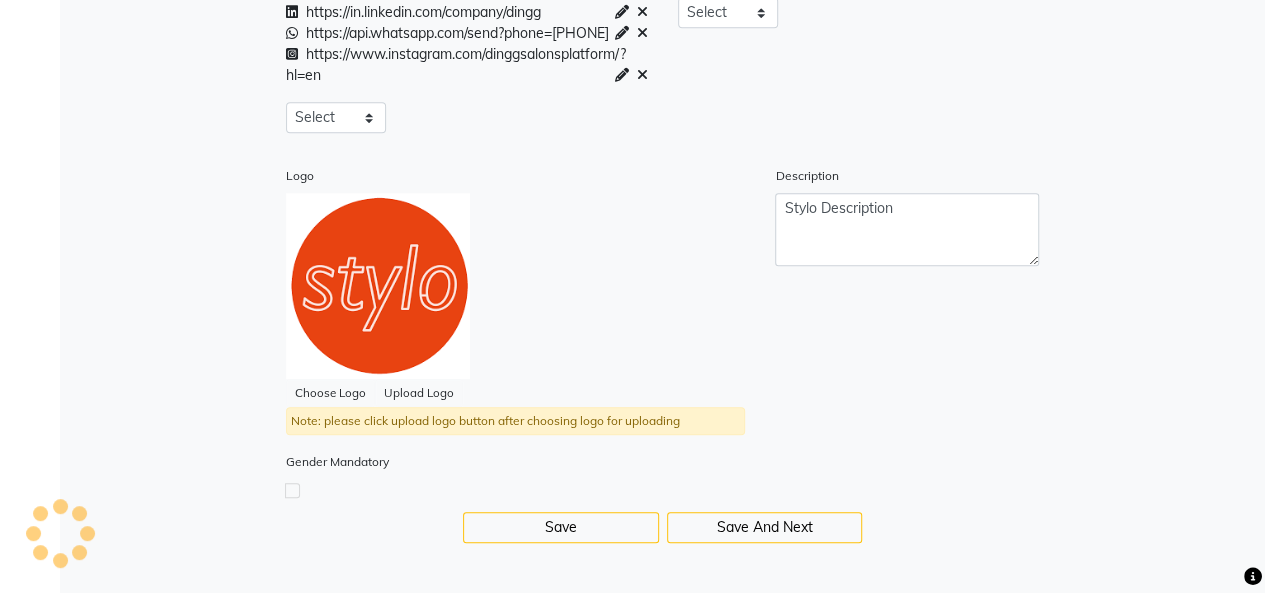 scroll, scrollTop: 0, scrollLeft: 0, axis: both 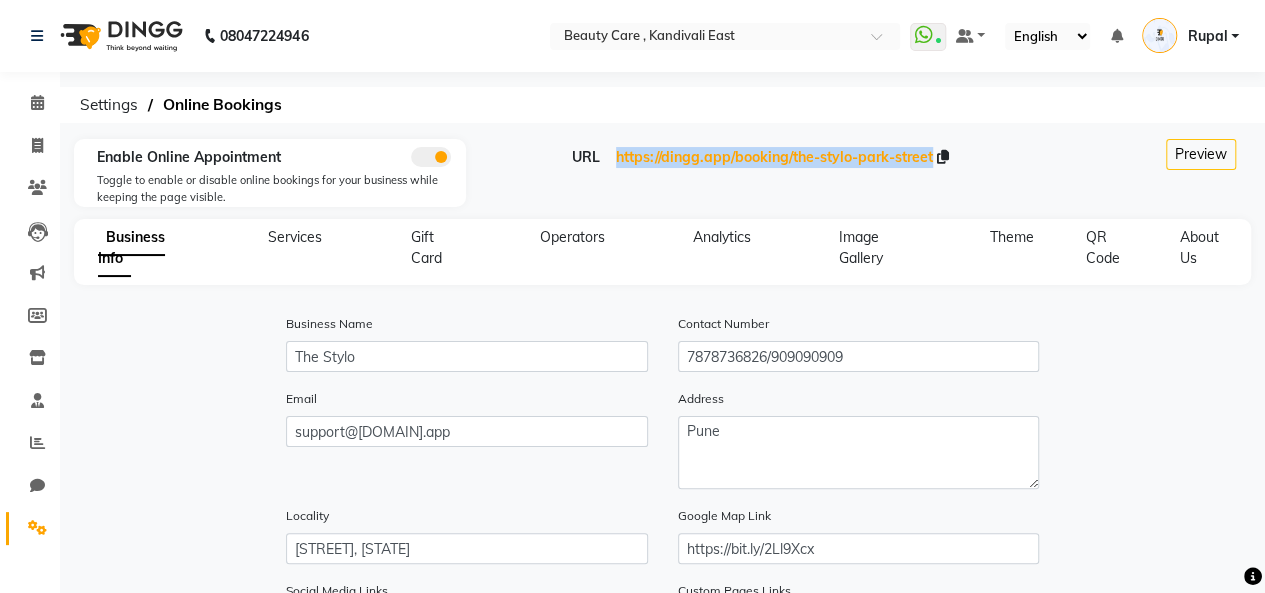 drag, startPoint x: 606, startPoint y: 151, endPoint x: 932, endPoint y: 180, distance: 327.28732 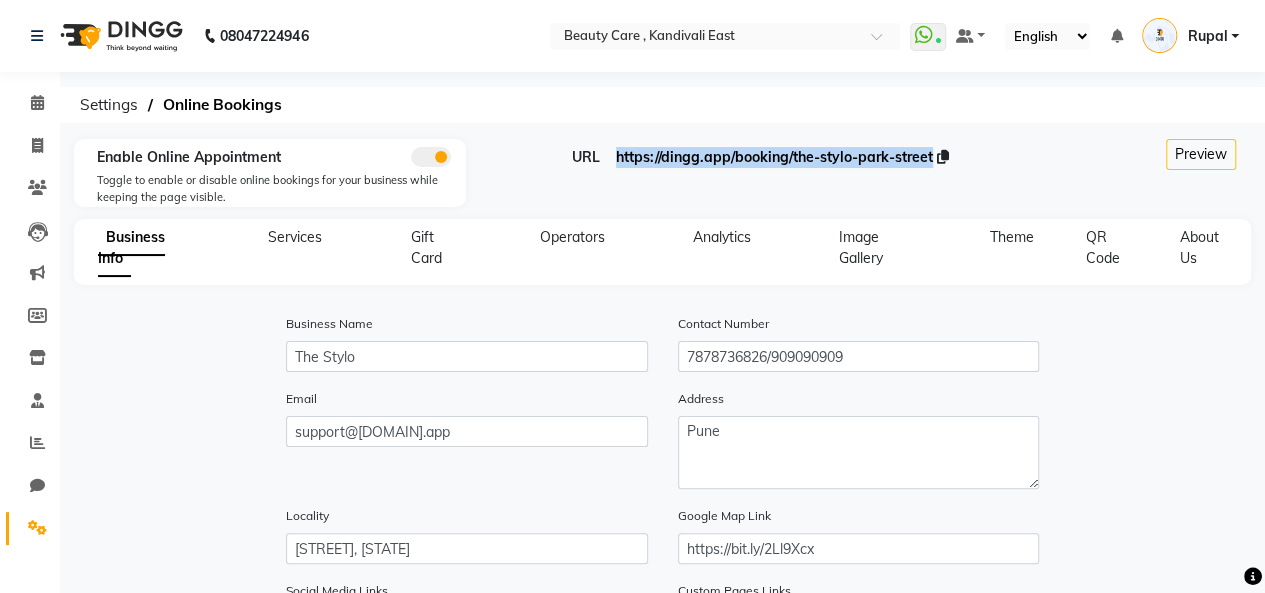 click on "https://dingg.app/booking/the-stylo-park-street" 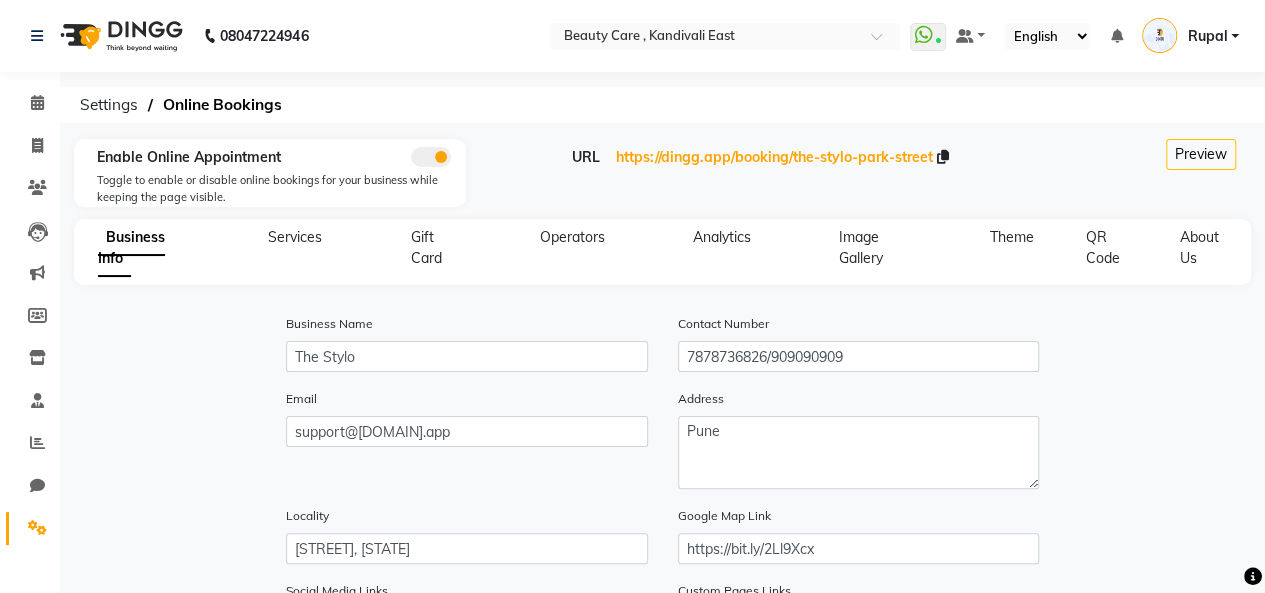 click at bounding box center (1116, 36) 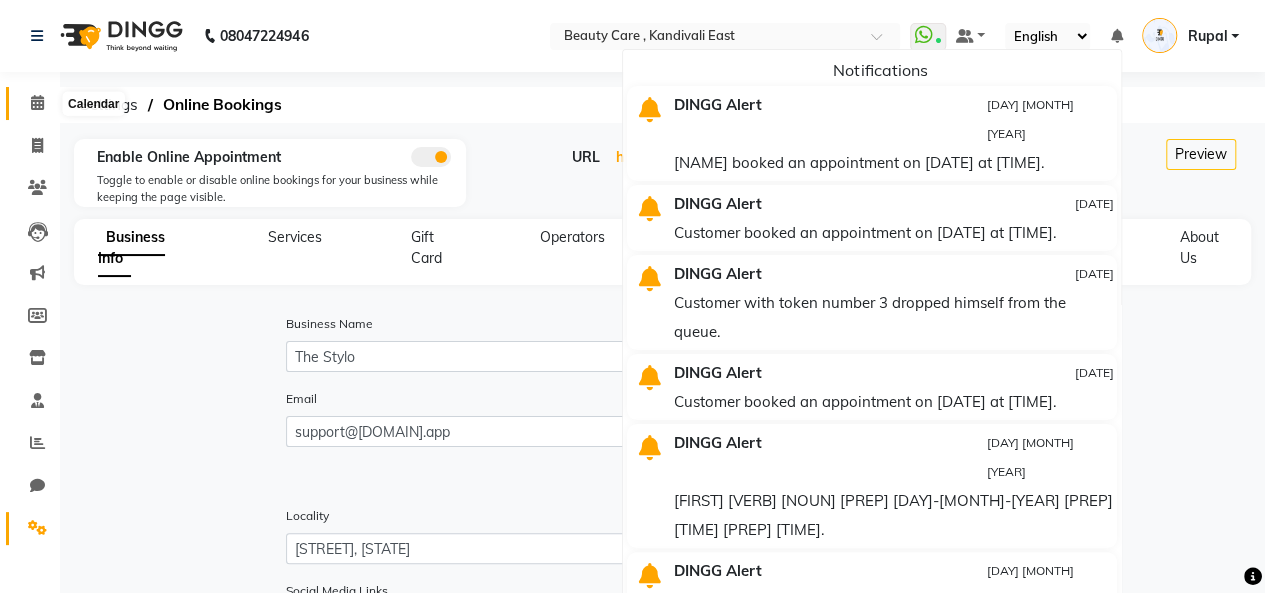 drag, startPoint x: 516, startPoint y: 115, endPoint x: 39, endPoint y: 111, distance: 477.01678 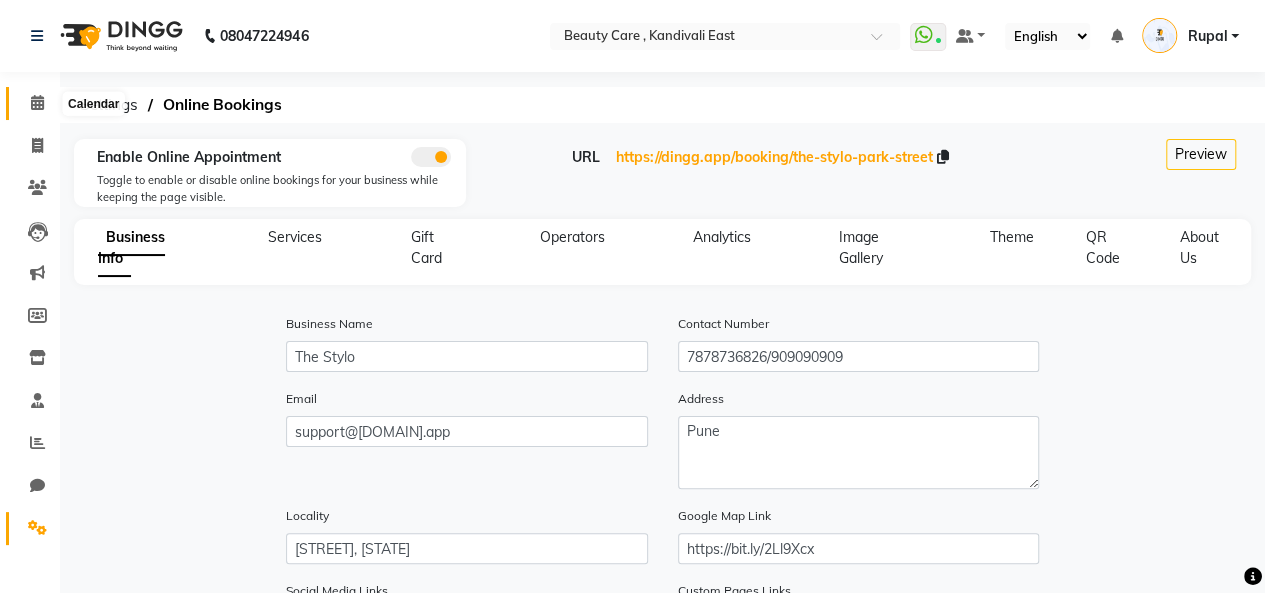 click 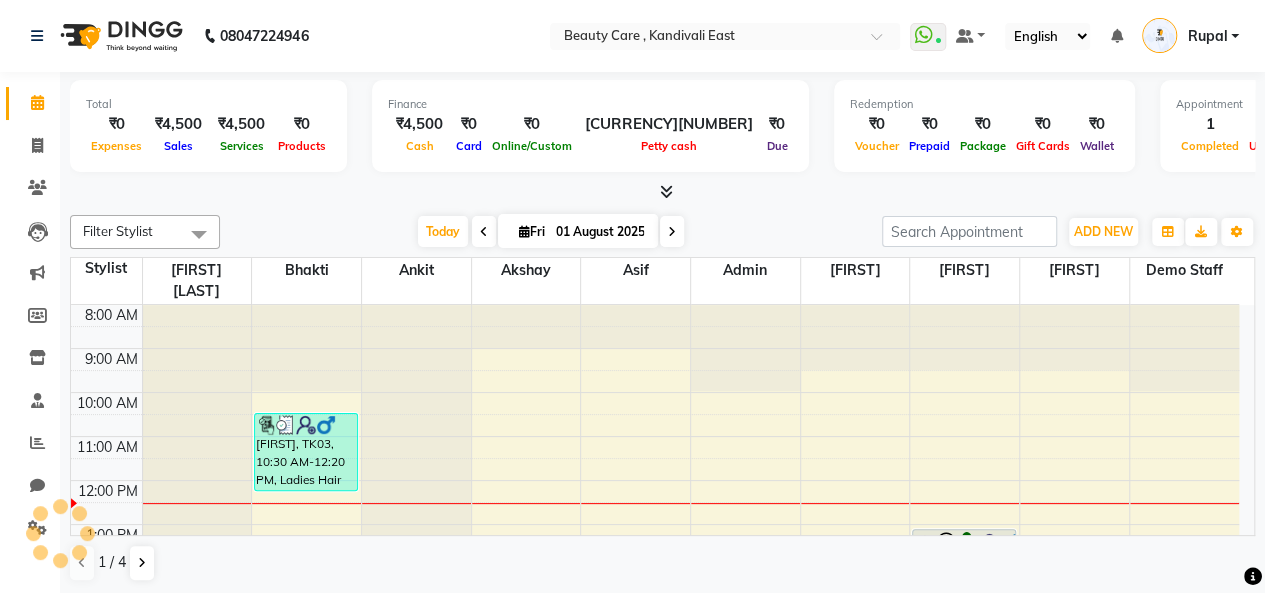 scroll, scrollTop: 0, scrollLeft: 0, axis: both 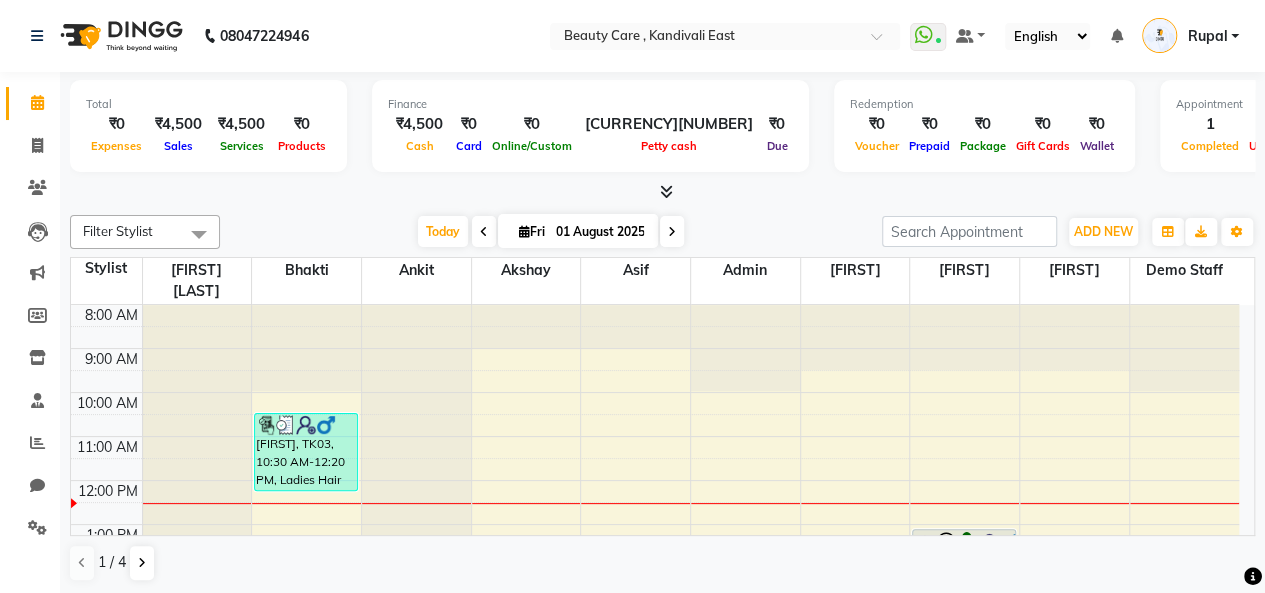 click at bounding box center (1116, 36) 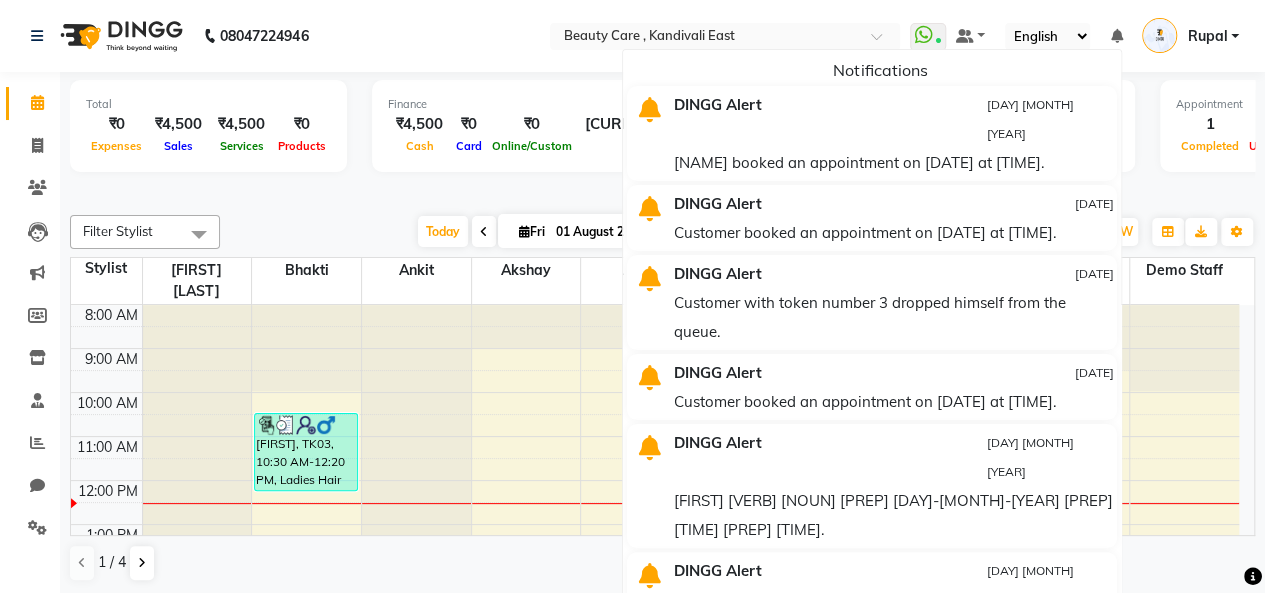 click on "Filter Stylist Select All A Jagdish K Admin Akshay Ankit Arvind Ashvin asif Bhakti bhavesh Demo staff  dhiraj DINGG Staff Disha Divyani Ganesh JAGDISH MANDEEP KAUR  Manual Test DND new staff Ninad  Omkar Priyanka QA Staff-1 ram Ross Geller Rupal Samyak Saraf shivam StaffForReports Sukanya sumit Sushmita test Test Staff Vidhi xyz sa Today  Fri [DAY] [MONTH] [YEAR] Toggle Dropdown Add Appointment Add Invoice Add Expense Add Attendance Add Client Add Transaction Toggle Dropdown Add Appointment Add Invoice Add Expense Add Attendance Add Client ADD NEW Toggle Dropdown Add Appointment Add Invoice Add Expense Add Attendance Add Client Add Transaction Filter Stylist Select All A Jagdish K Admin Akshay Ankit Arvind Ashvin asif Bhakti bhavesh Demo staff  dhiraj DINGG Staff Disha Divyani Ganesh JAGDISH MANDEEP KAUR  Manual Test DND new staff Ninad  Omkar Priyanka QA Staff-1 ram Ross Geller Rupal Samyak Saraf shivam StaffForReports Sukanya sumit Sushmita test Test Staff Vidhi xyz sa Group By  Staff View   Room View  View as 10" at bounding box center [662, 232] 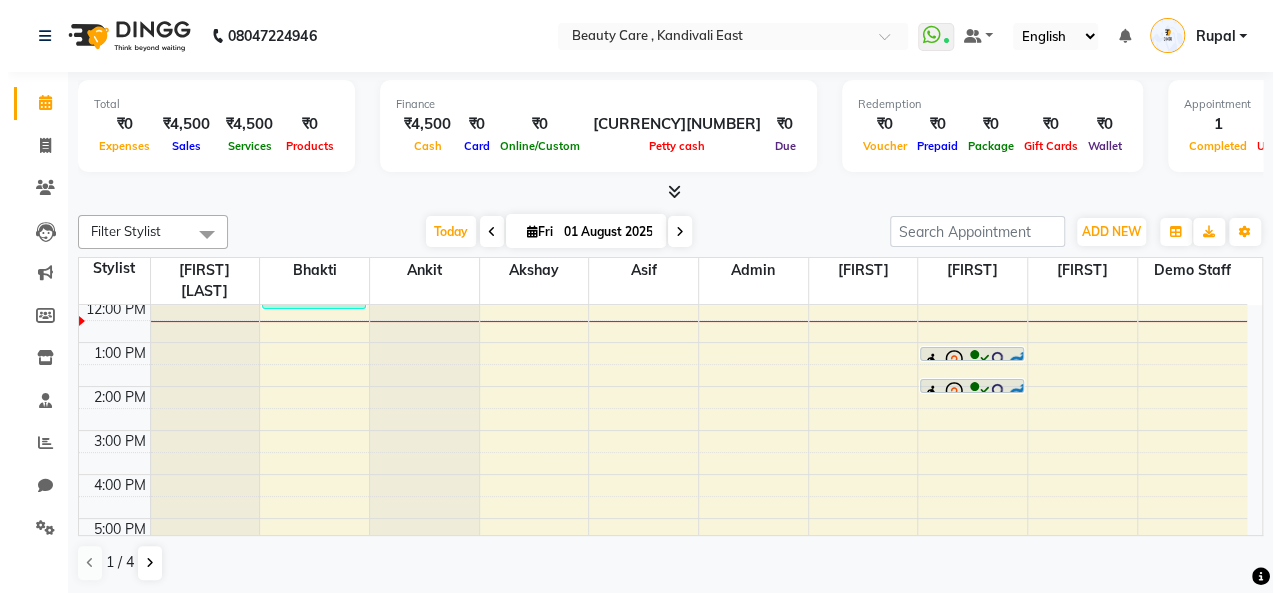 scroll, scrollTop: 202, scrollLeft: 0, axis: vertical 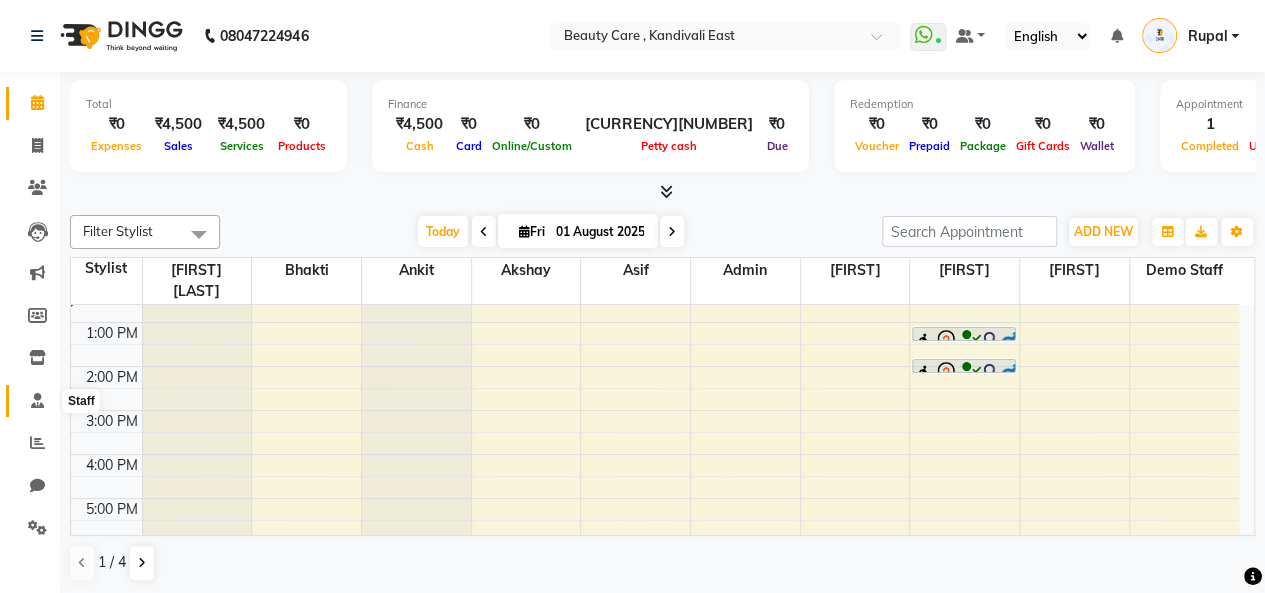 click 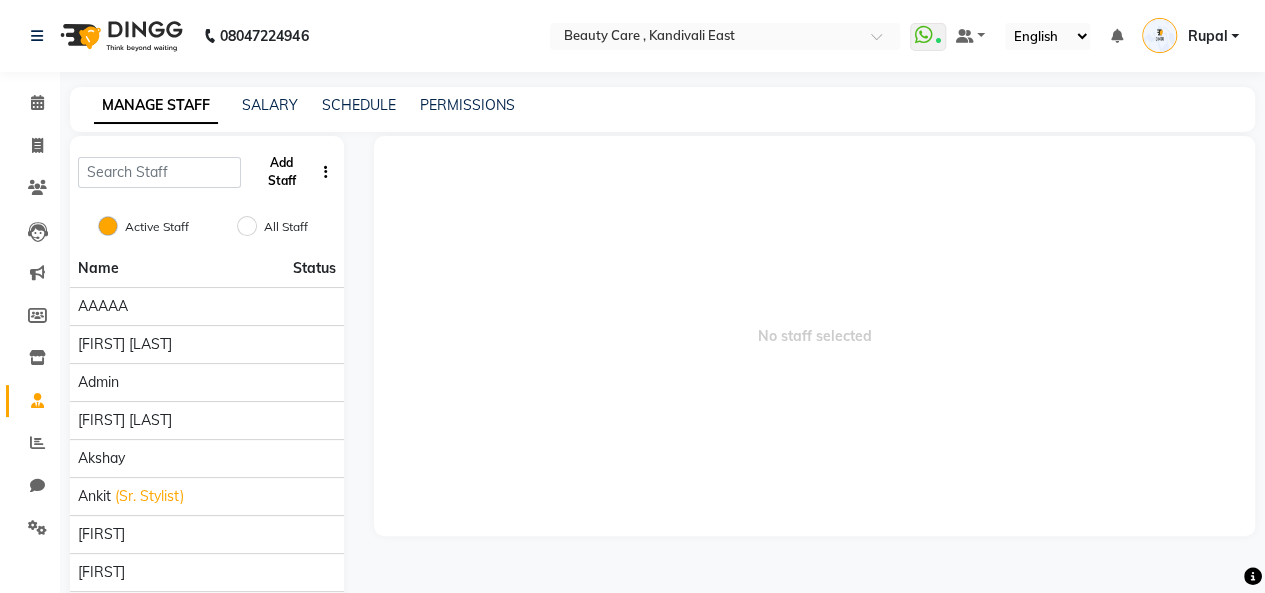 click on "Add Staff" 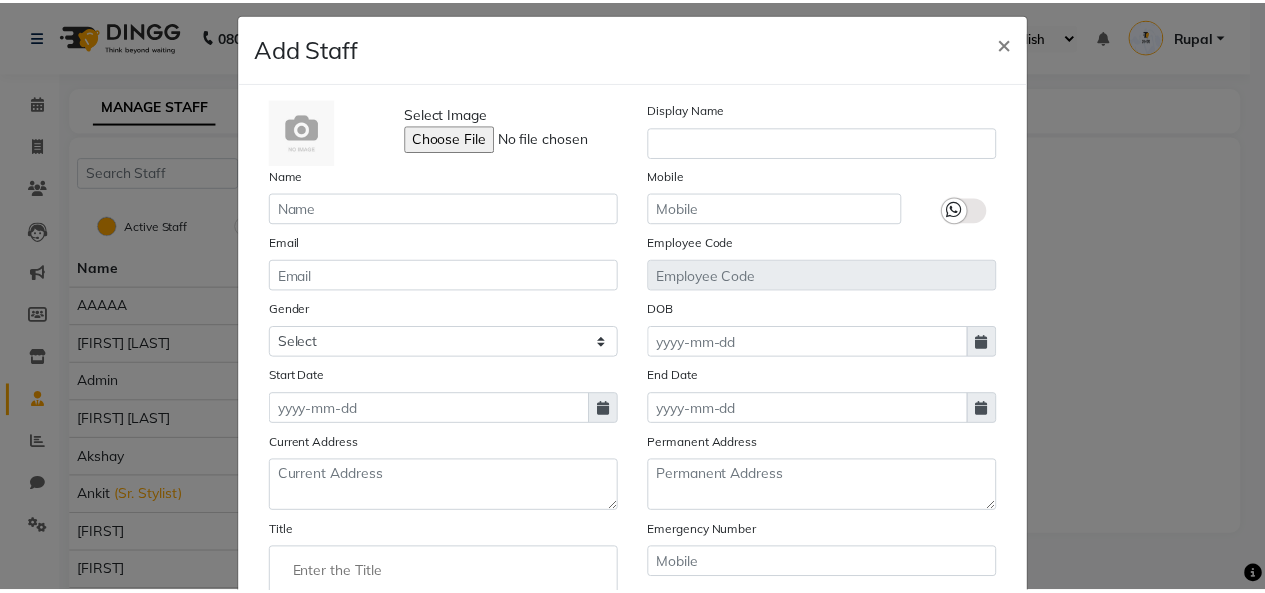 scroll, scrollTop: 0, scrollLeft: 0, axis: both 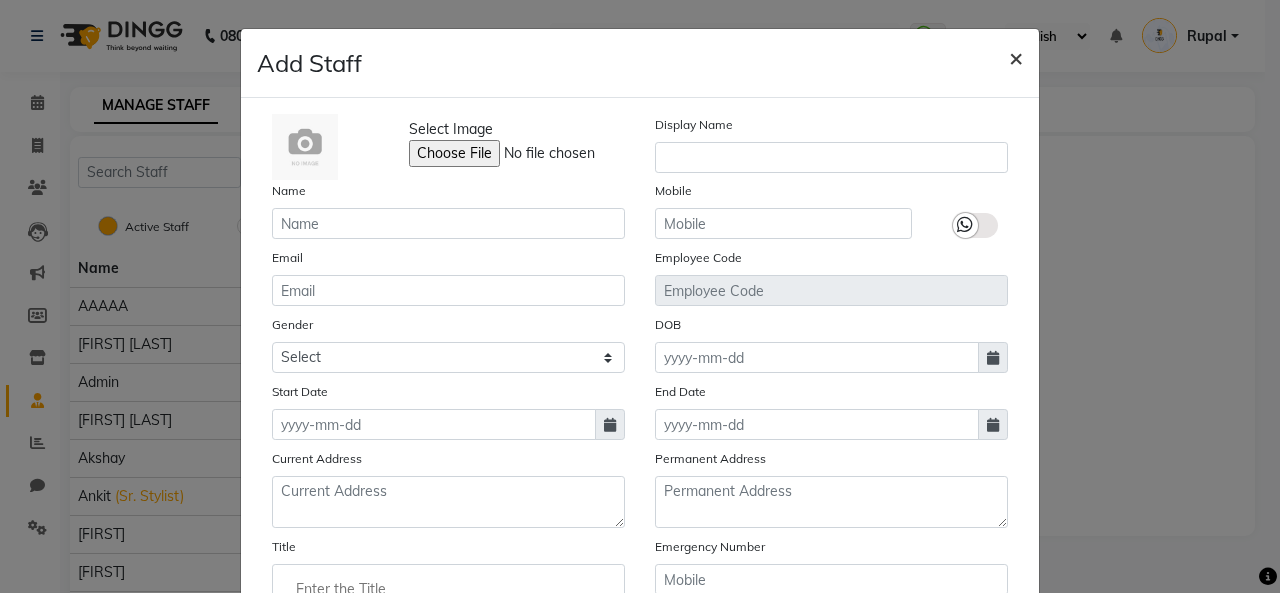 click on "×" 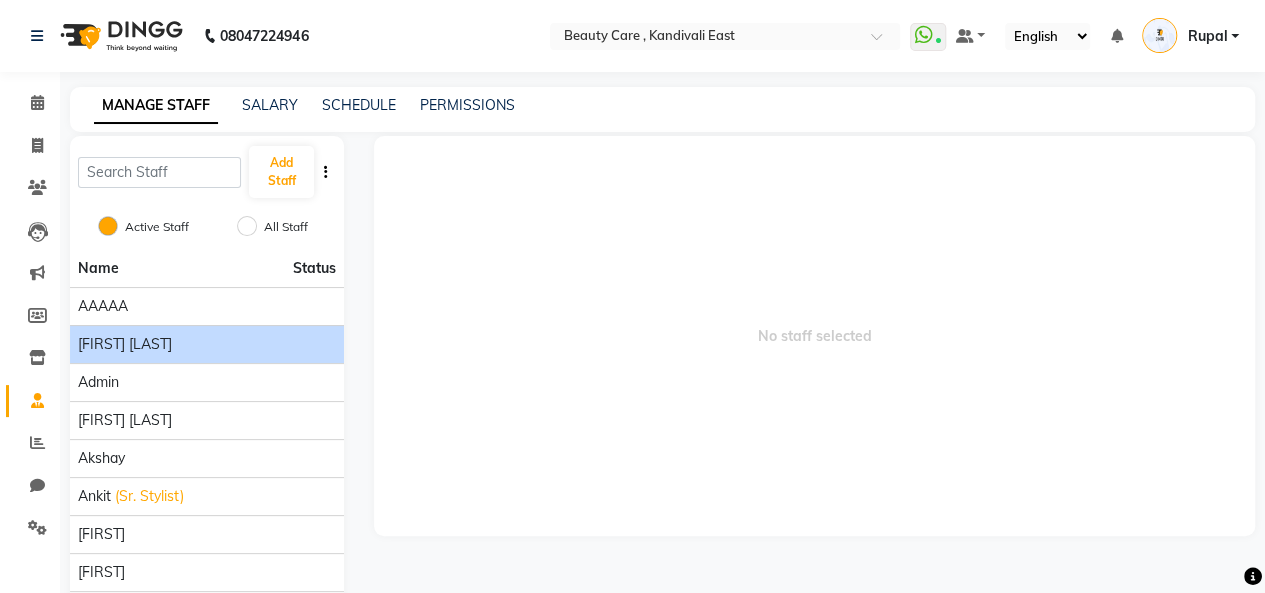 click on "[FIRST] [LAST]" 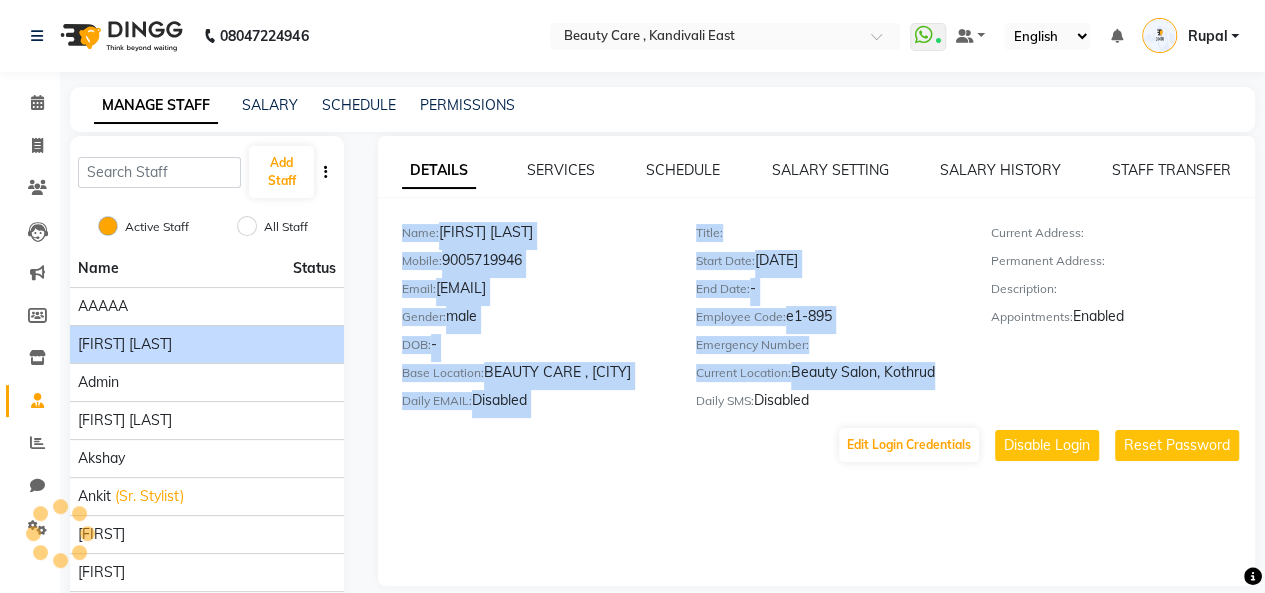 drag, startPoint x: 404, startPoint y: 231, endPoint x: 685, endPoint y: 416, distance: 336.43127 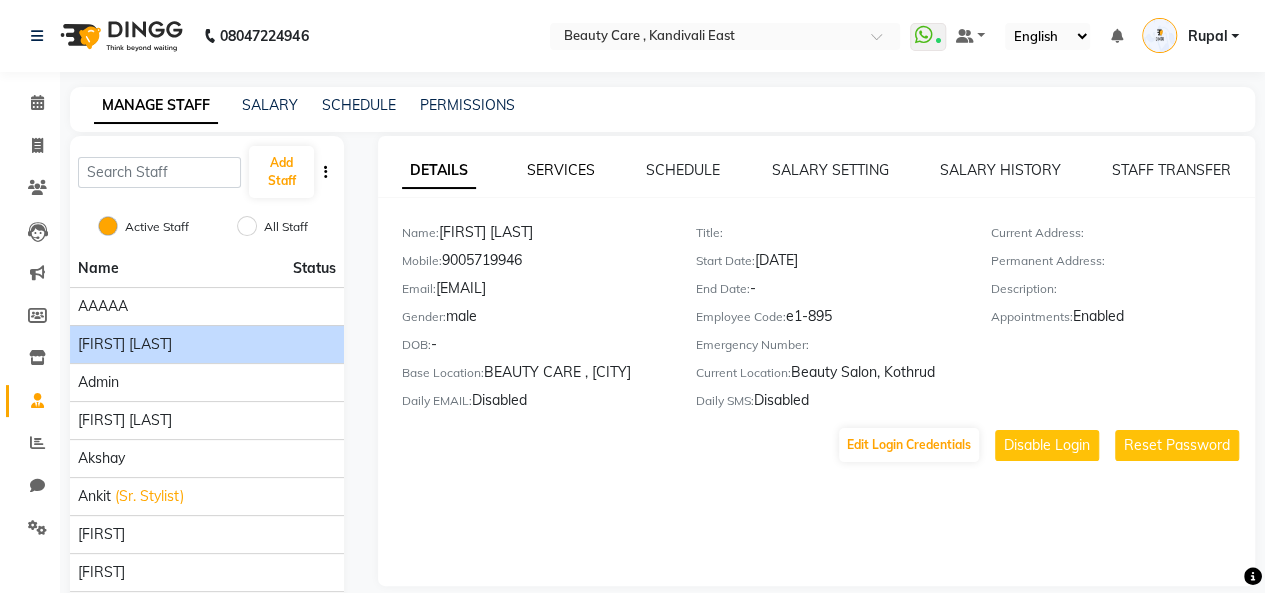 click on "SERVICES" 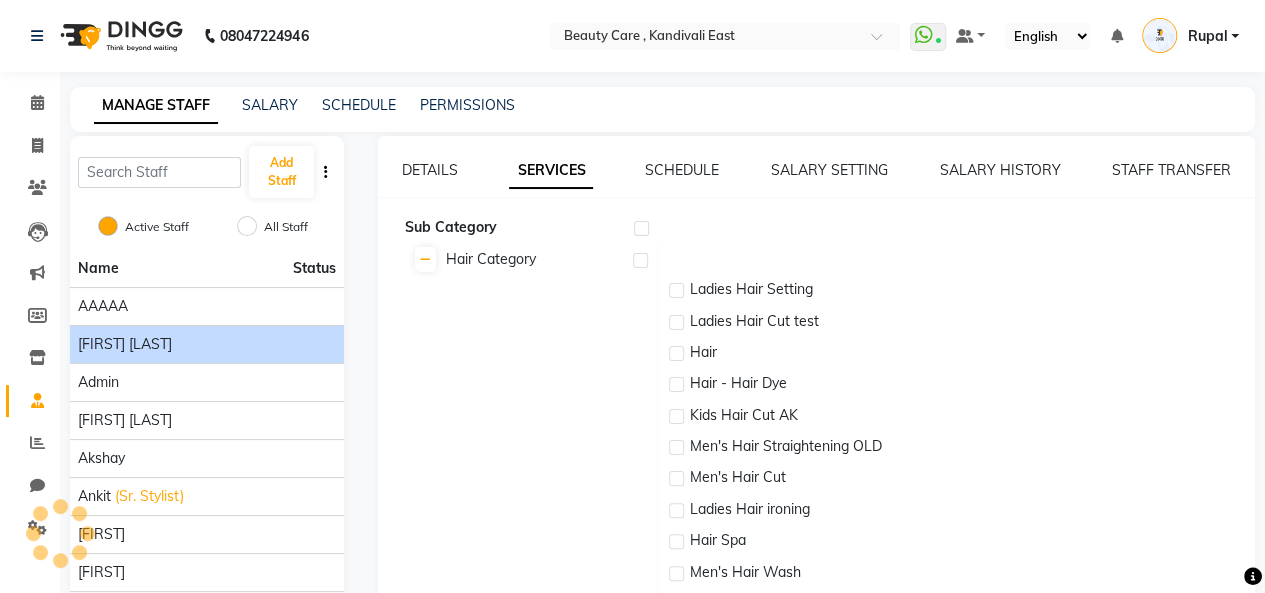checkbox on "true" 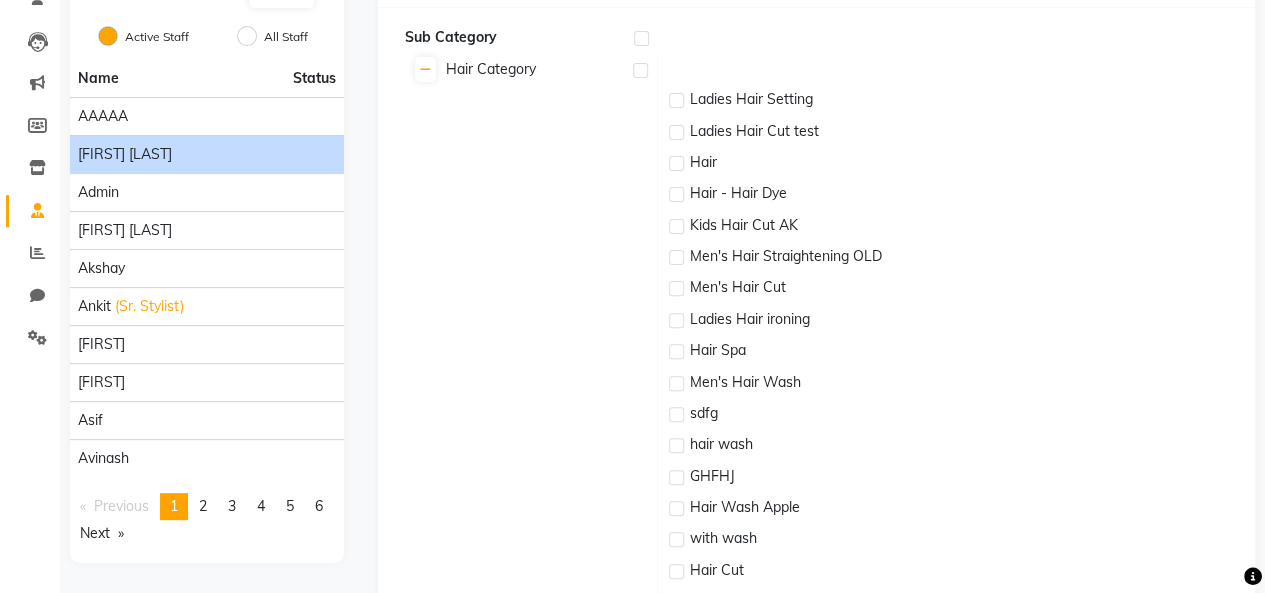 scroll, scrollTop: 0, scrollLeft: 0, axis: both 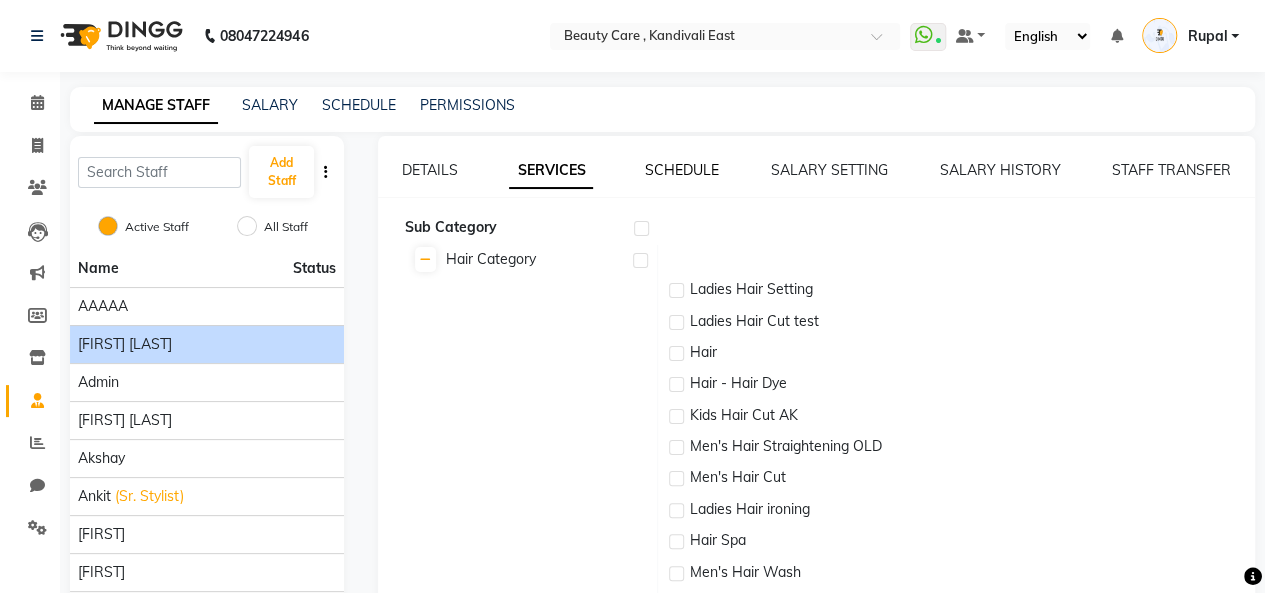 click on "SCHEDULE" 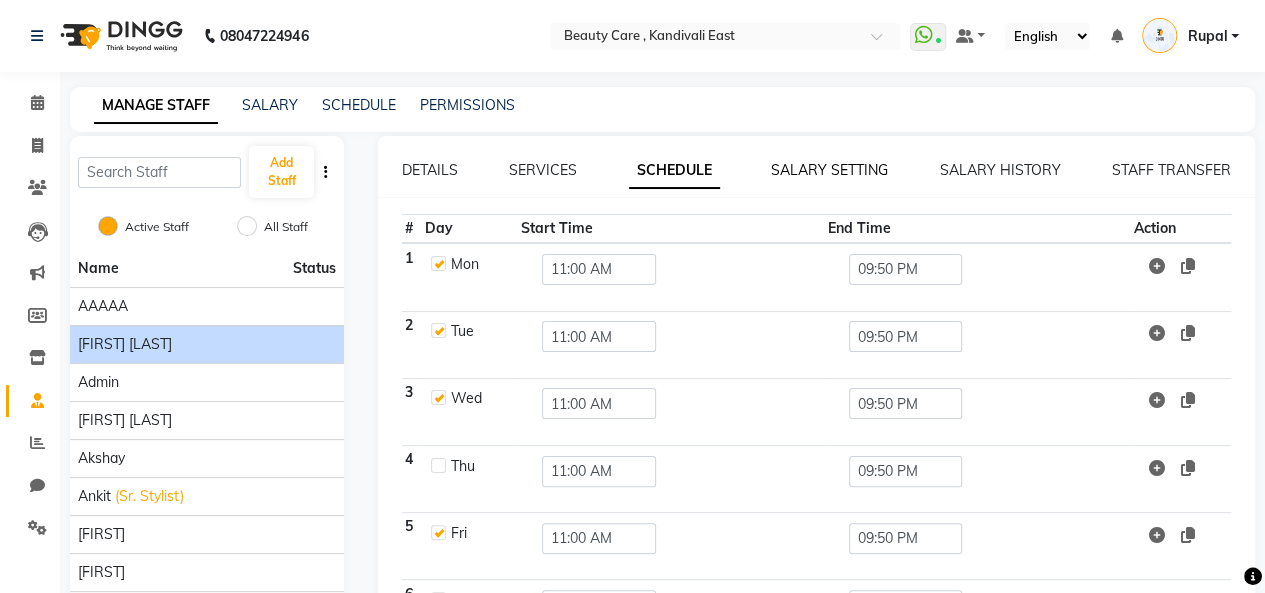 click on "SALARY SETTING" 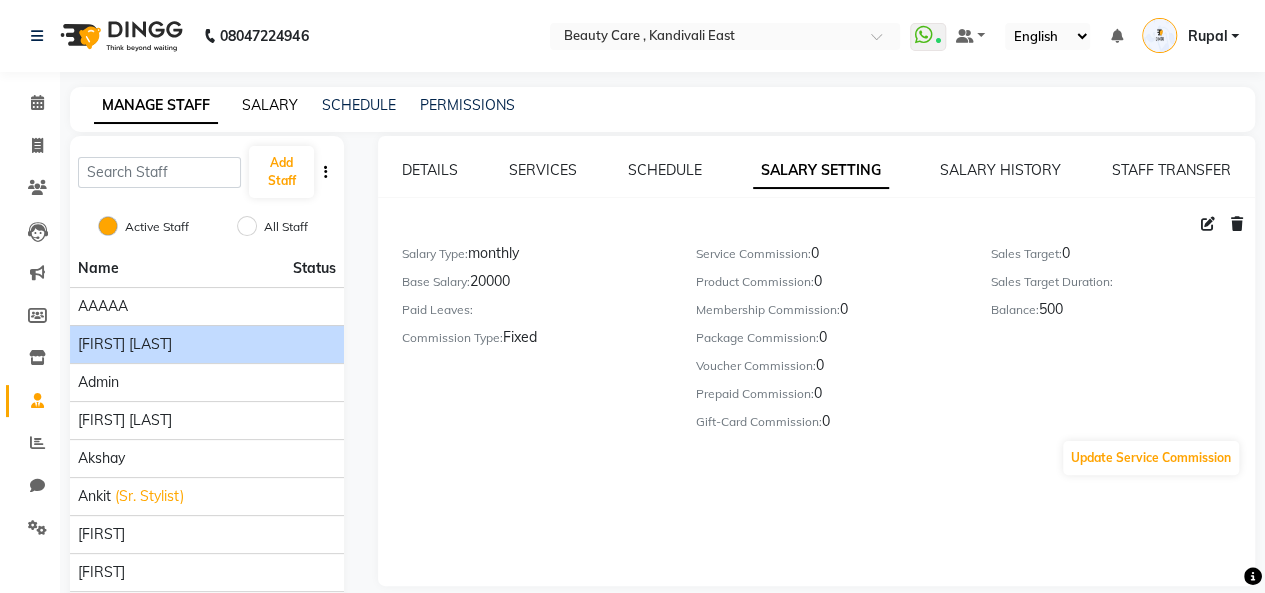 click on "SALARY" 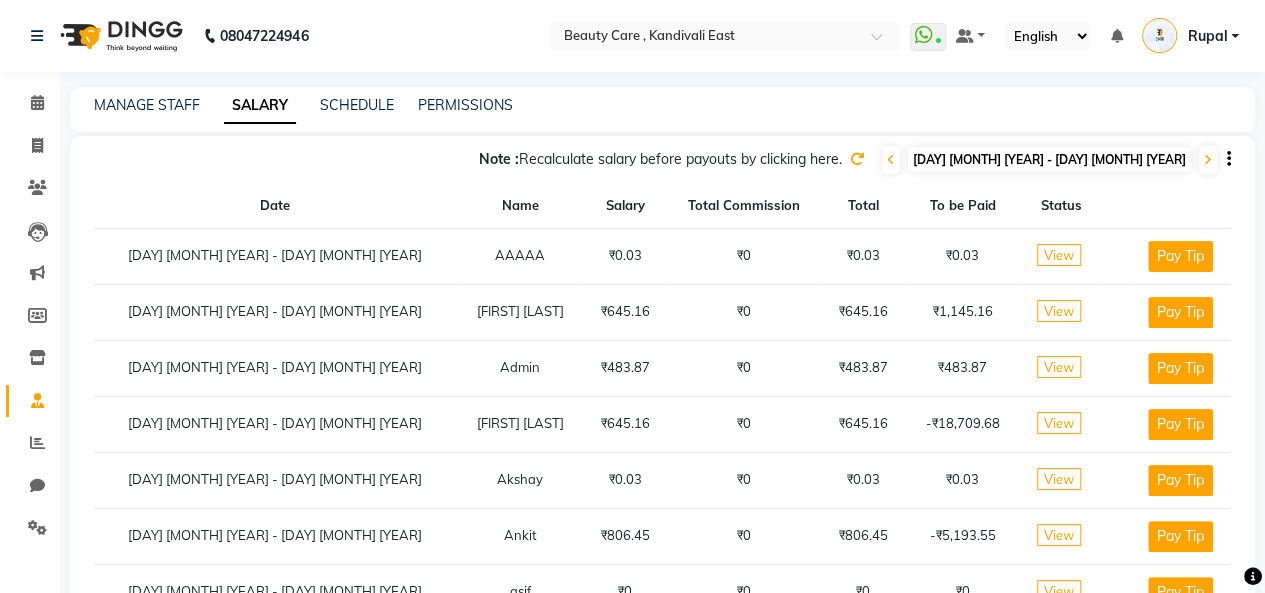 click on "View" 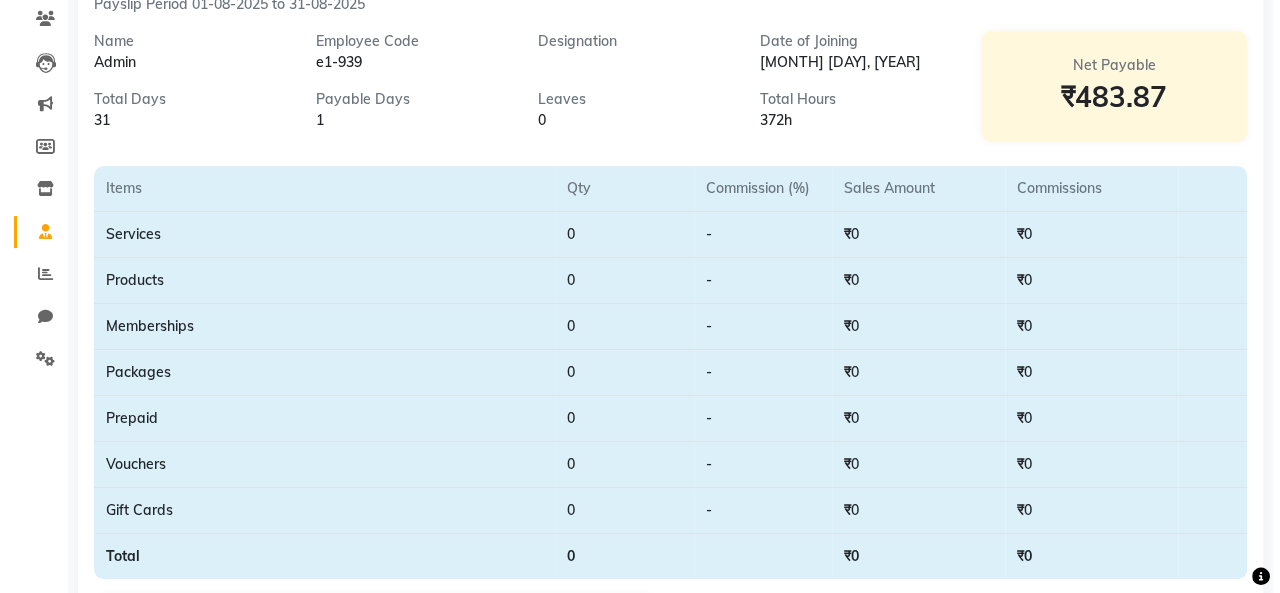 scroll, scrollTop: 0, scrollLeft: 0, axis: both 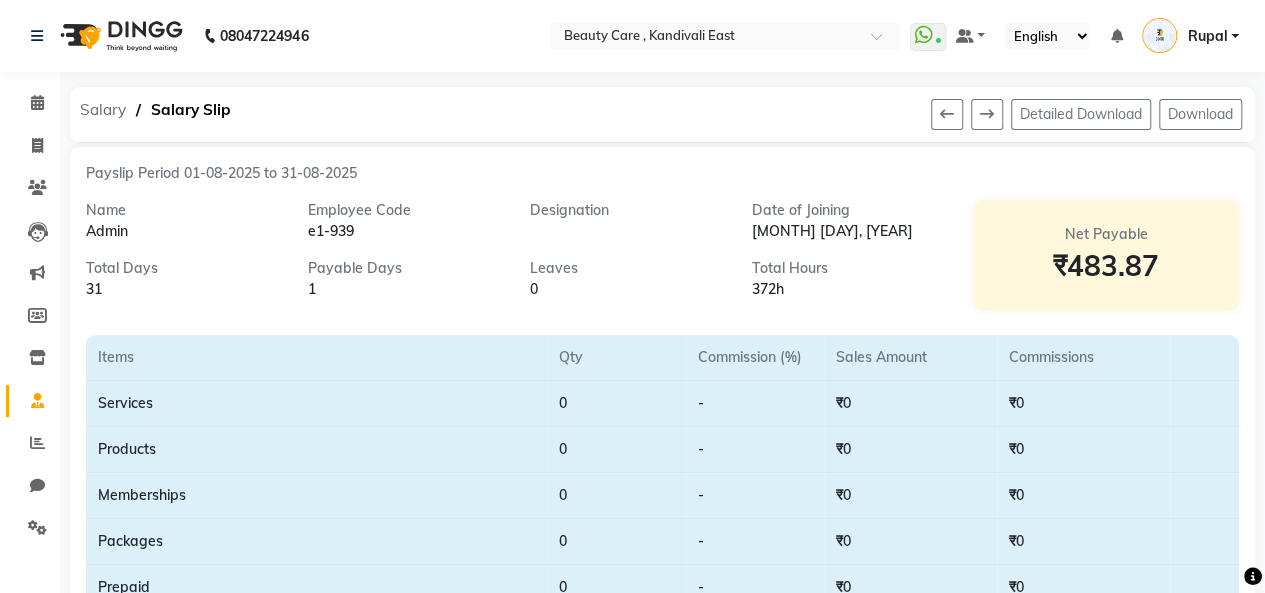 click on "Salary" 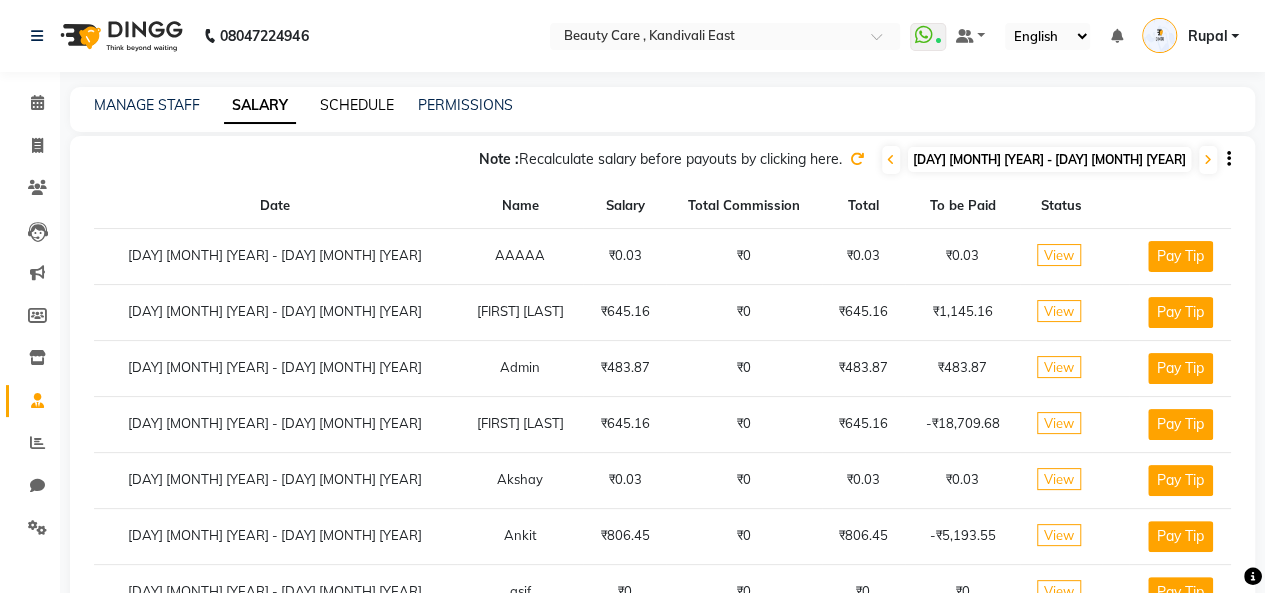 click on "SCHEDULE" 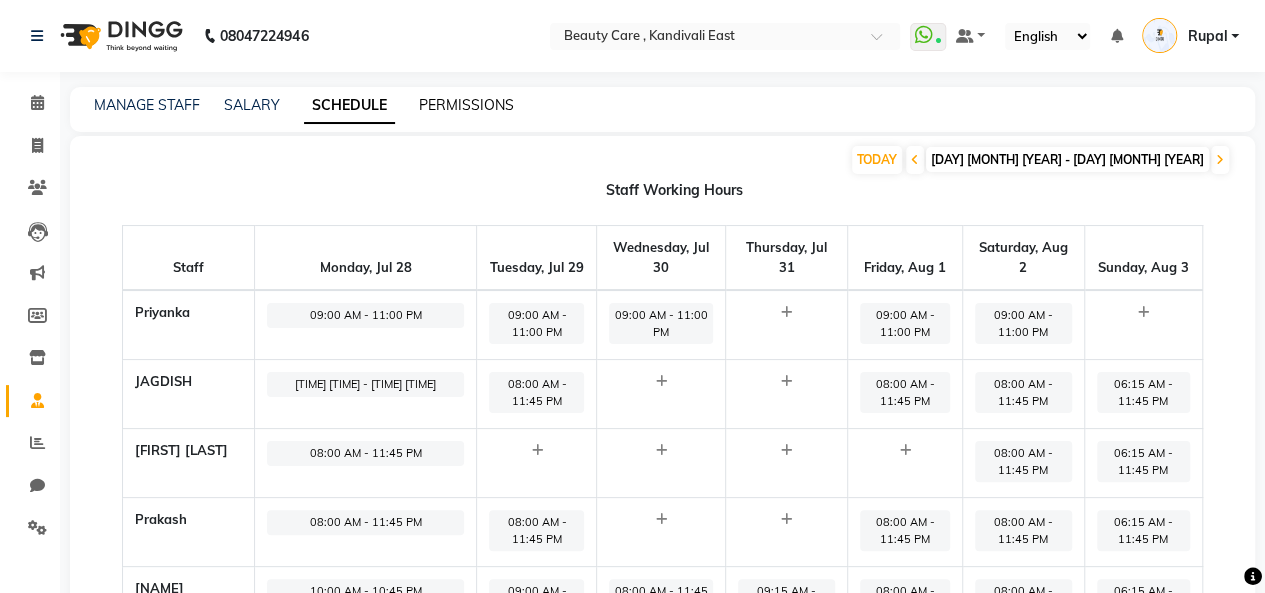 click on "PERMISSIONS" 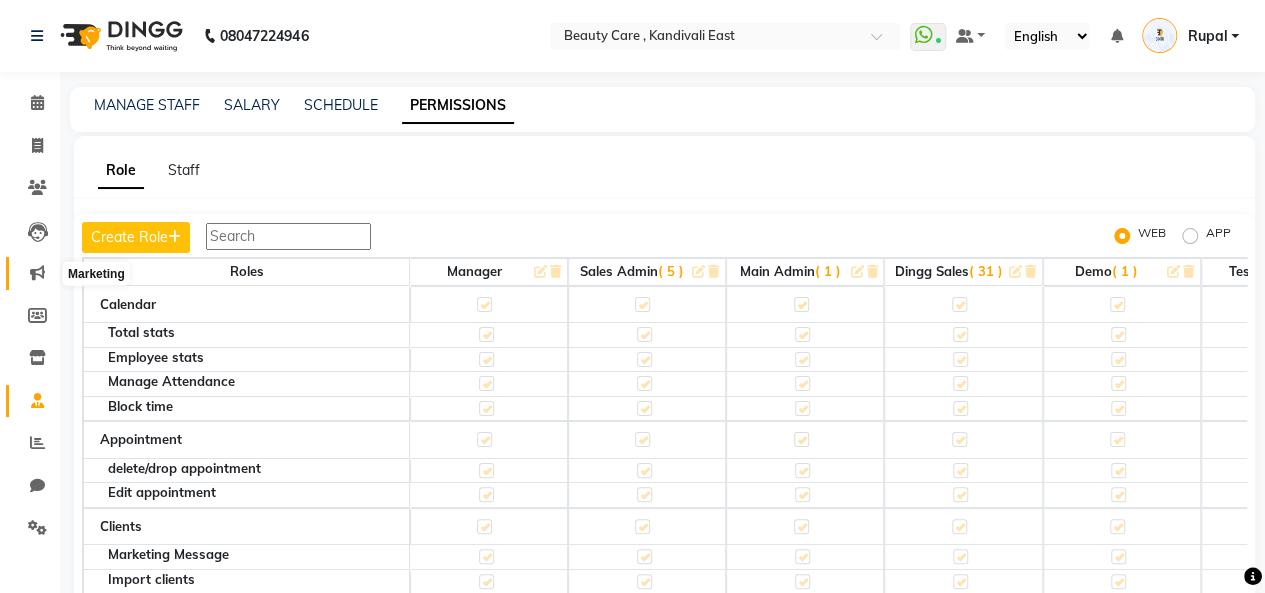 click 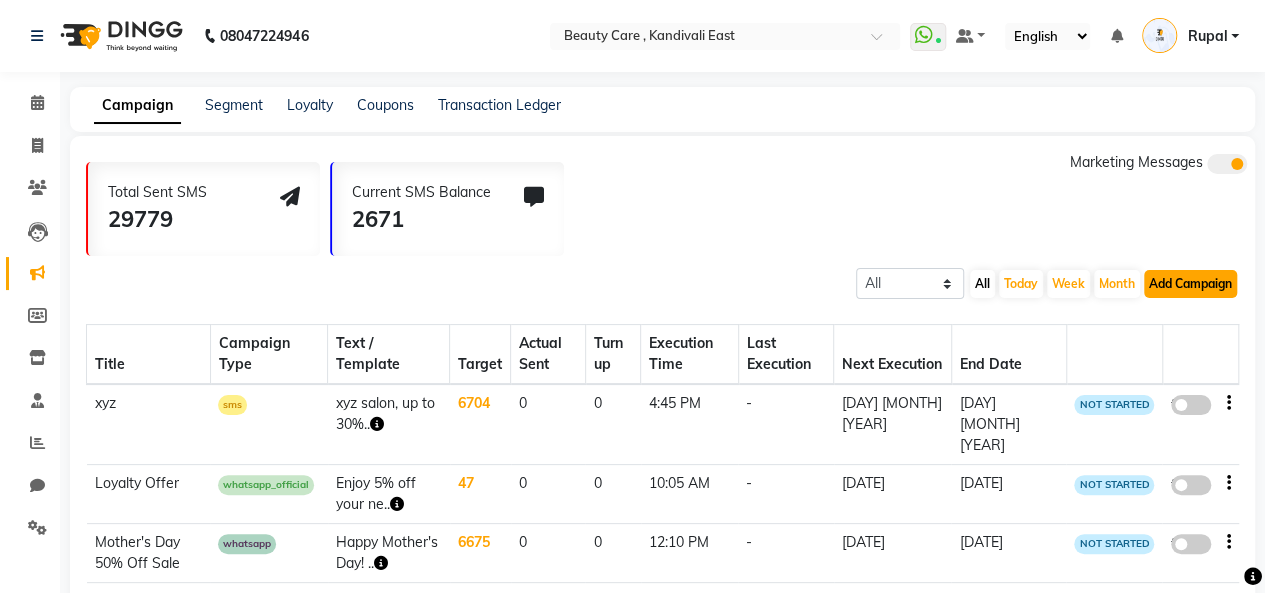 click on "Add Campaign" at bounding box center [1190, 284] 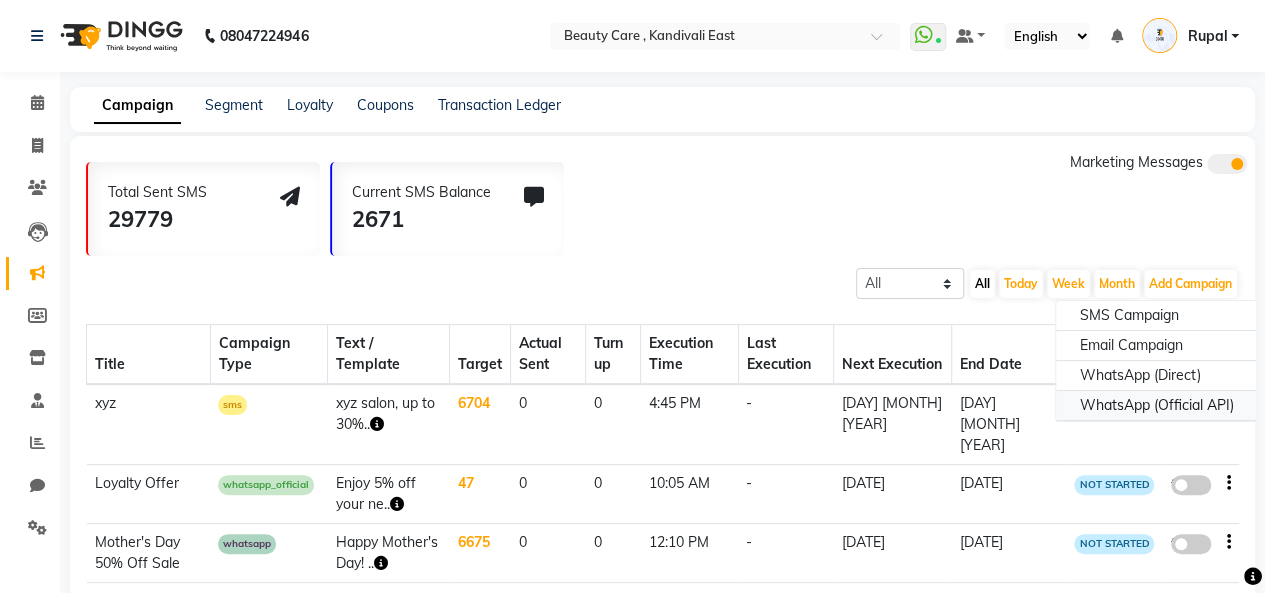 click on "WhatsApp (Official API)" 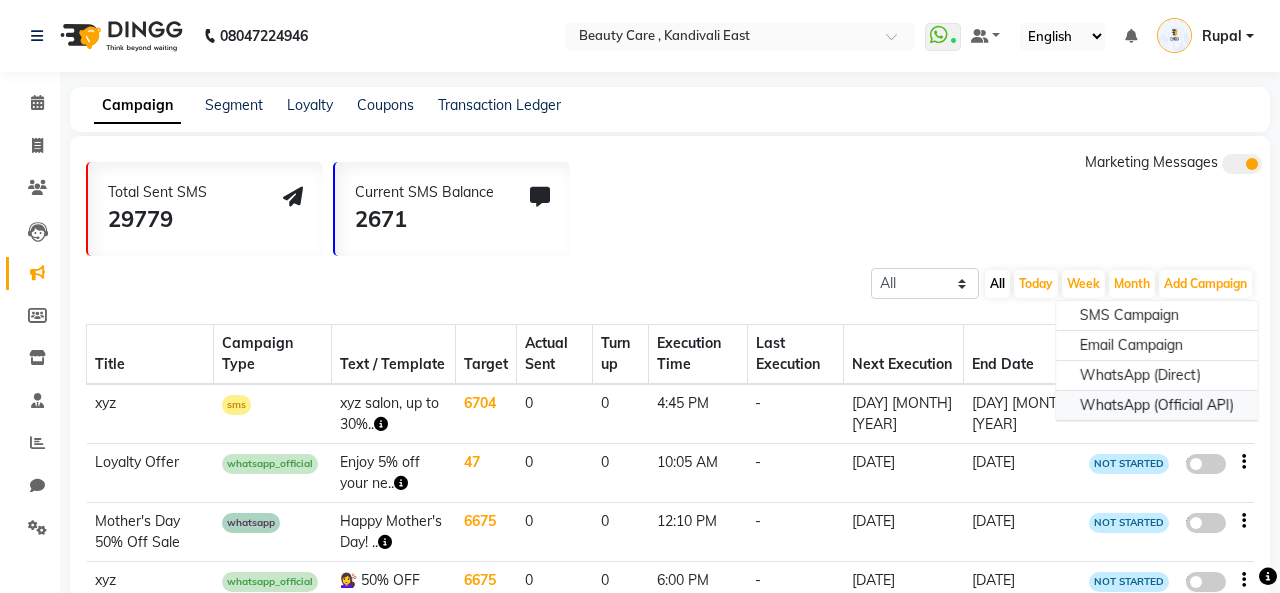 select on "2" 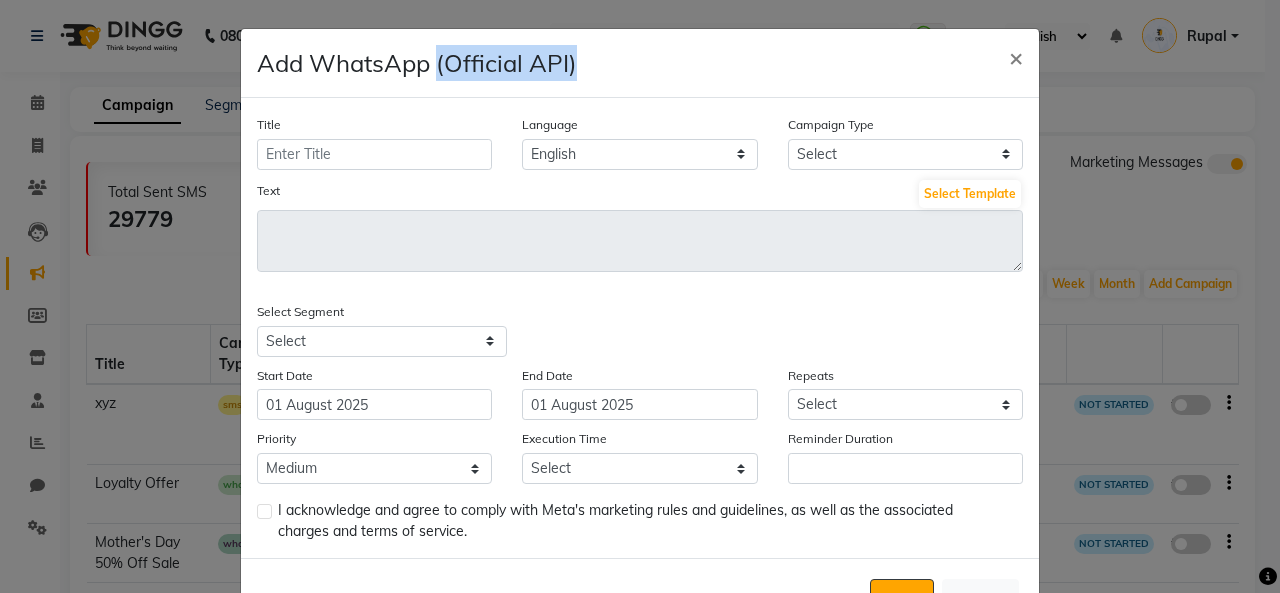drag, startPoint x: 431, startPoint y: 57, endPoint x: 586, endPoint y: 63, distance: 155.11609 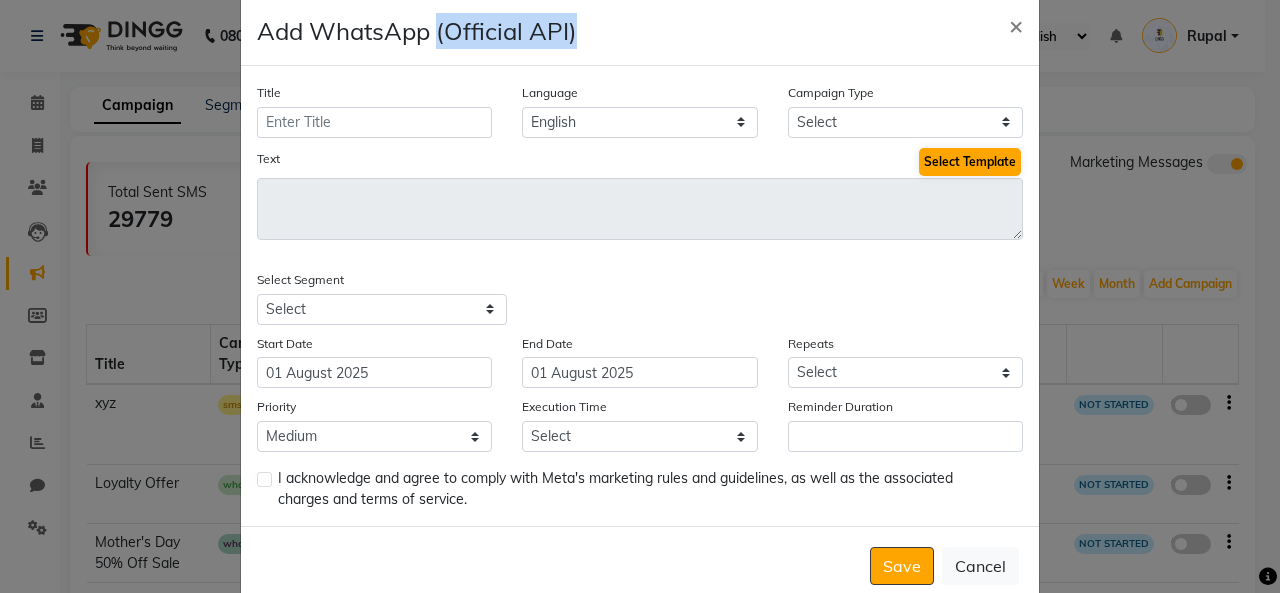 scroll, scrollTop: 0, scrollLeft: 0, axis: both 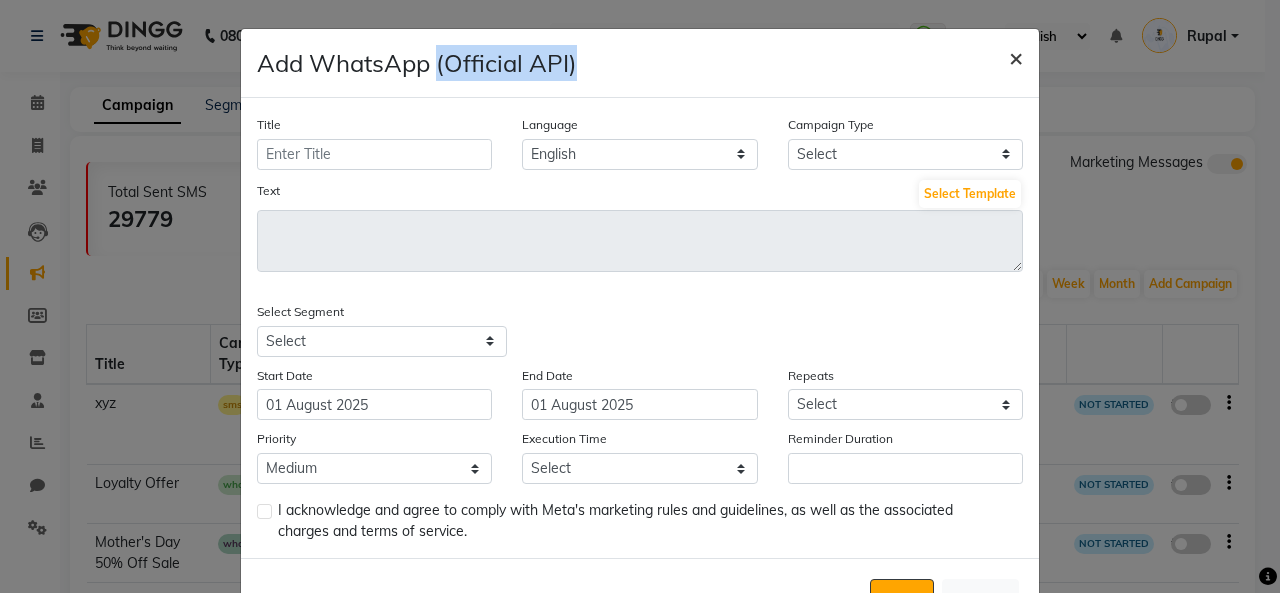 click on "×" 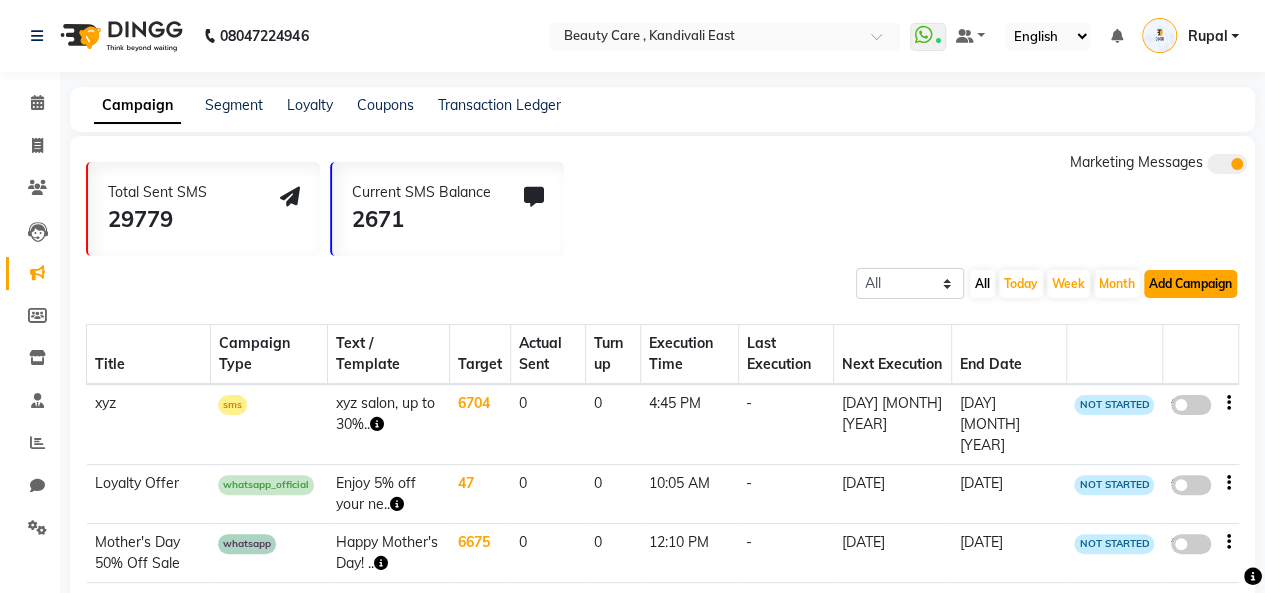 click on "Add Campaign" at bounding box center (1190, 284) 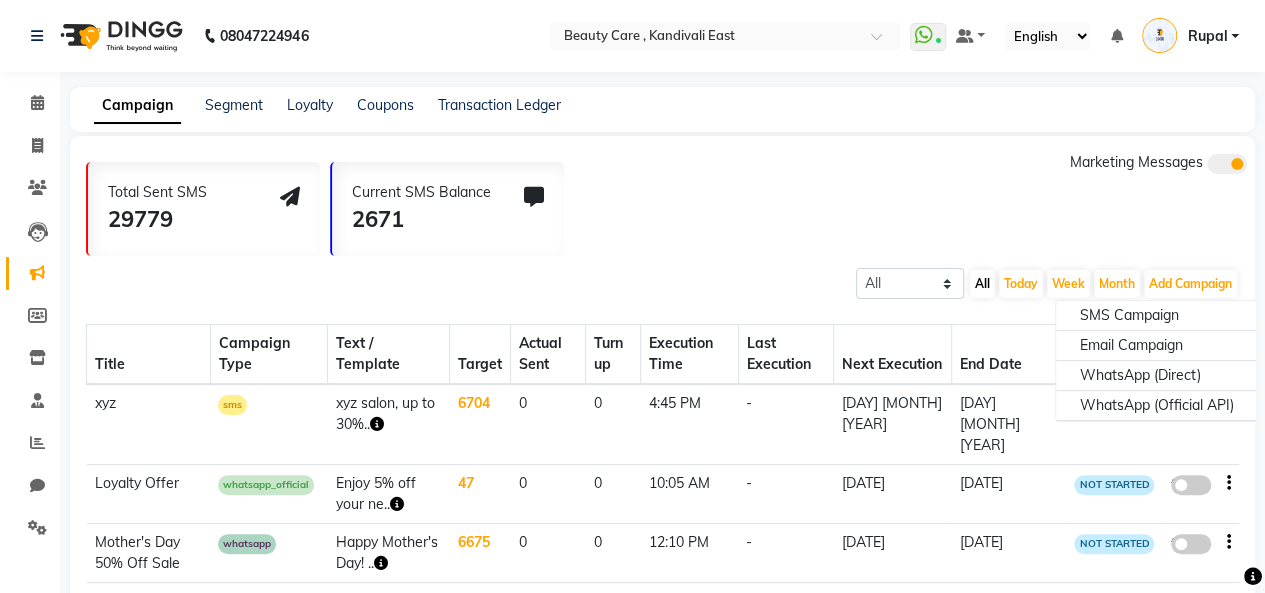 click on "[TOTAL] [SENT] [SMS] [NUMBER] [CURRENT] [SMS] [BALANCE] [NUMBER] [MARKETING] [MESSAGES]" 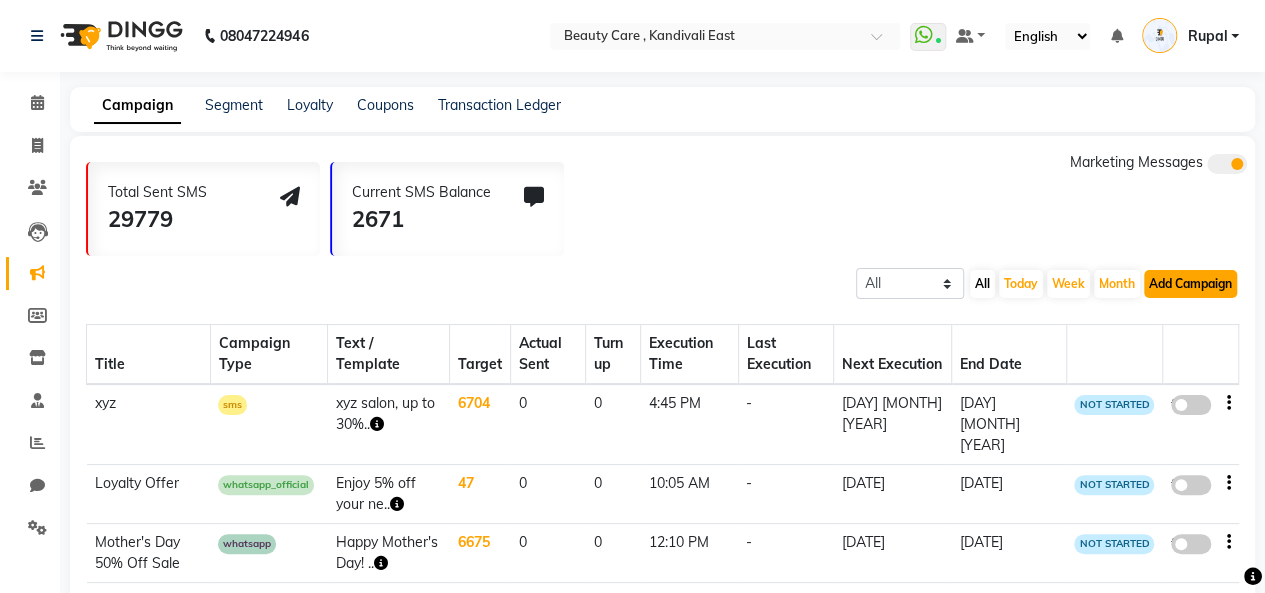 click on "Add Campaign" at bounding box center (1190, 284) 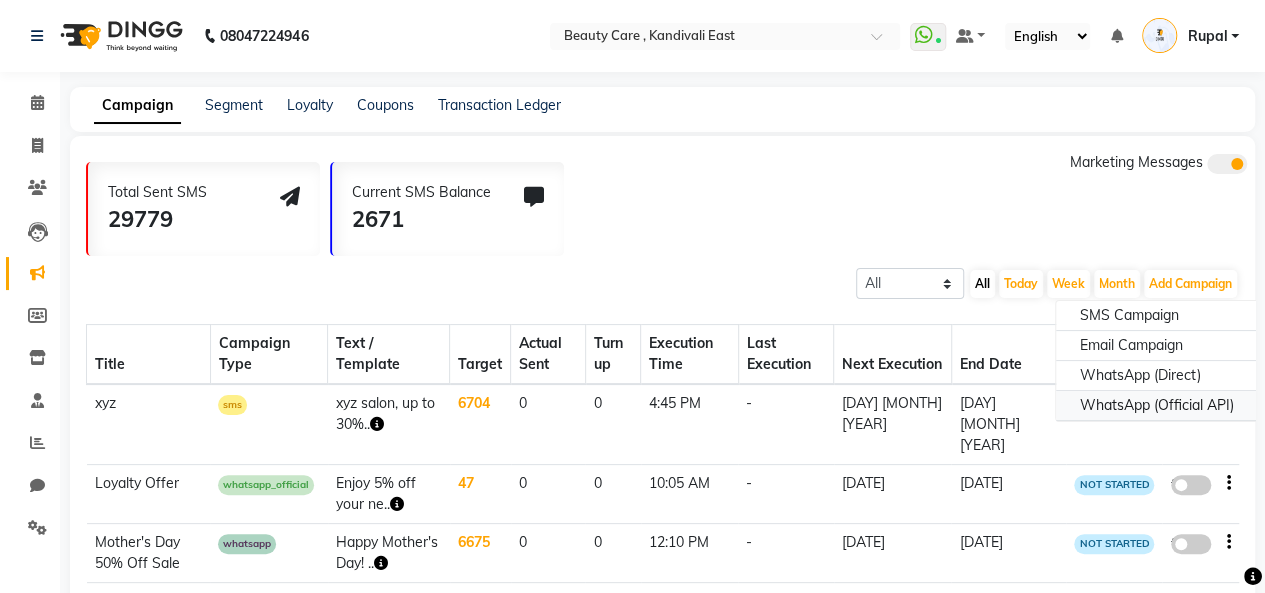 click on "WhatsApp (Official API)" 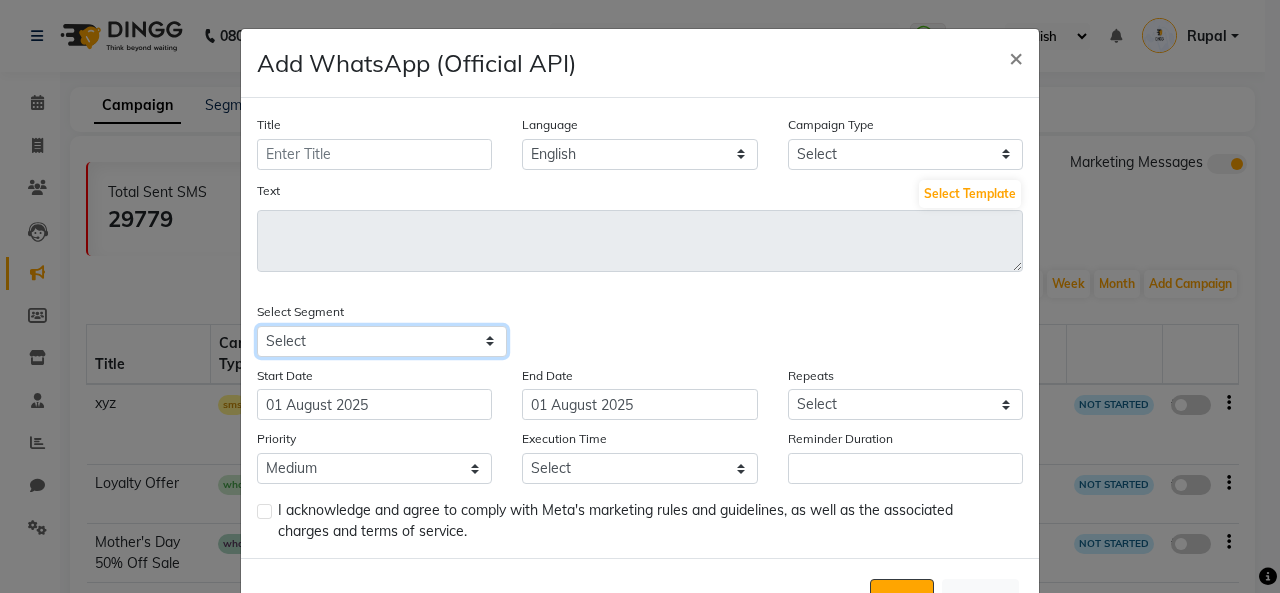 click on "Select All Customers All Male Customer All Female Customer All Members All Customers Visited in last 30 days All Customers Visited in last 60 days but not in last 30 days Inactive/Lost Customers High Ticket Customers Female Low Ticket Customers Frequent Customers Regular Customers New Customers All Customers with Valid Birthdays All Customers with Valid Anniversary All Customer Visited in 2020 high value male High Paying Inactive Shampoo purchases 1m+ Wallet Balance Birthday This Month Bad Feedback Face Pack Service Taken 30 Days Back Test Color Reminder Sales Team Happy Cutomer Hair cut Taken 20 days Back Hair Color Christmas Offer Loyalty L1 Loyalty L2 Loyalty L3 Test <30 Amount Spent 15k in 1 yr Facial Taken in 30 Days expired membership Prepaid Client Client Visited at least 1 never visited Test Female UYGTFDS invoice due High Ticket Customer 7.5k Cust. HIgh ticket cust High paying global lkjhgfdsa keratine demo rave HNI color Loyalty L2 only hair cut hair cut Female hair cut facial ABC Manicure KERATIN" at bounding box center (382, 341) 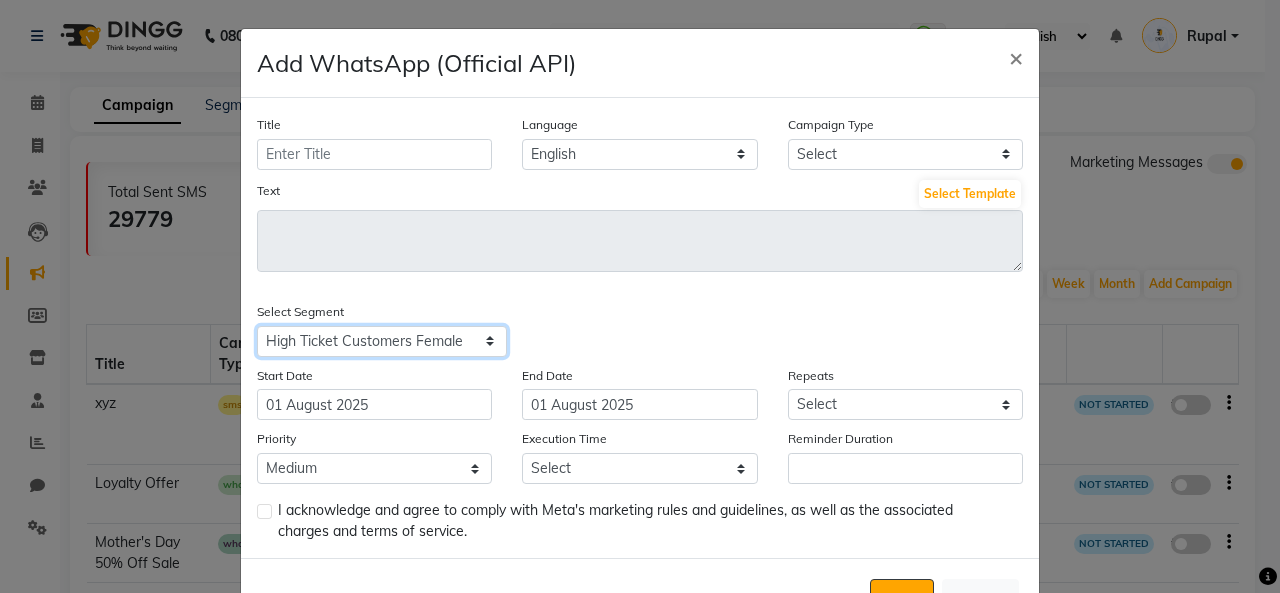 click on "Select All Customers All Male Customer All Female Customer All Members All Customers Visited in last 30 days All Customers Visited in last 60 days but not in last 30 days Inactive/Lost Customers High Ticket Customers Female Low Ticket Customers Frequent Customers Regular Customers New Customers All Customers with Valid Birthdays All Customers with Valid Anniversary All Customer Visited in 2020 high value male High Paying Inactive Shampoo purchases 1m+ Wallet Balance Birthday This Month Bad Feedback Face Pack Service Taken 30 Days Back Test Color Reminder Sales Team Happy Cutomer Hair cut Taken 20 days Back Hair Color Christmas Offer Loyalty L1 Loyalty L2 Loyalty L3 Test <30 Amount Spent 15k in 1 yr Facial Taken in 30 Days expired membership Prepaid Client Client Visited at least 1 never visited Test Female UYGTFDS invoice due High Ticket Customer 7.5k Cust. HIgh ticket cust High paying global lkjhgfdsa keratine demo rave HNI color Loyalty L2 only hair cut hair cut Female hair cut facial ABC Manicure KERATIN" at bounding box center [382, 341] 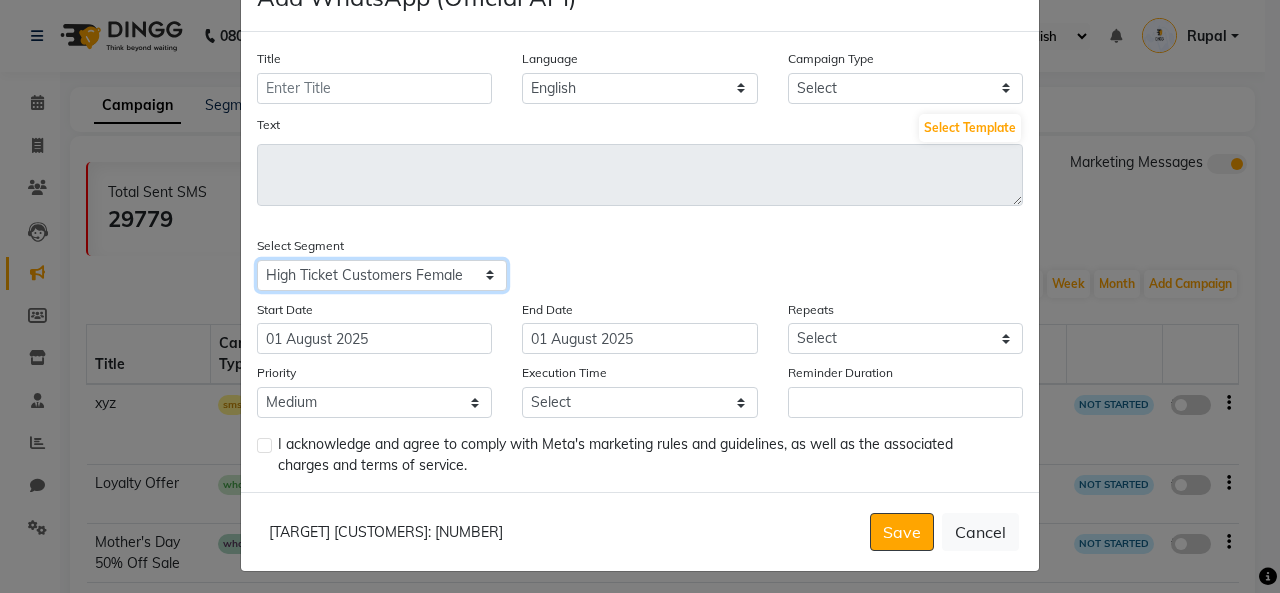 scroll, scrollTop: 70, scrollLeft: 0, axis: vertical 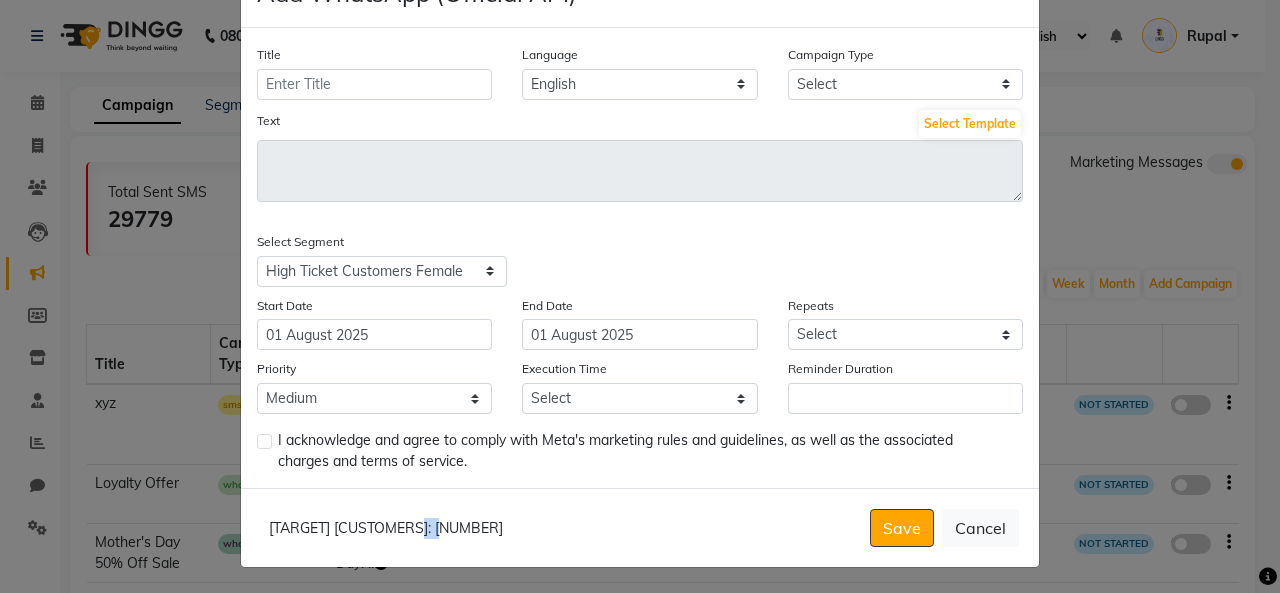 drag, startPoint x: 382, startPoint y: 523, endPoint x: 426, endPoint y: 527, distance: 44.181442 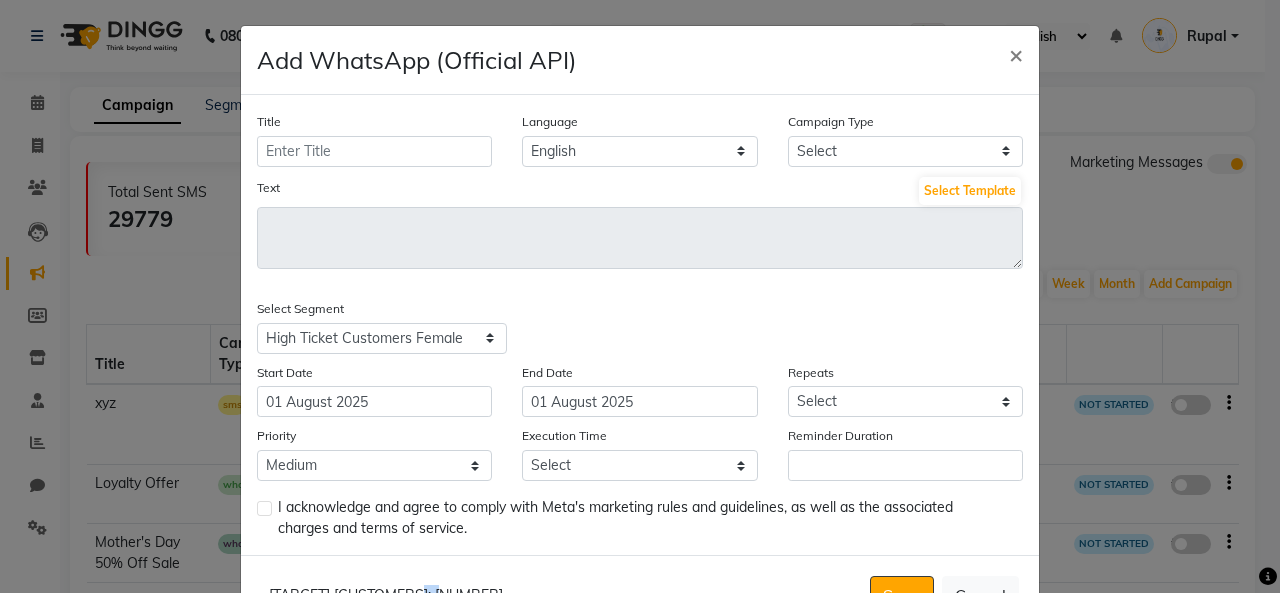 scroll, scrollTop: 0, scrollLeft: 0, axis: both 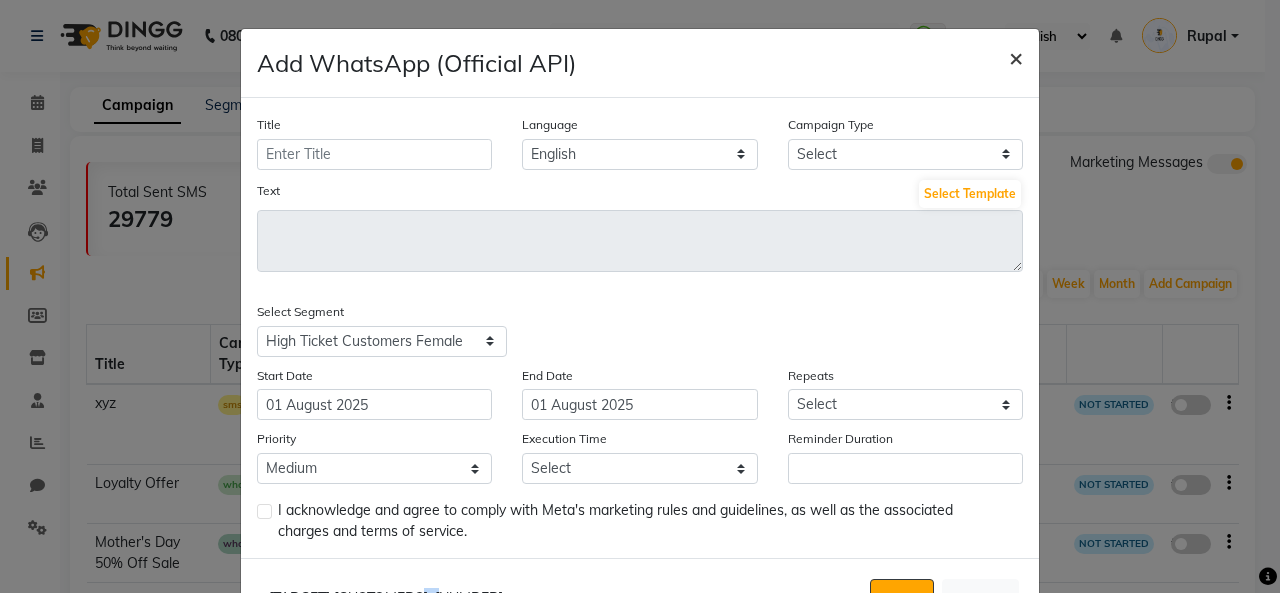 click on "×" 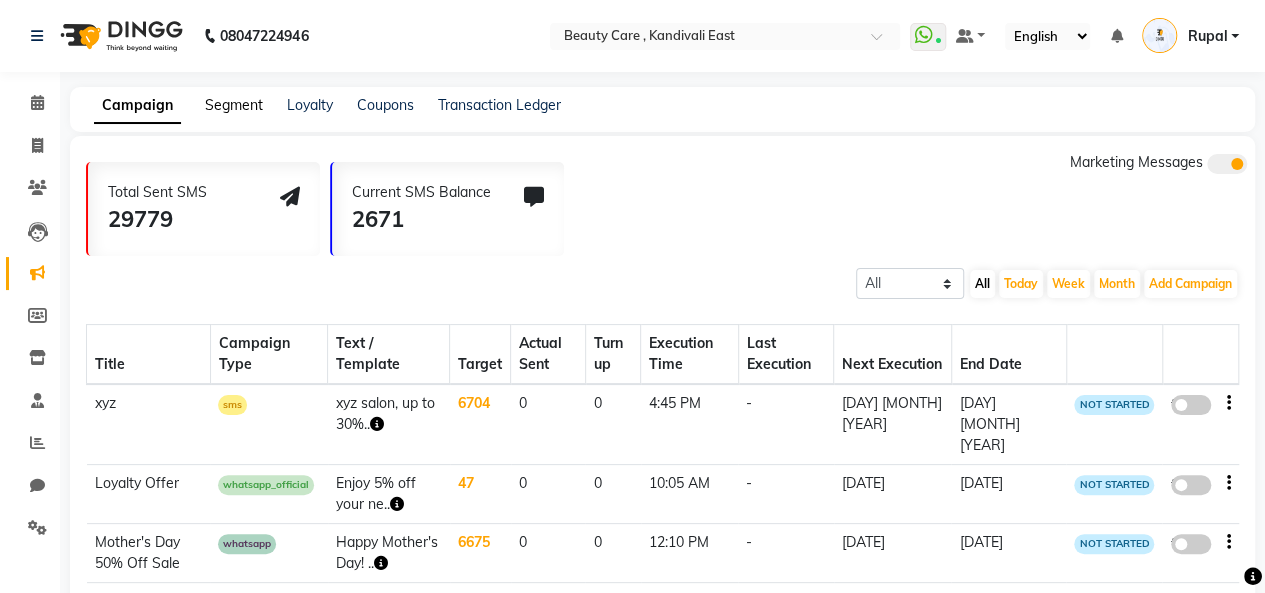 click on "Segment" 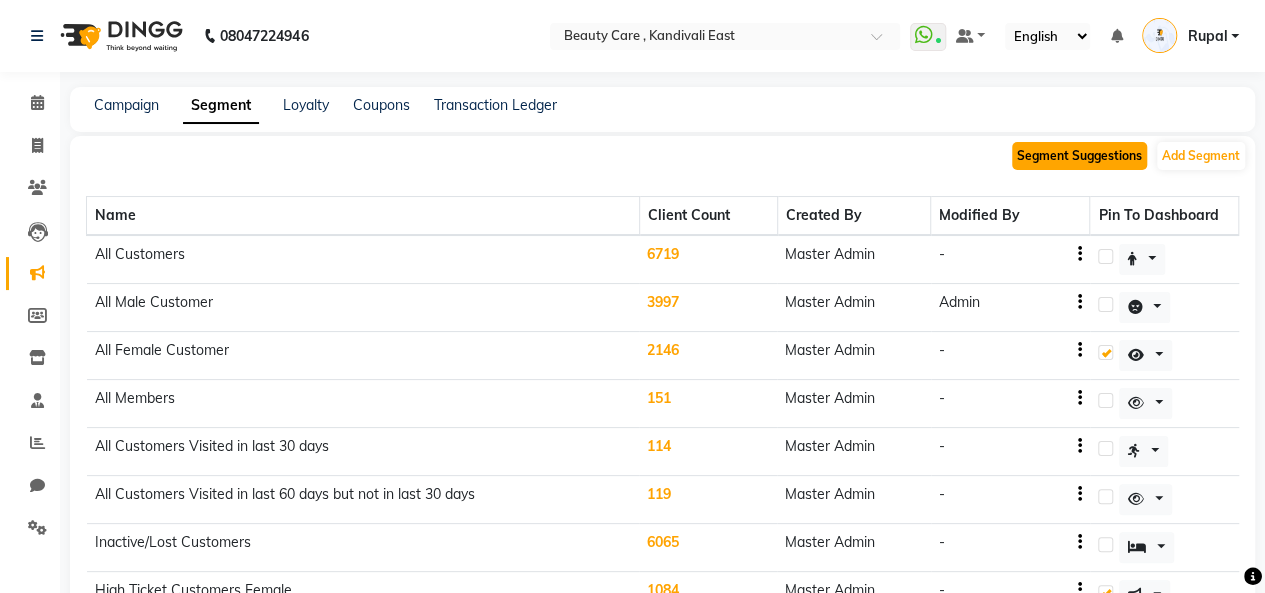 click on "Segment Suggestions" 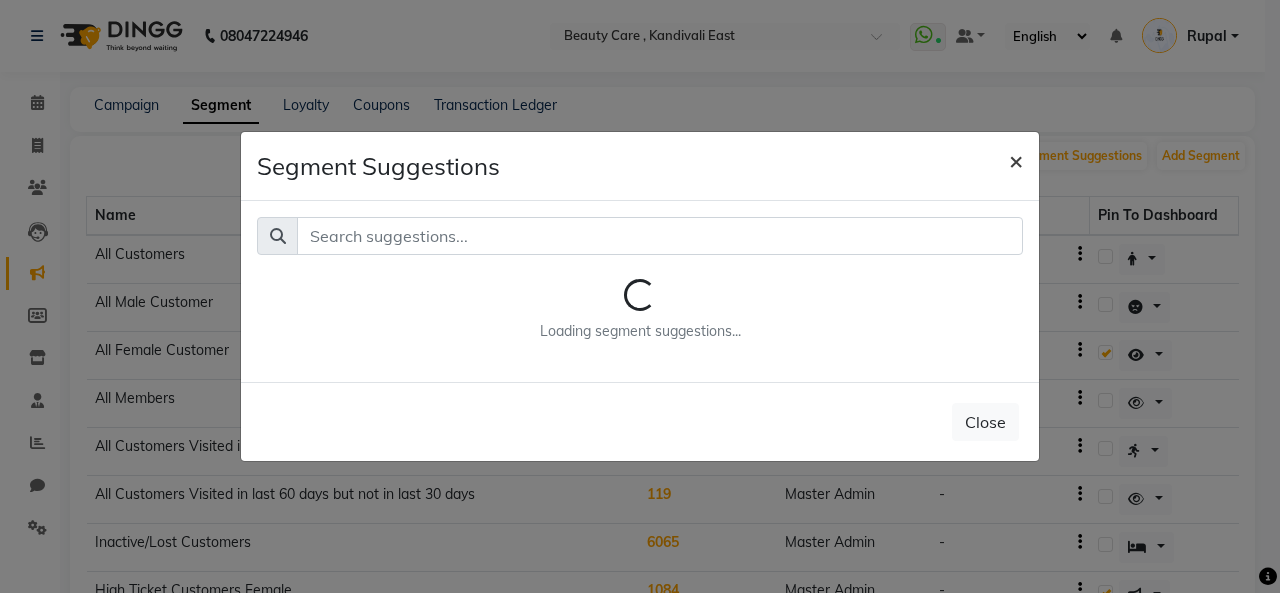 click on "×" 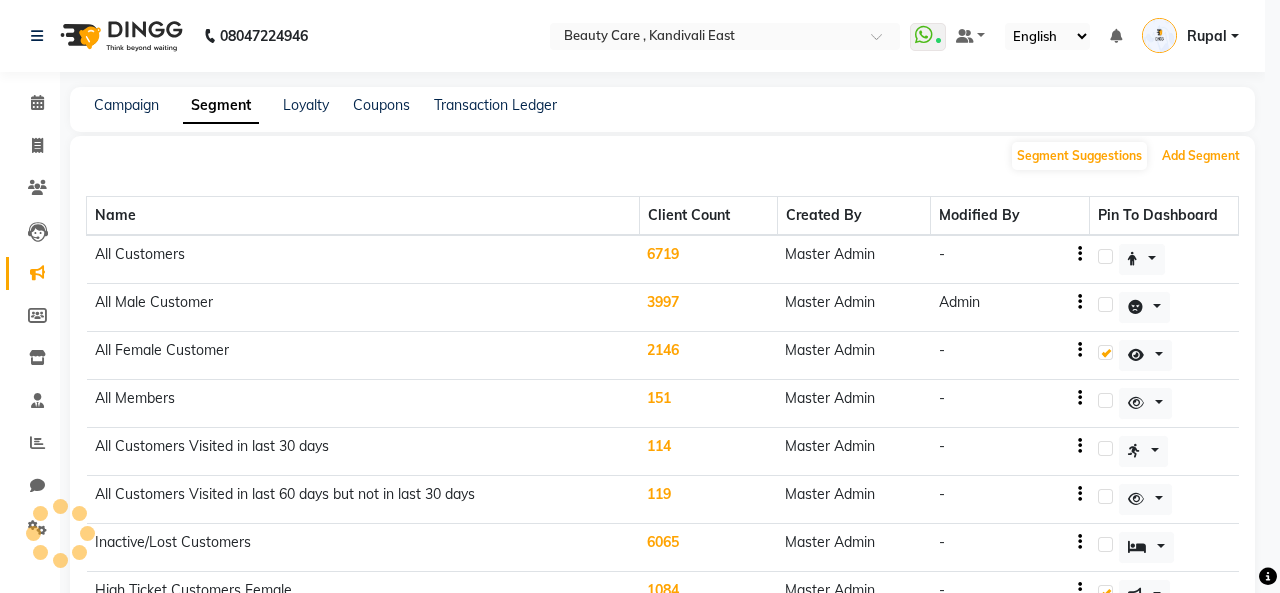 click on "Add Segment" 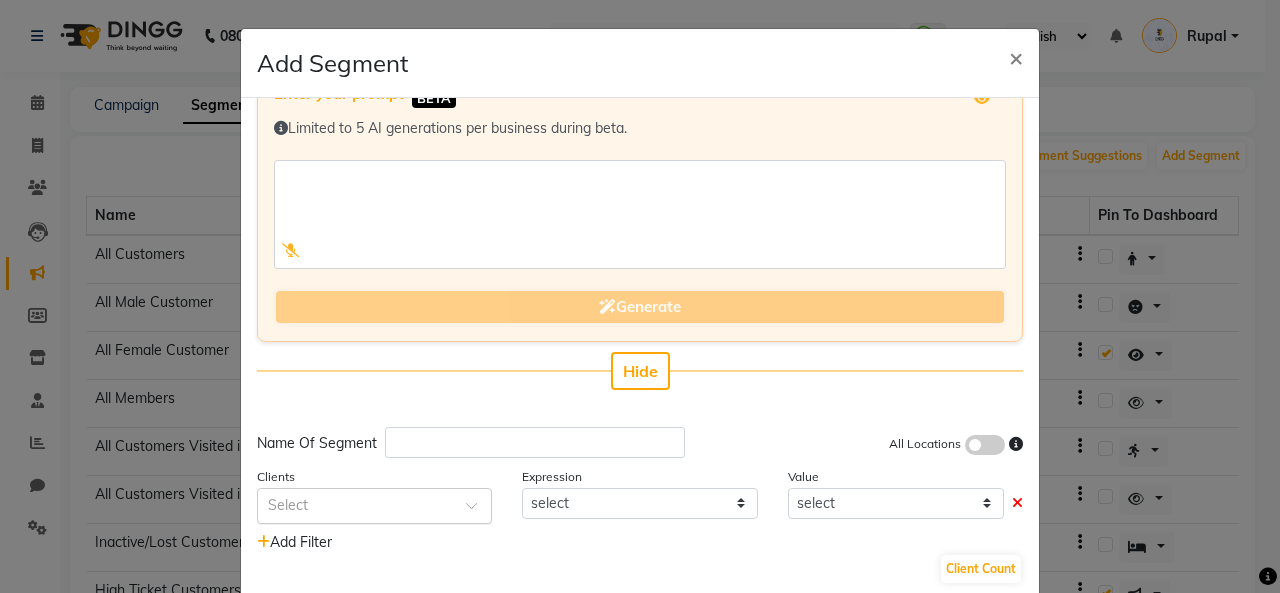 scroll, scrollTop: 49, scrollLeft: 0, axis: vertical 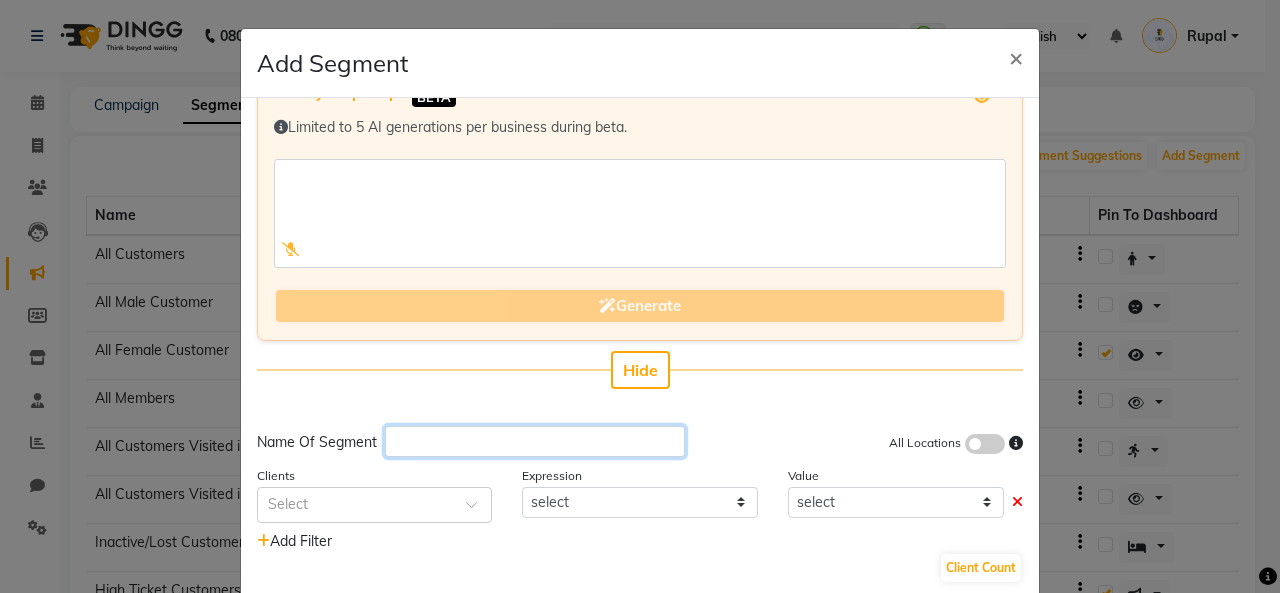 click 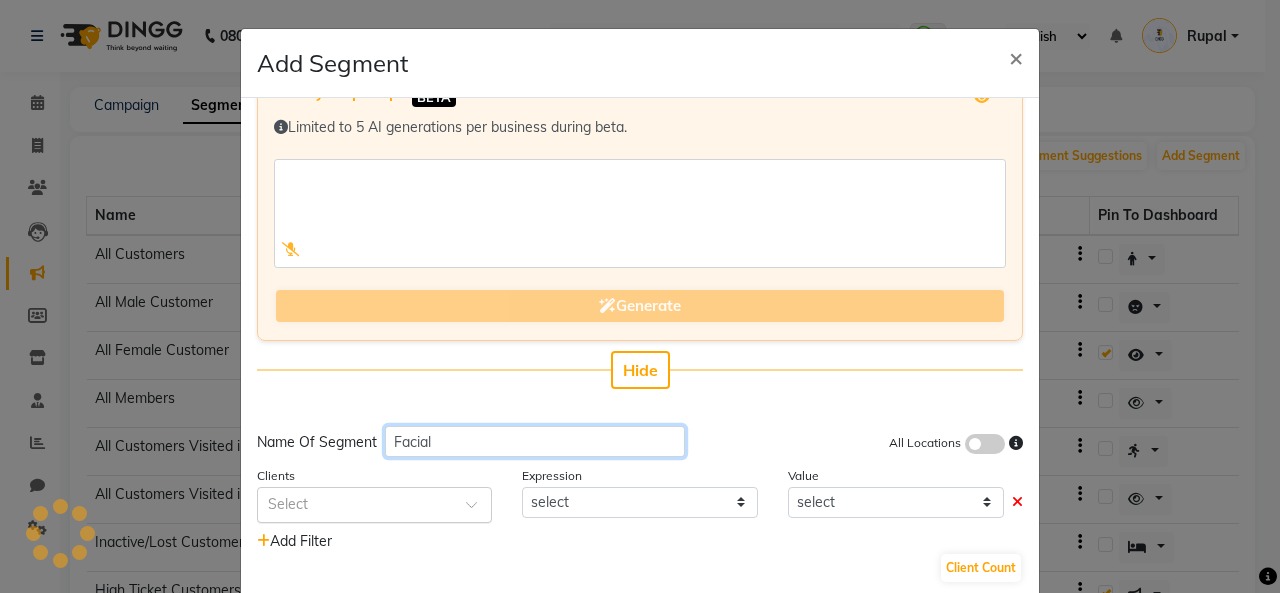 type on "Facial" 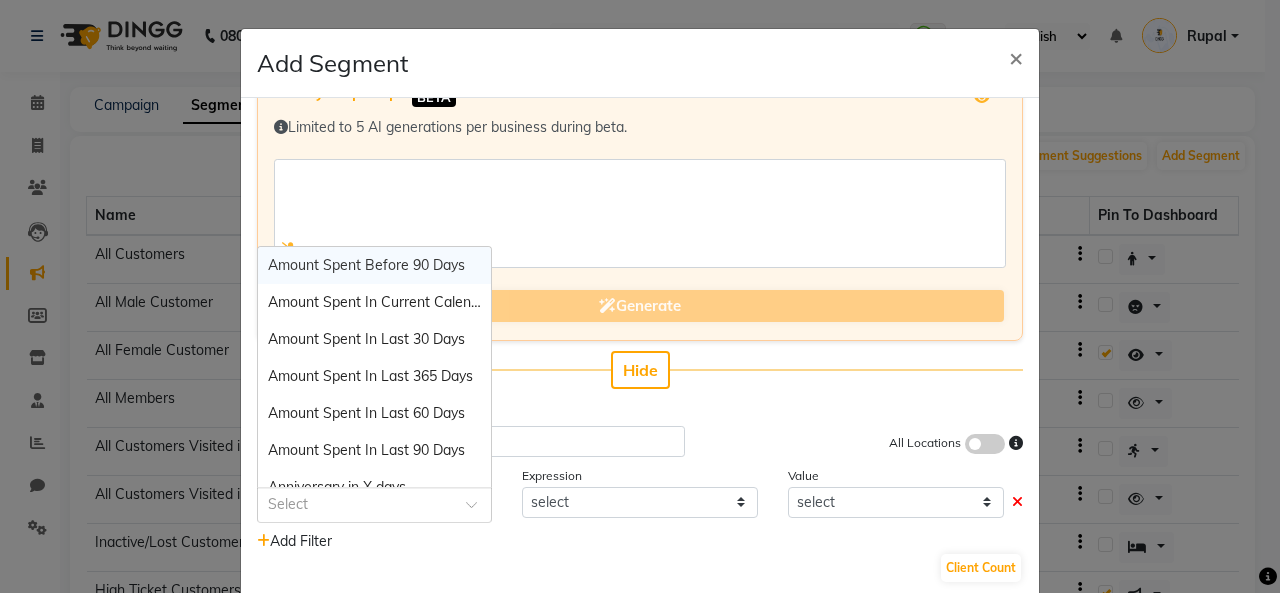 click 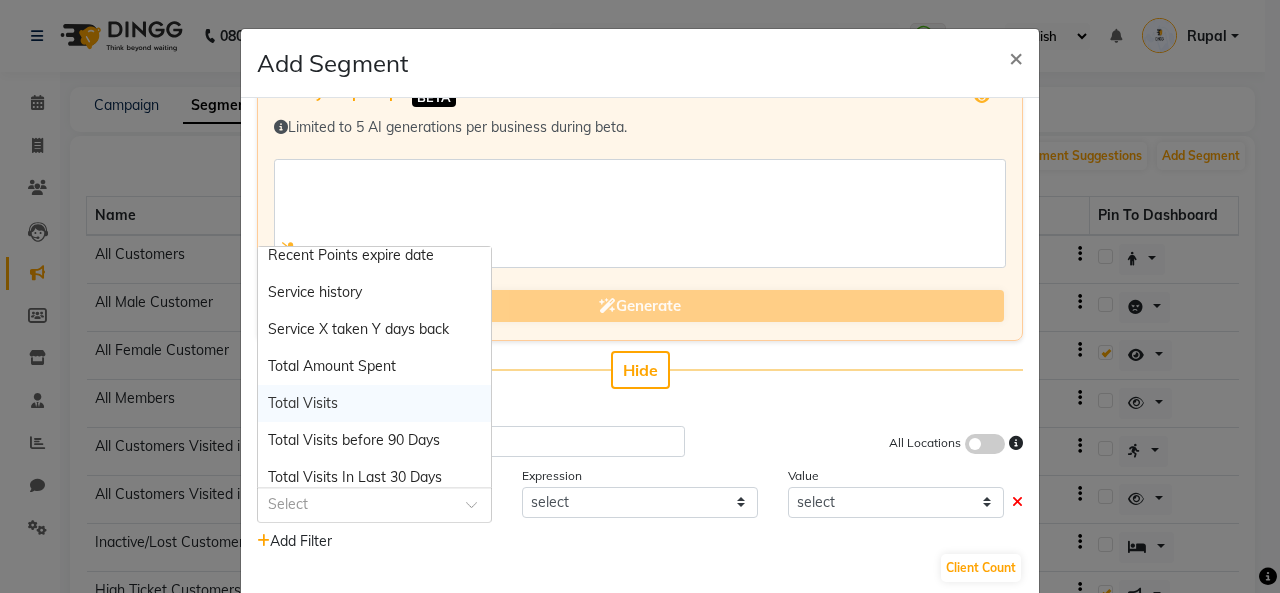 scroll, scrollTop: 2030, scrollLeft: 0, axis: vertical 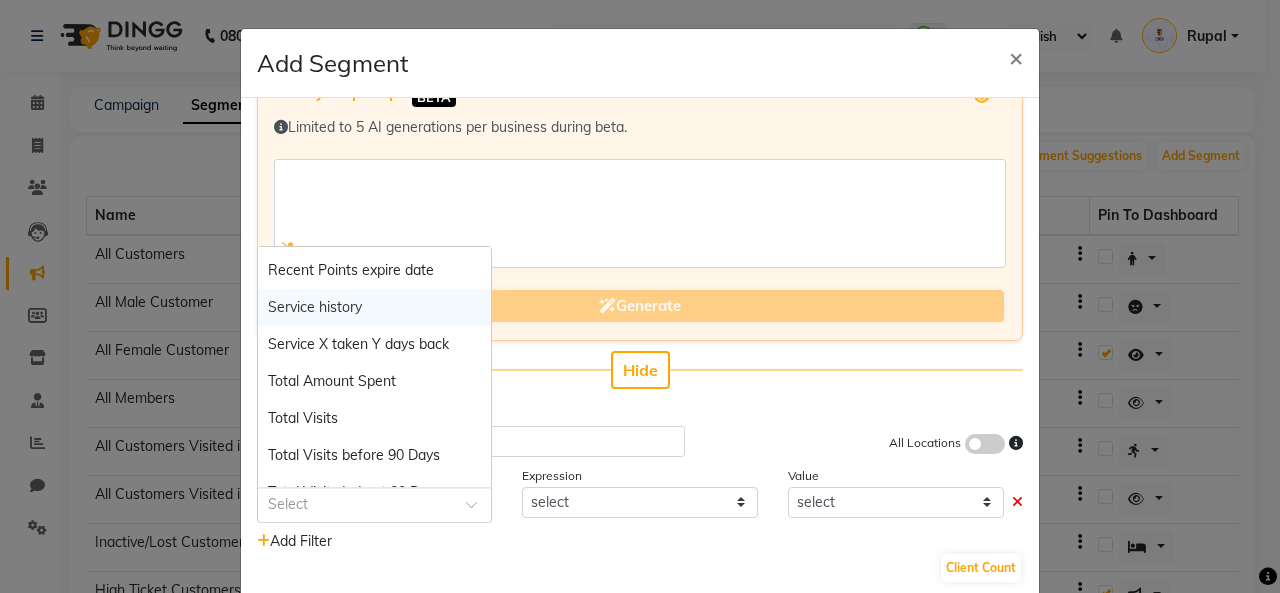 click on "Service history" at bounding box center (315, 307) 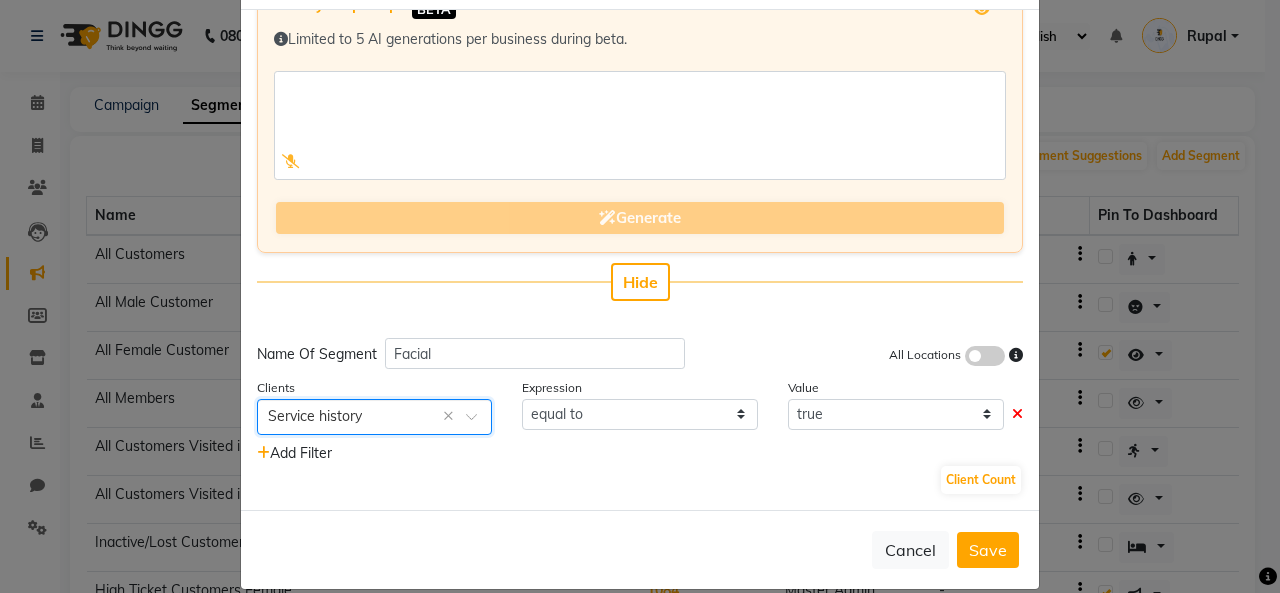 scroll, scrollTop: 110, scrollLeft: 0, axis: vertical 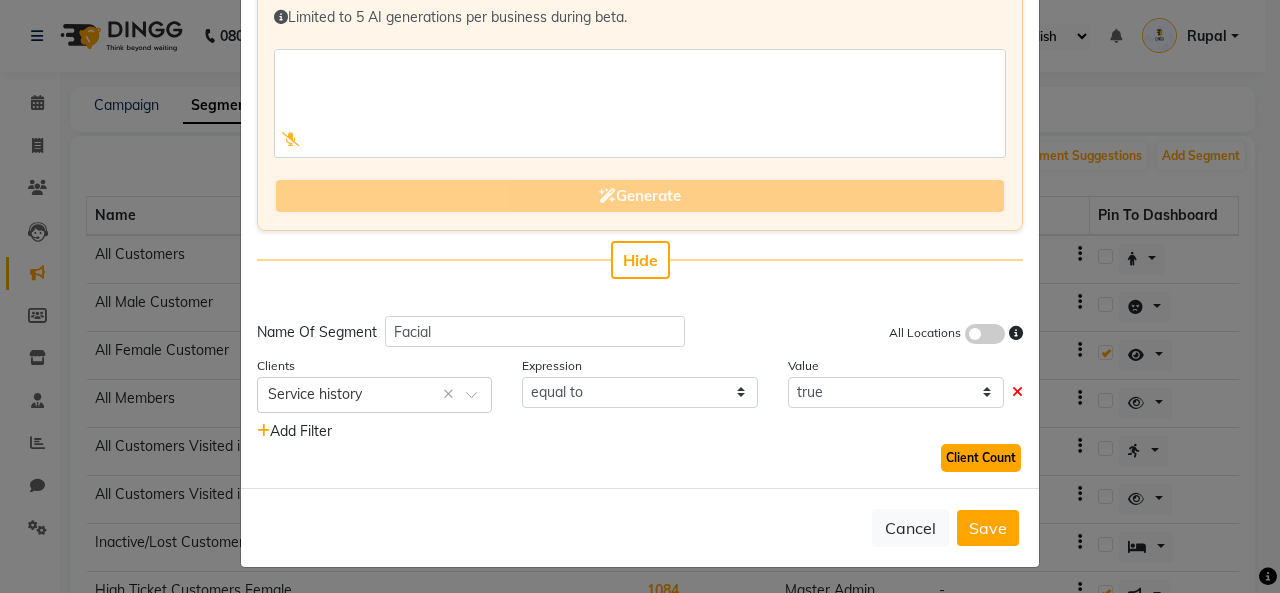 click on "Client Count" 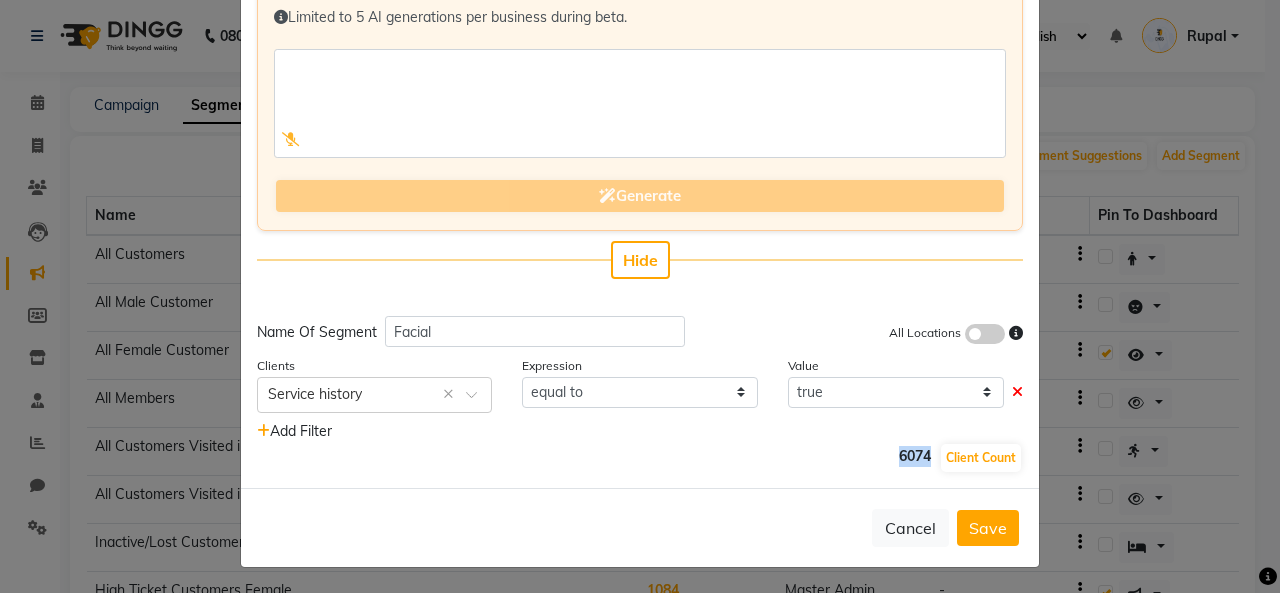 drag, startPoint x: 872, startPoint y: 454, endPoint x: 912, endPoint y: 453, distance: 40.012497 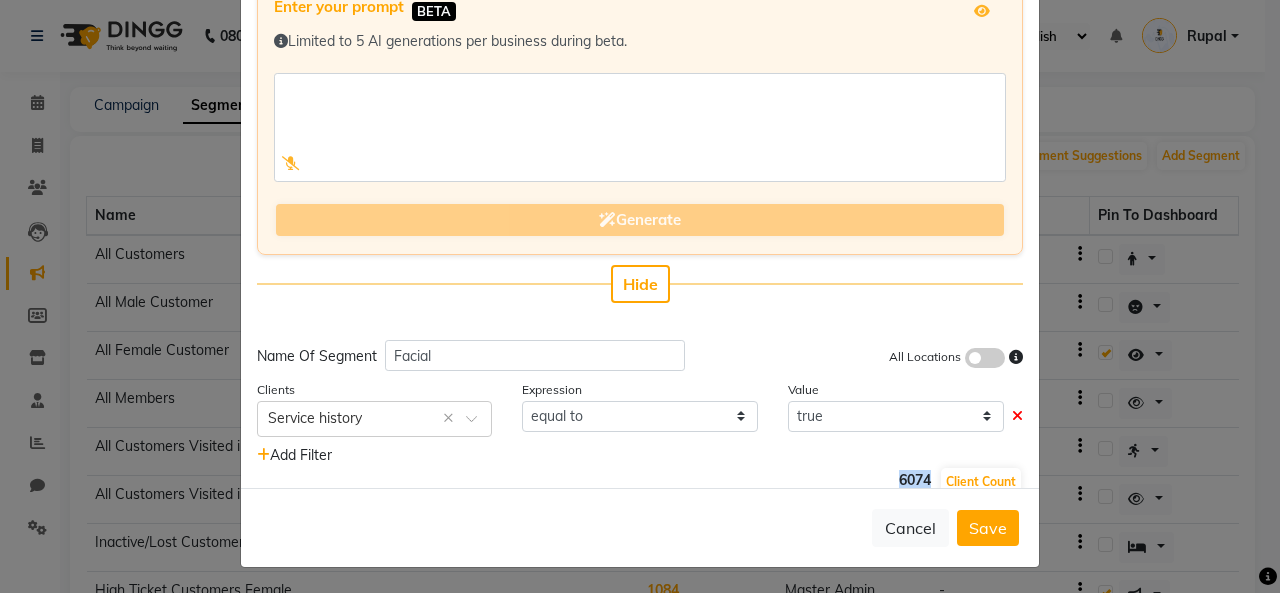 scroll, scrollTop: 0, scrollLeft: 0, axis: both 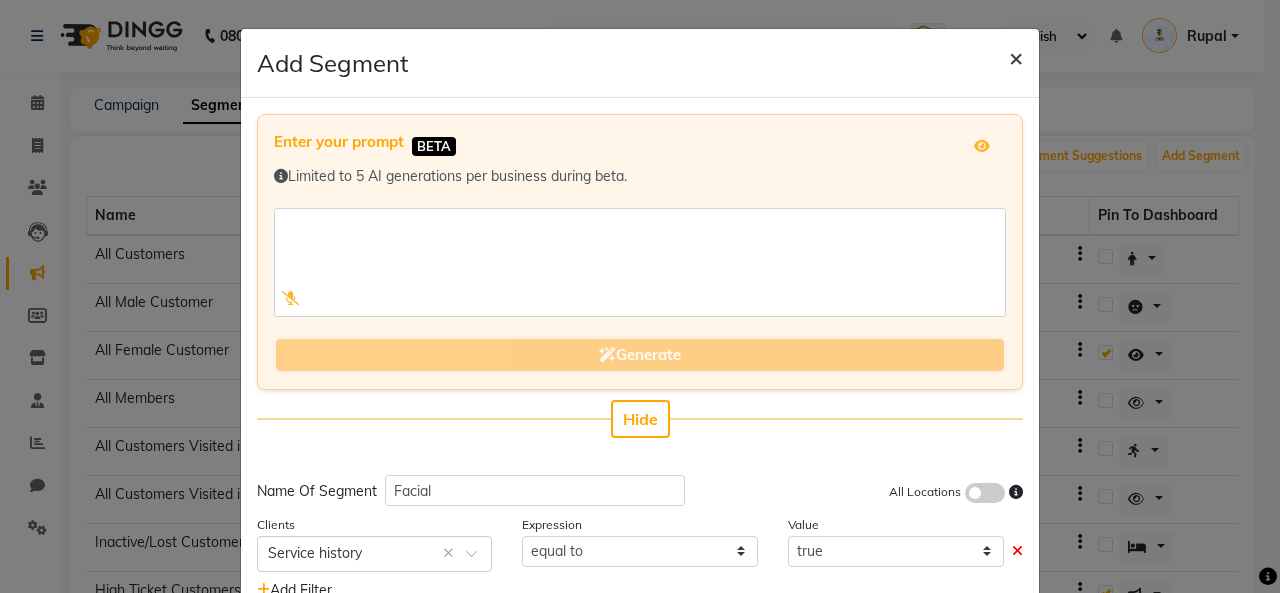 click on "×" 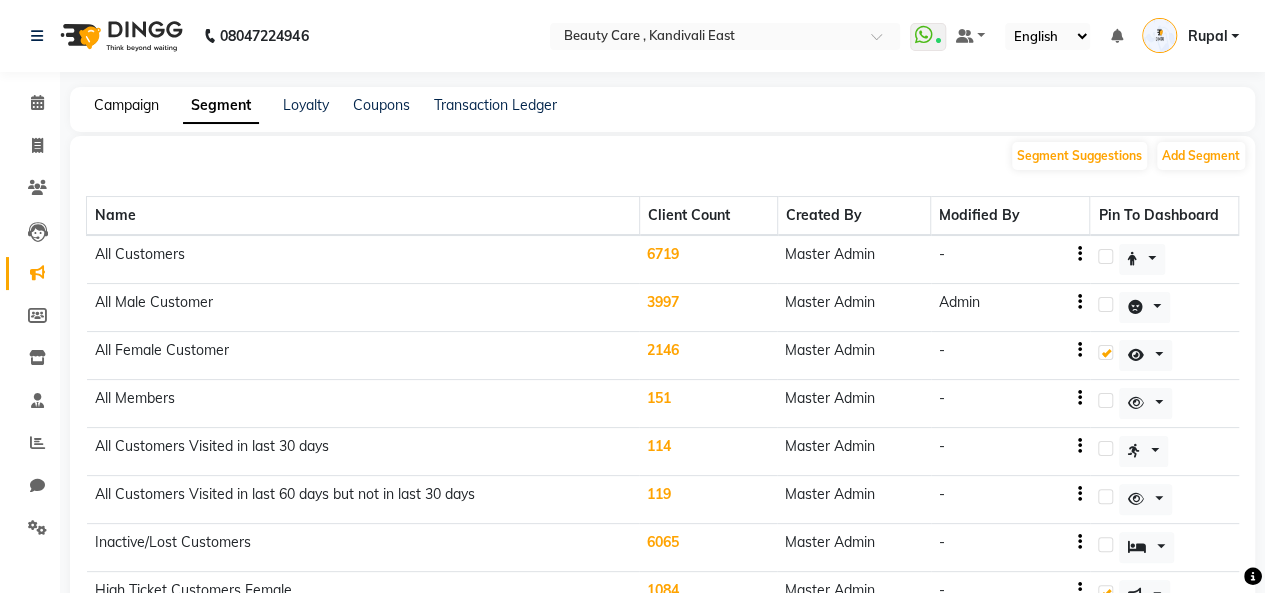 click on "Campaign" 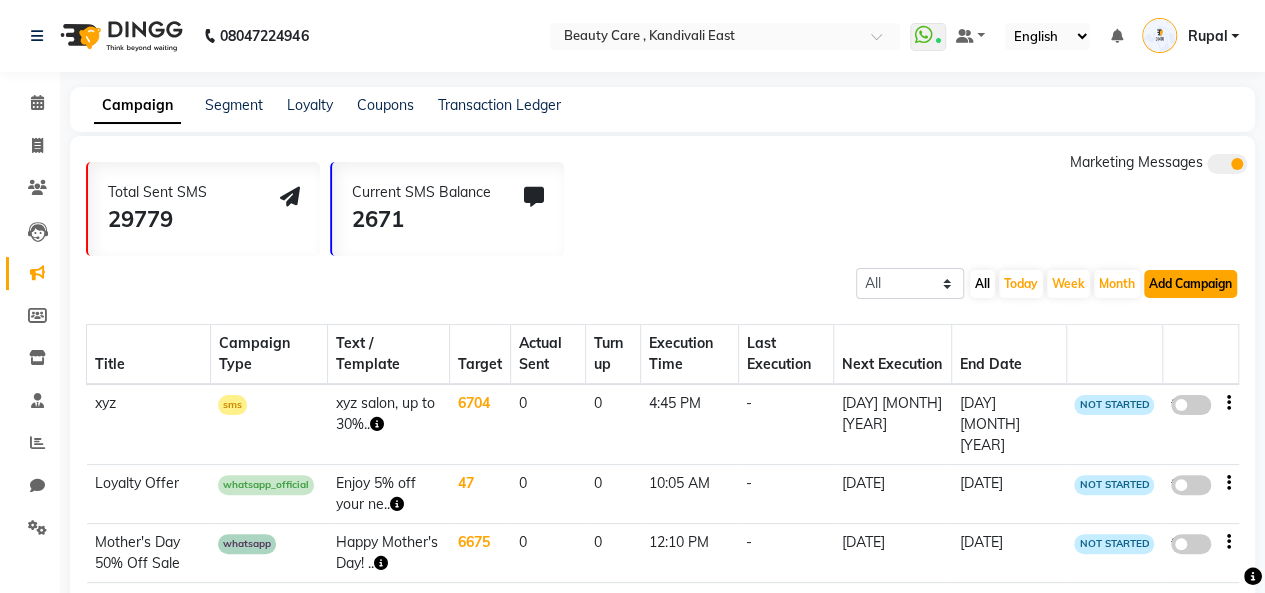 click on "Add Campaign" at bounding box center [1190, 284] 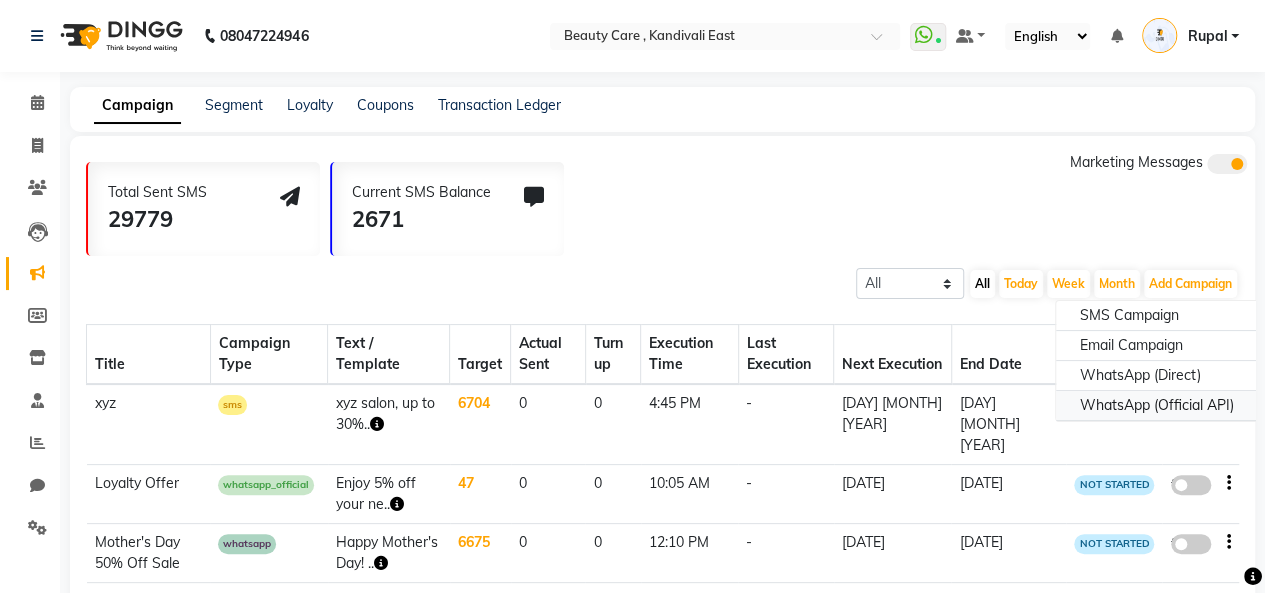 click on "WhatsApp (Official API)" 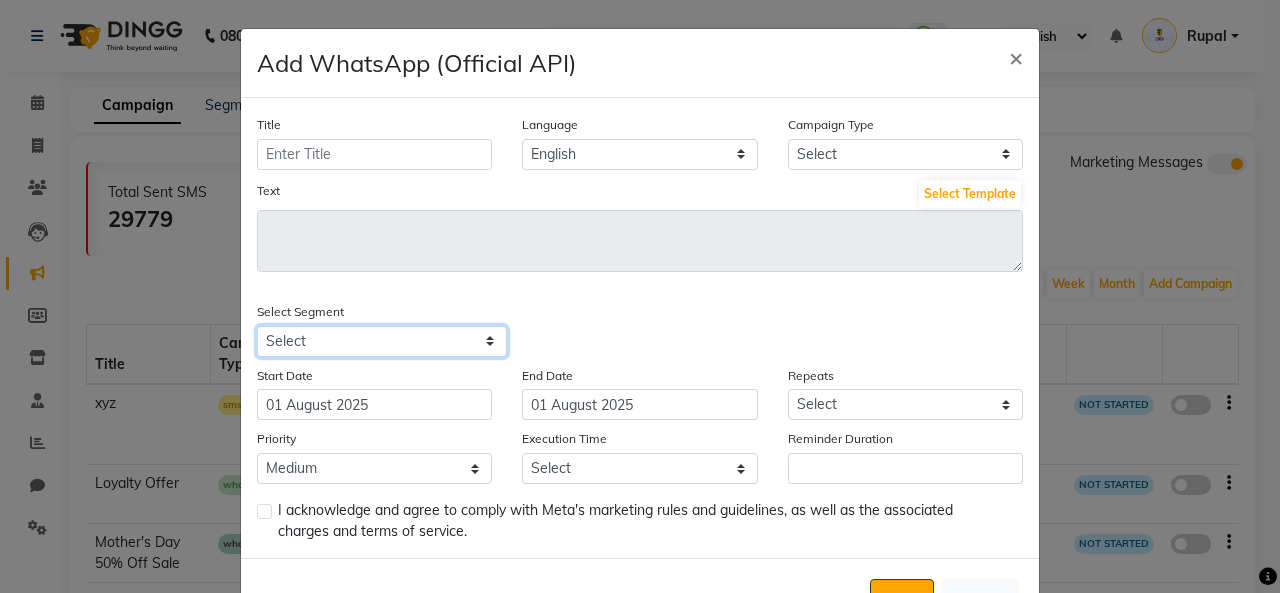 click on "Select All Customers All Male Customer All Female Customer All Members All Customers Visited in last 30 days All Customers Visited in last 60 days but not in last 30 days Inactive/Lost Customers High Ticket Customers Female Low Ticket Customers Frequent Customers Regular Customers New Customers All Customers with Valid Birthdays All Customers with Valid Anniversary All Customer Visited in 2020 high value male High Paying Inactive Shampoo purchases 1m+ Wallet Balance Birthday This Month Bad Feedback Face Pack Service Taken 30 Days Back Test Color Reminder Sales Team Happy Cutomer Hair cut Taken 20 days Back Hair Color Christmas Offer Loyalty L1 Loyalty L2 Loyalty L3 Test <30 Amount Spent 15k in 1 yr Facial Taken in 30 Days expired membership Prepaid Client Client Visited at least 1 never visited Test Female UYGTFDS invoice due High Ticket Customer 7.5k Cust. HIgh ticket cust High paying global lkjhgfdsa keratine demo rave HNI color Loyalty L2 only hair cut hair cut Female hair cut facial ABC Manicure KERATIN" at bounding box center [382, 341] 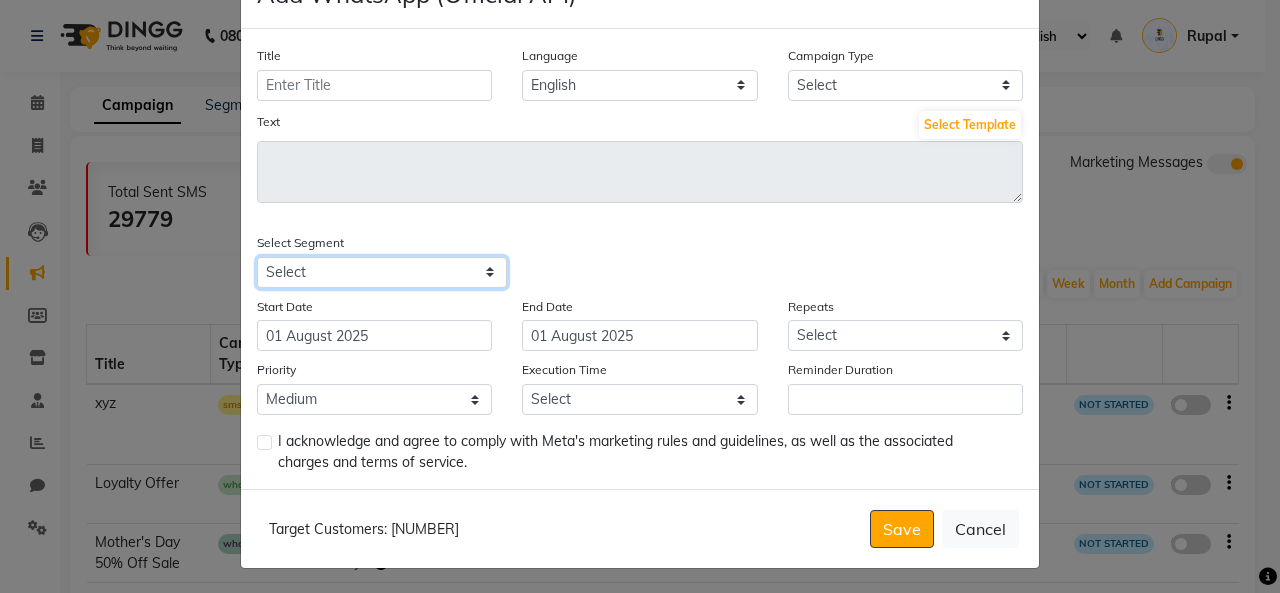 scroll, scrollTop: 70, scrollLeft: 0, axis: vertical 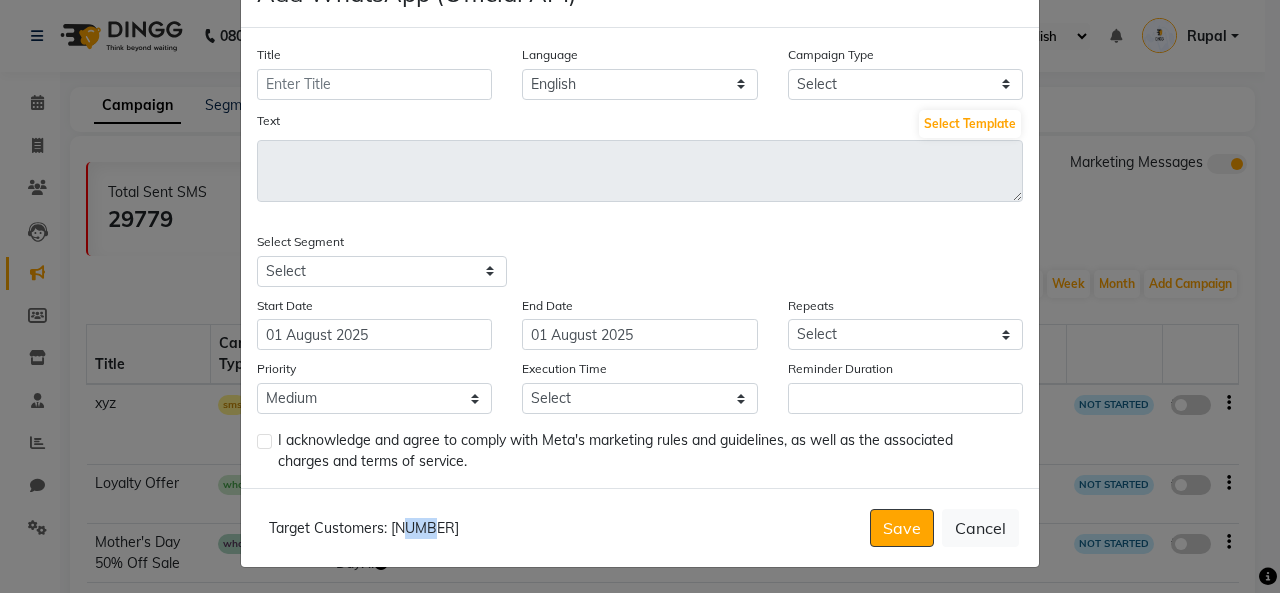 drag, startPoint x: 386, startPoint y: 524, endPoint x: 420, endPoint y: 524, distance: 34 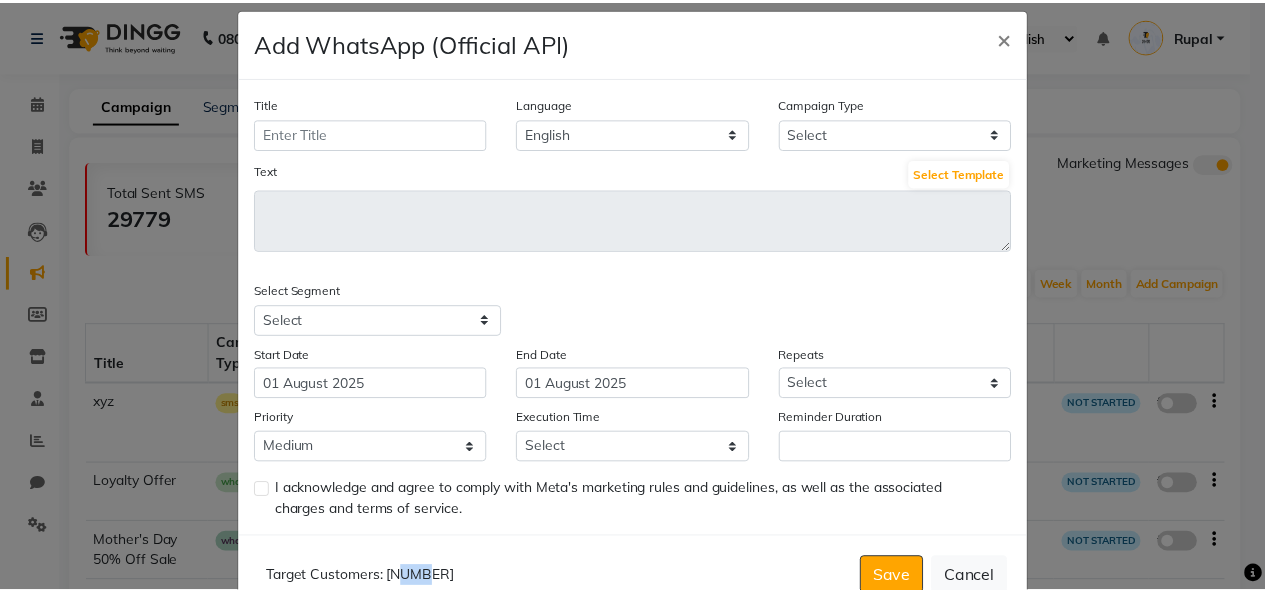 scroll, scrollTop: 0, scrollLeft: 0, axis: both 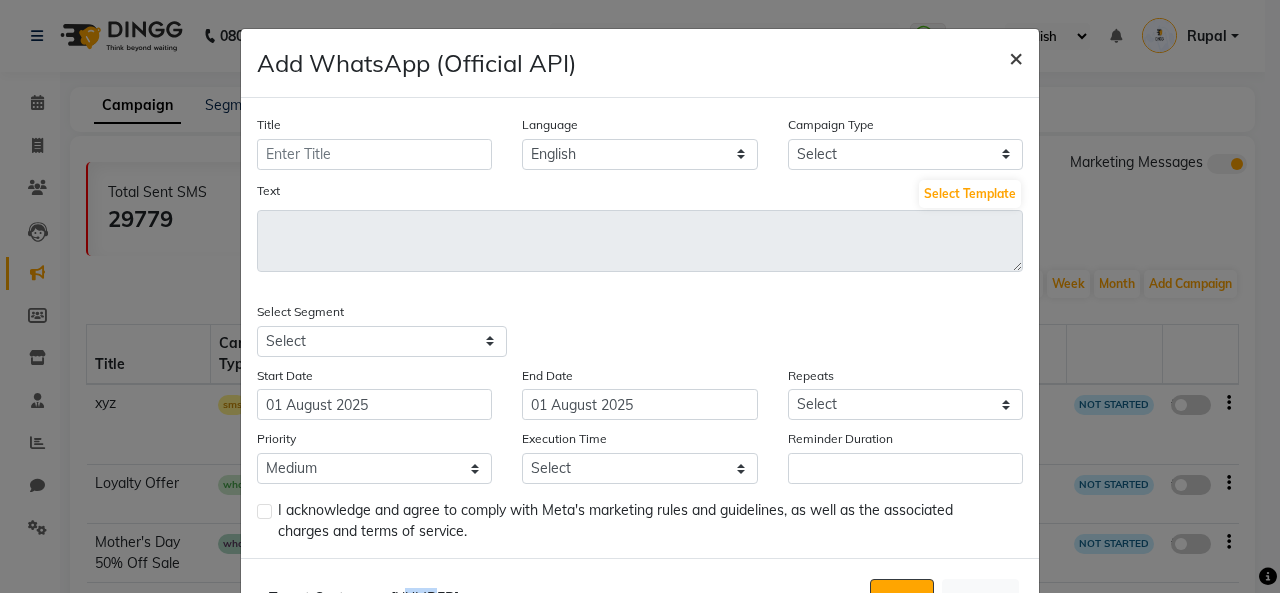 click on "×" 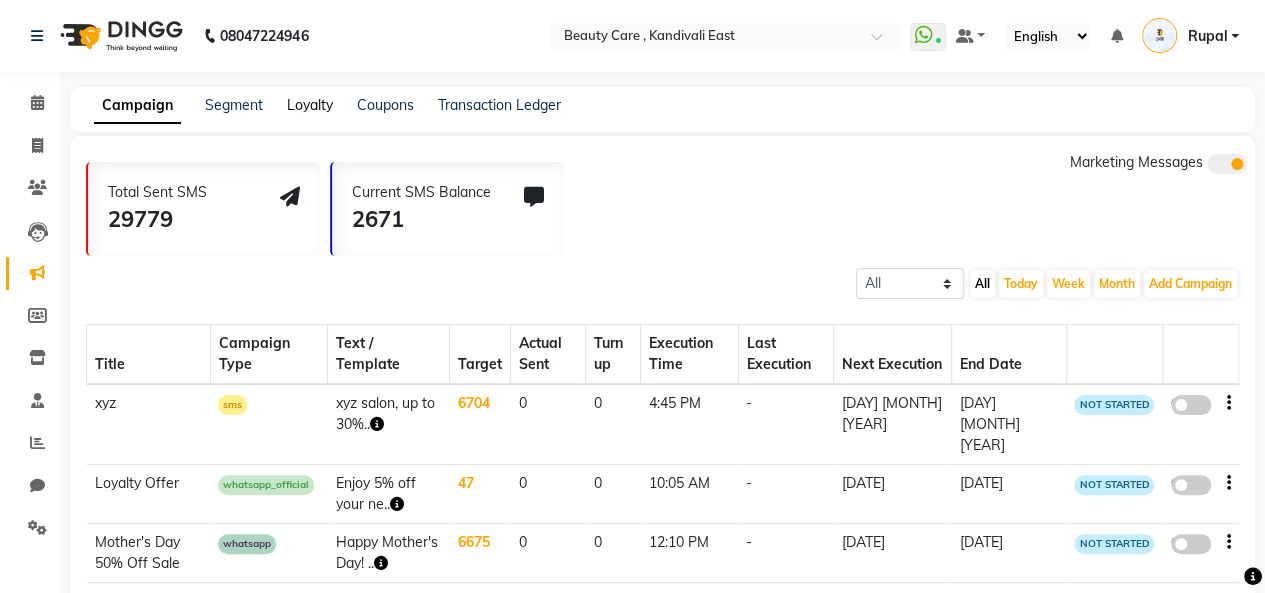 click on "Loyalty" 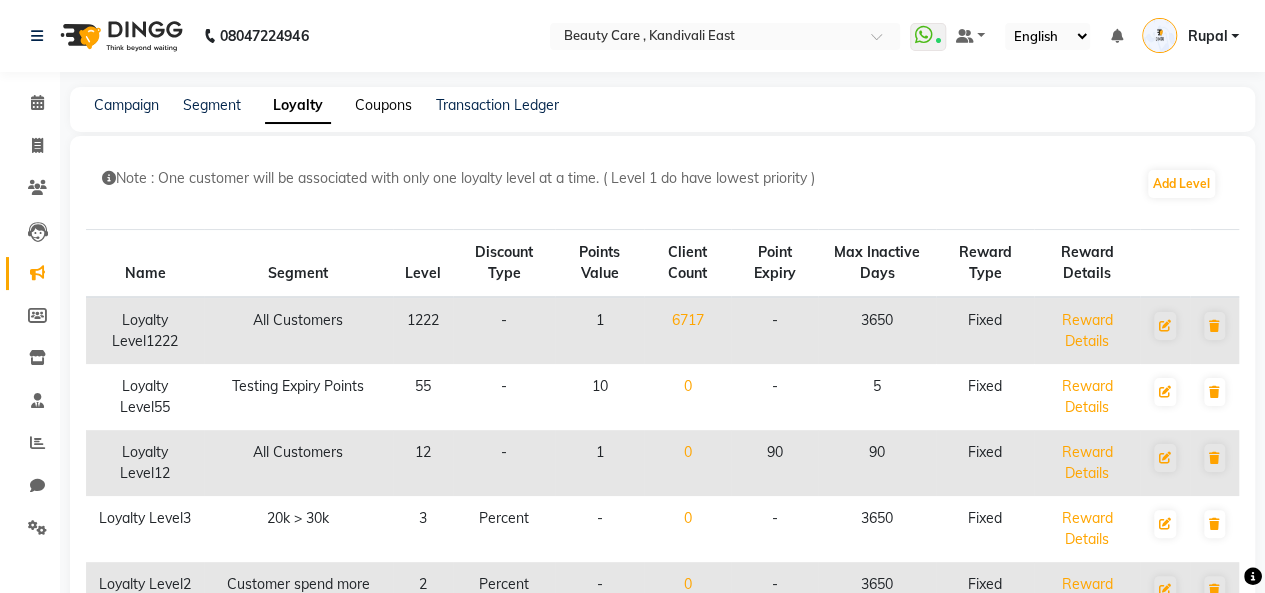 click on "Coupons" 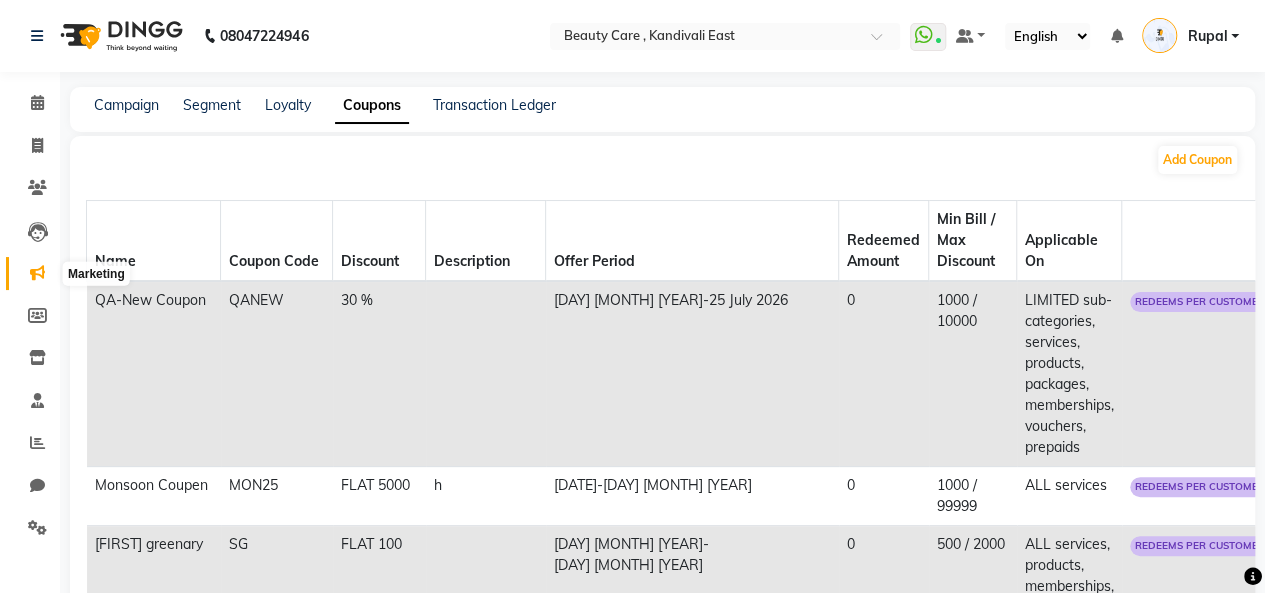 click 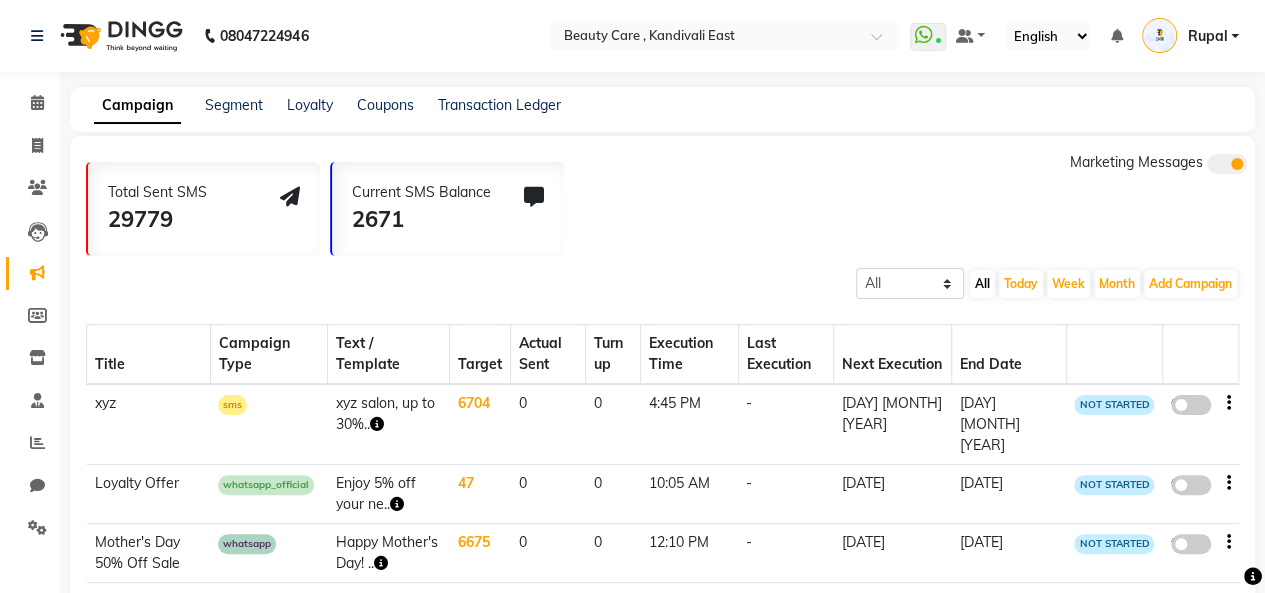 scroll, scrollTop: 218, scrollLeft: 0, axis: vertical 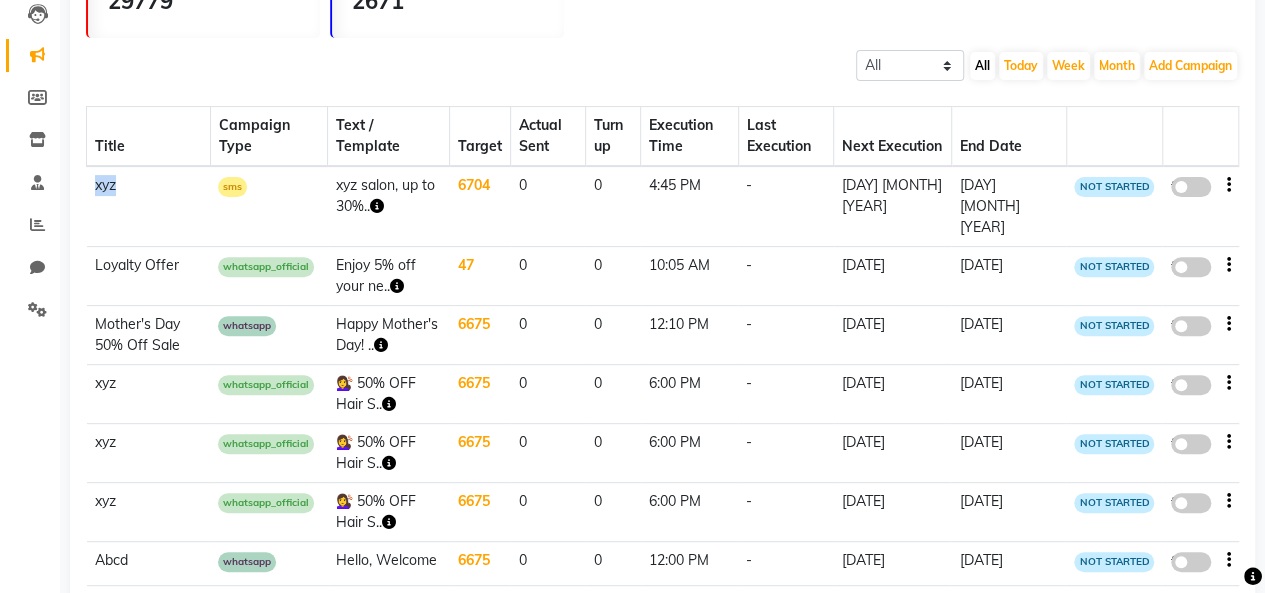 drag, startPoint x: 94, startPoint y: 186, endPoint x: 153, endPoint y: 223, distance: 69.641945 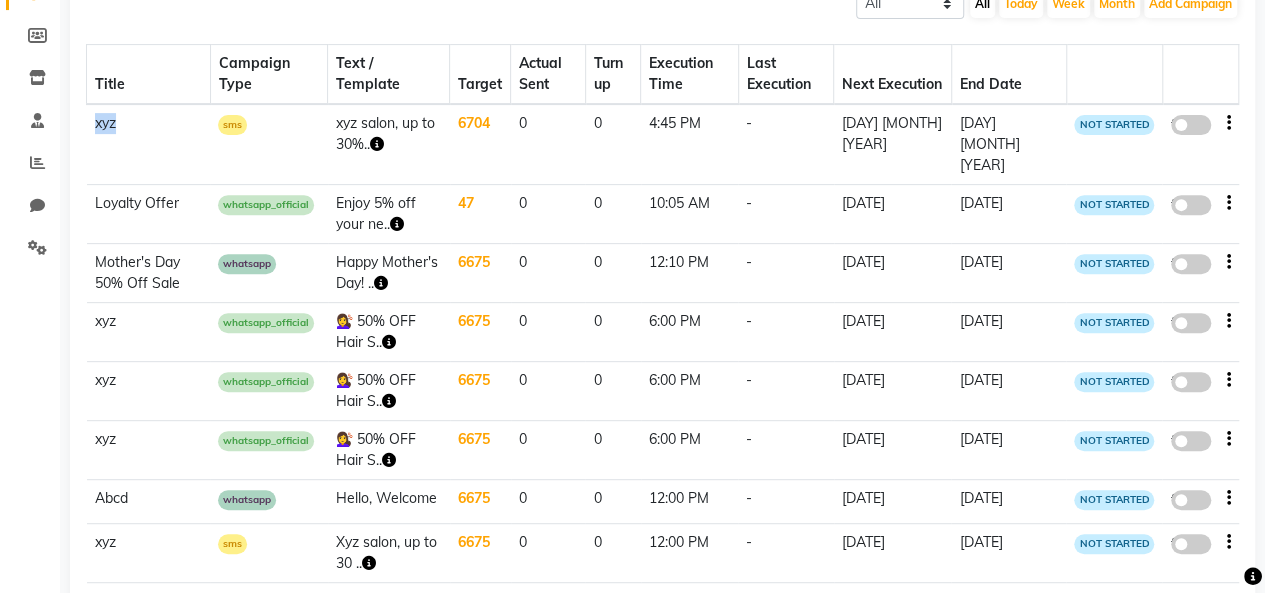 scroll, scrollTop: 468, scrollLeft: 0, axis: vertical 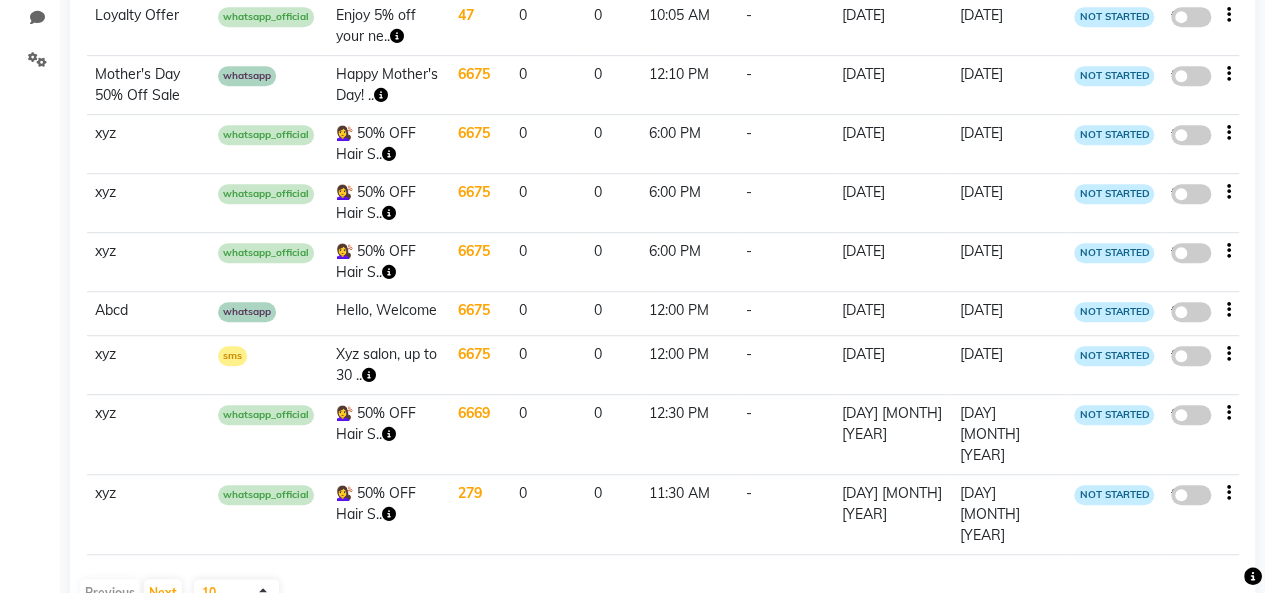 drag, startPoint x: 389, startPoint y: 283, endPoint x: 480, endPoint y: 288, distance: 91.13726 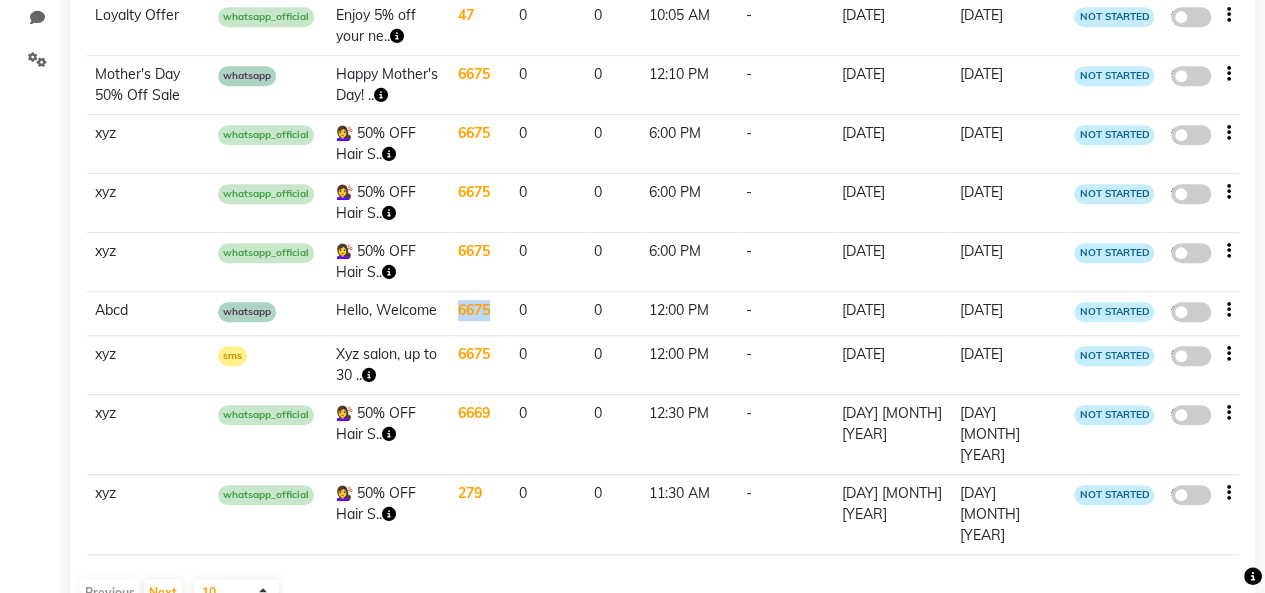 drag, startPoint x: 490, startPoint y: 285, endPoint x: 536, endPoint y: 287, distance: 46.043457 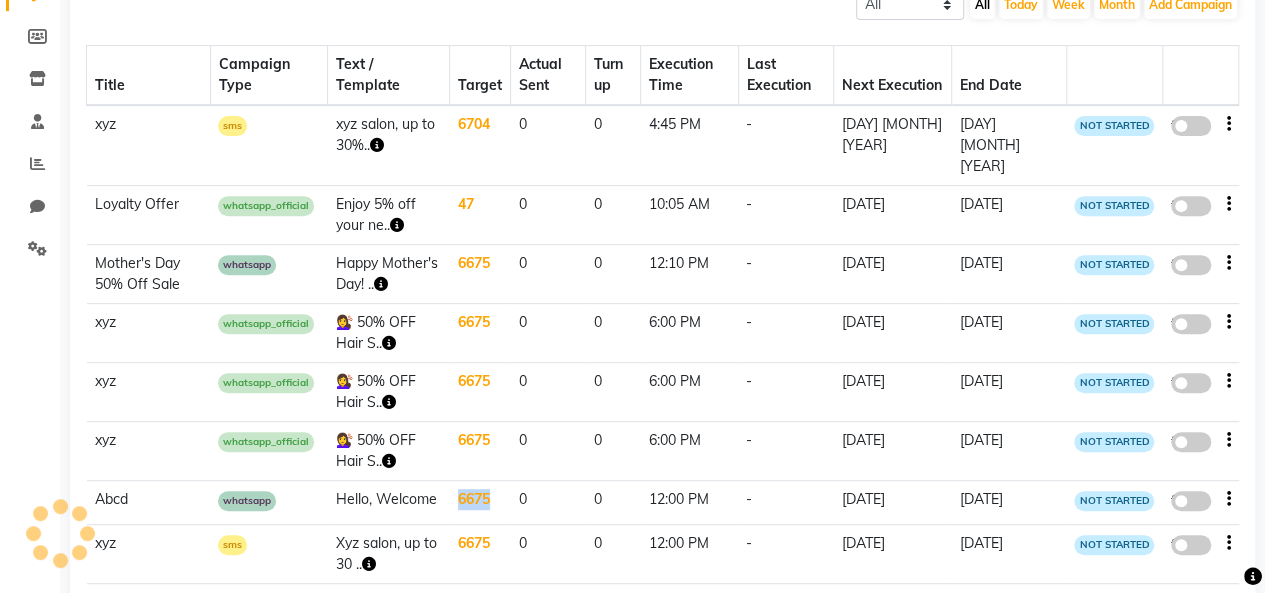 scroll, scrollTop: 188, scrollLeft: 0, axis: vertical 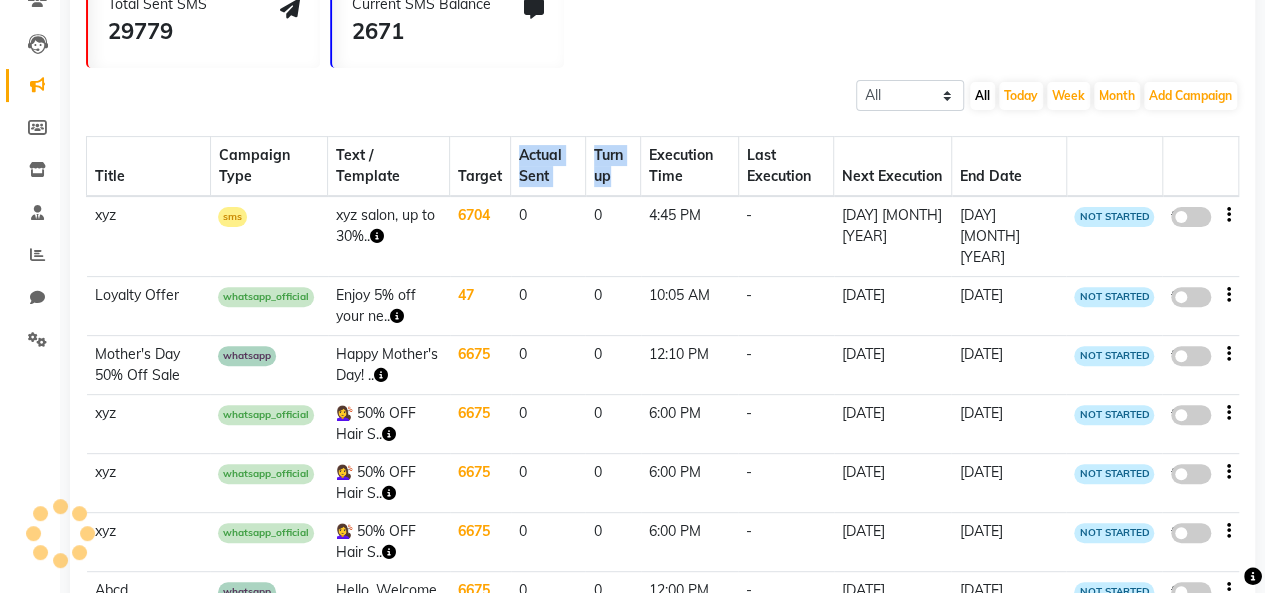 drag, startPoint x: 553, startPoint y: 145, endPoint x: 654, endPoint y: 181, distance: 107.22407 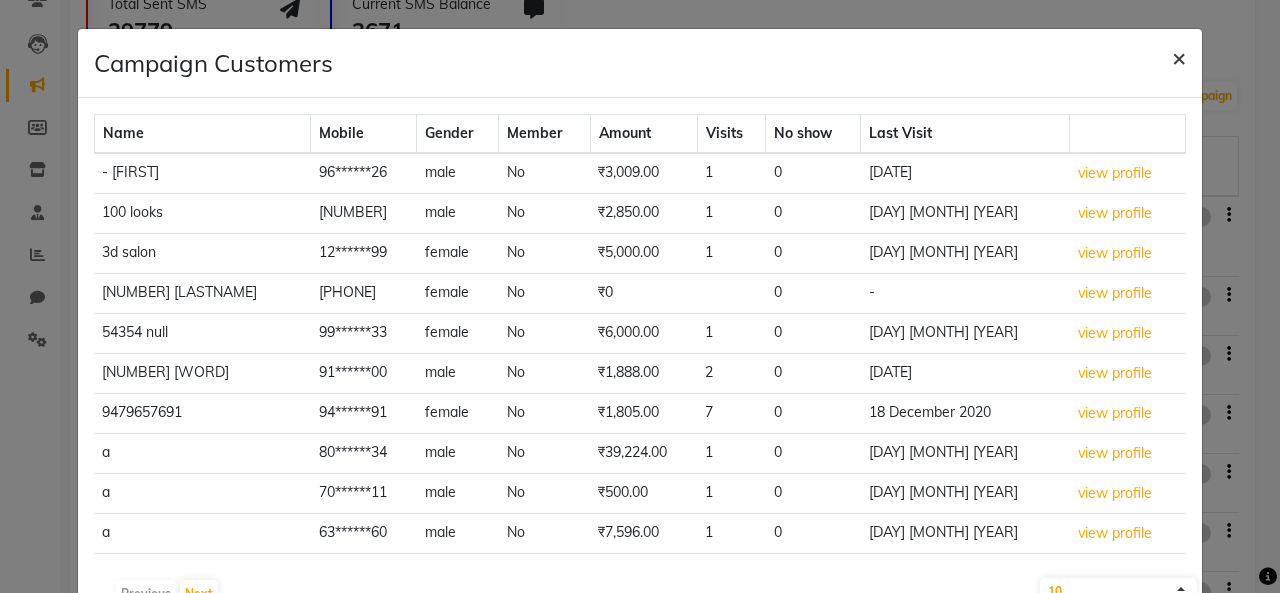 click on "×" 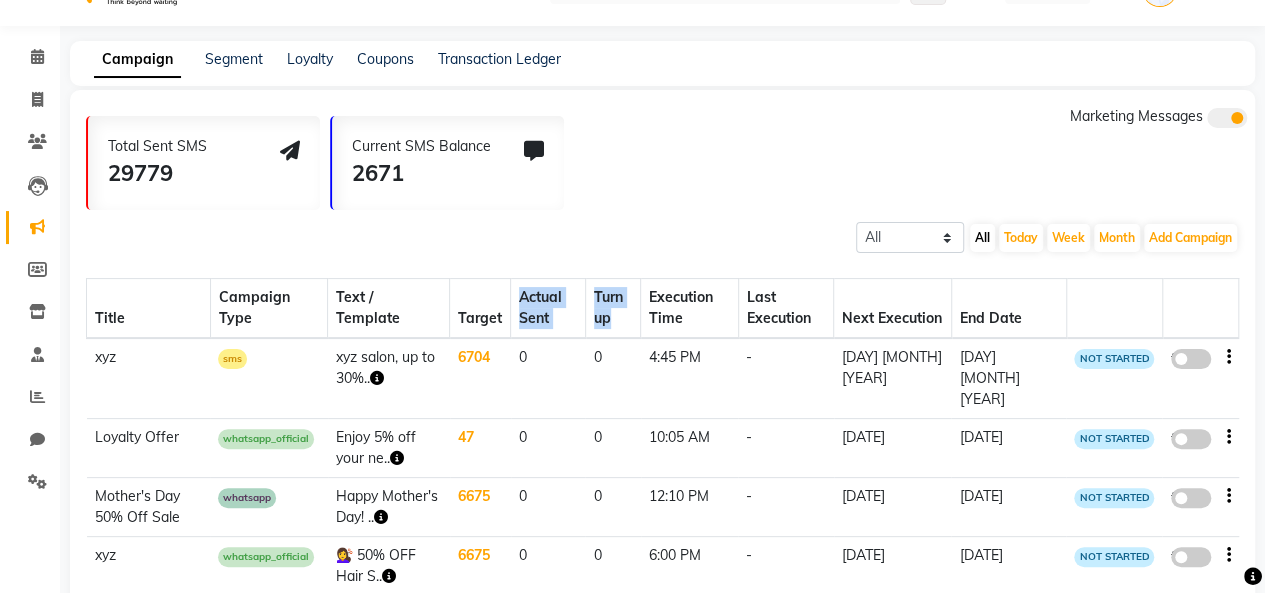 scroll, scrollTop: 0, scrollLeft: 0, axis: both 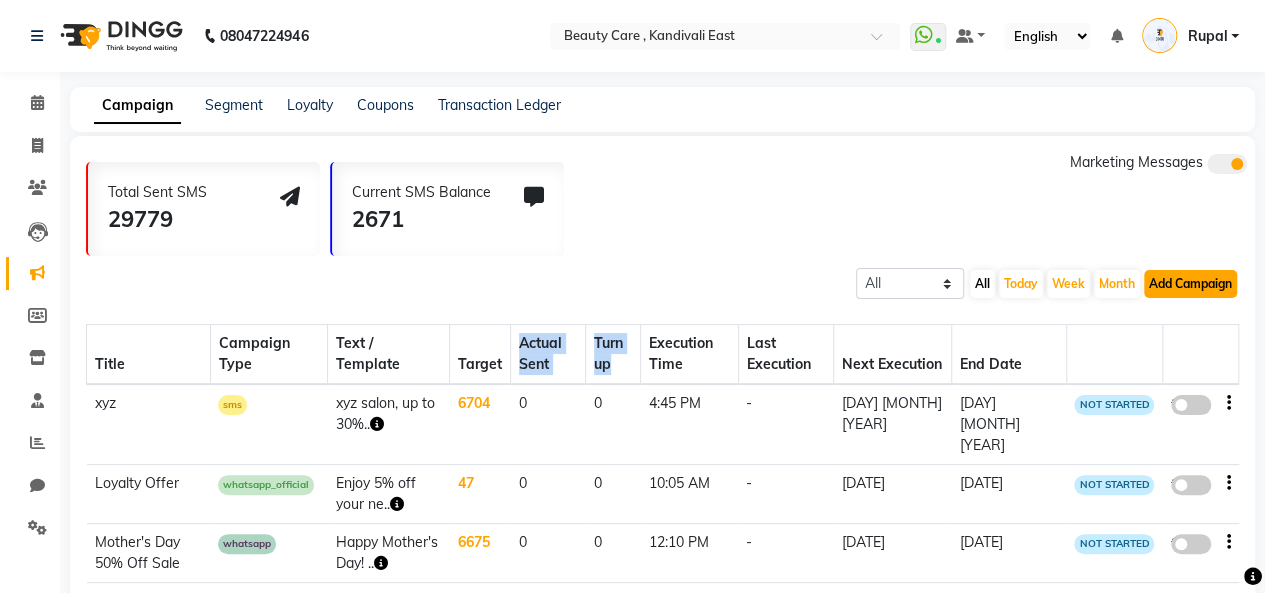 click on "Add Campaign" at bounding box center (1190, 284) 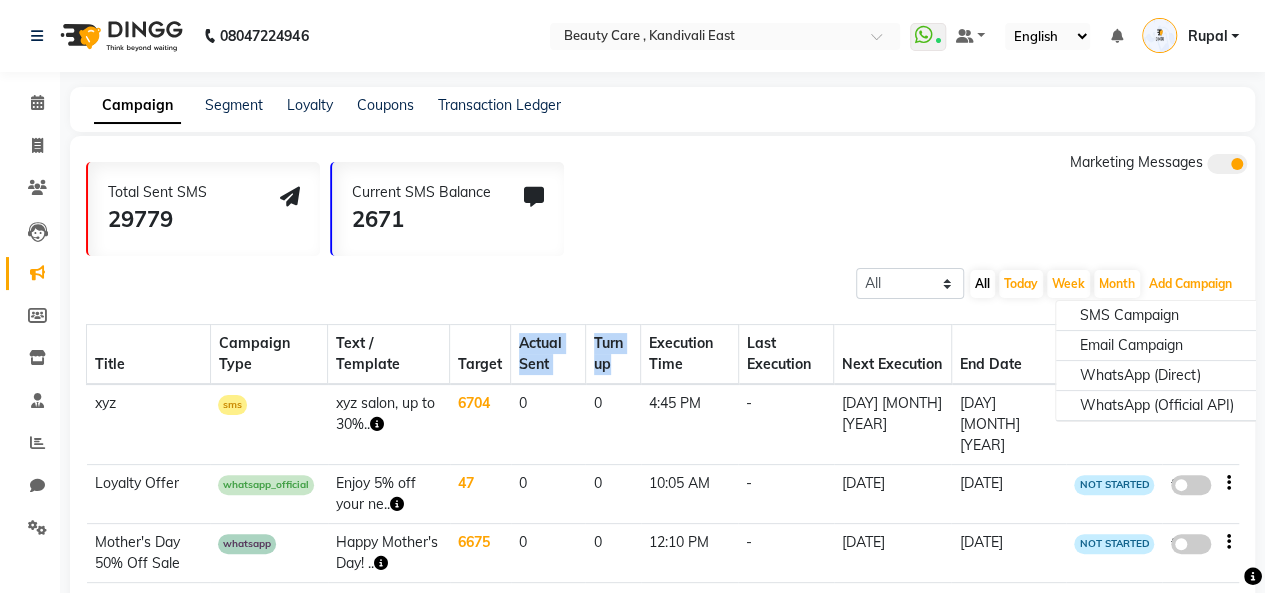 scroll, scrollTop: 163, scrollLeft: 0, axis: vertical 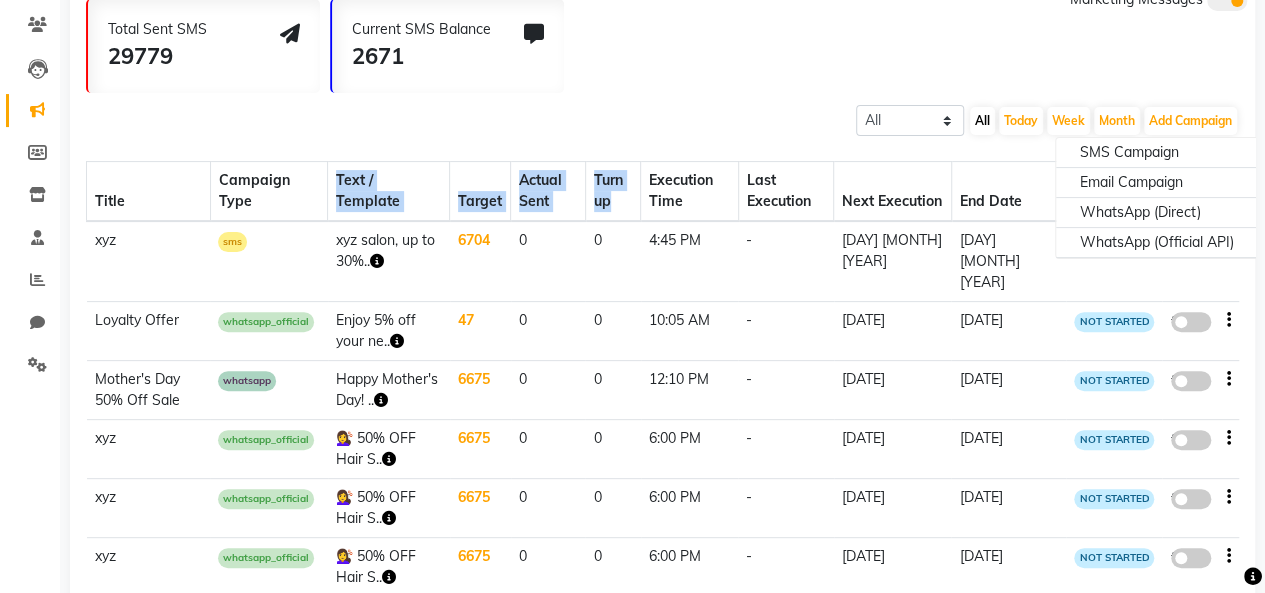 drag, startPoint x: 352, startPoint y: 193, endPoint x: 664, endPoint y: 208, distance: 312.36038 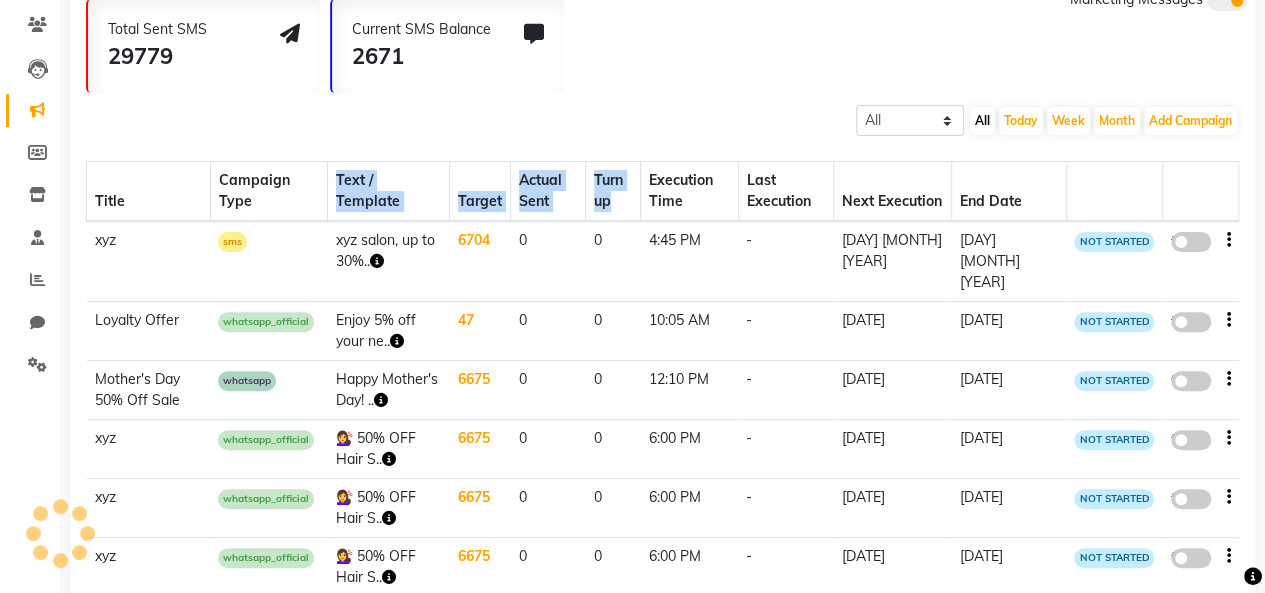 scroll, scrollTop: 15, scrollLeft: 0, axis: vertical 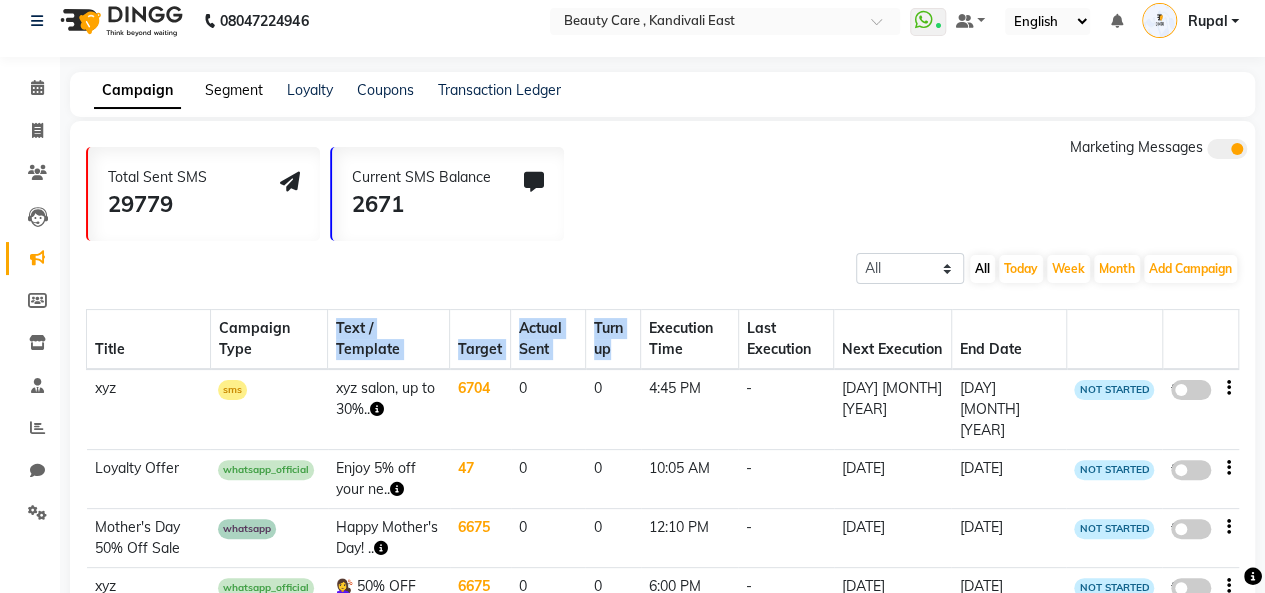 click on "Segment" 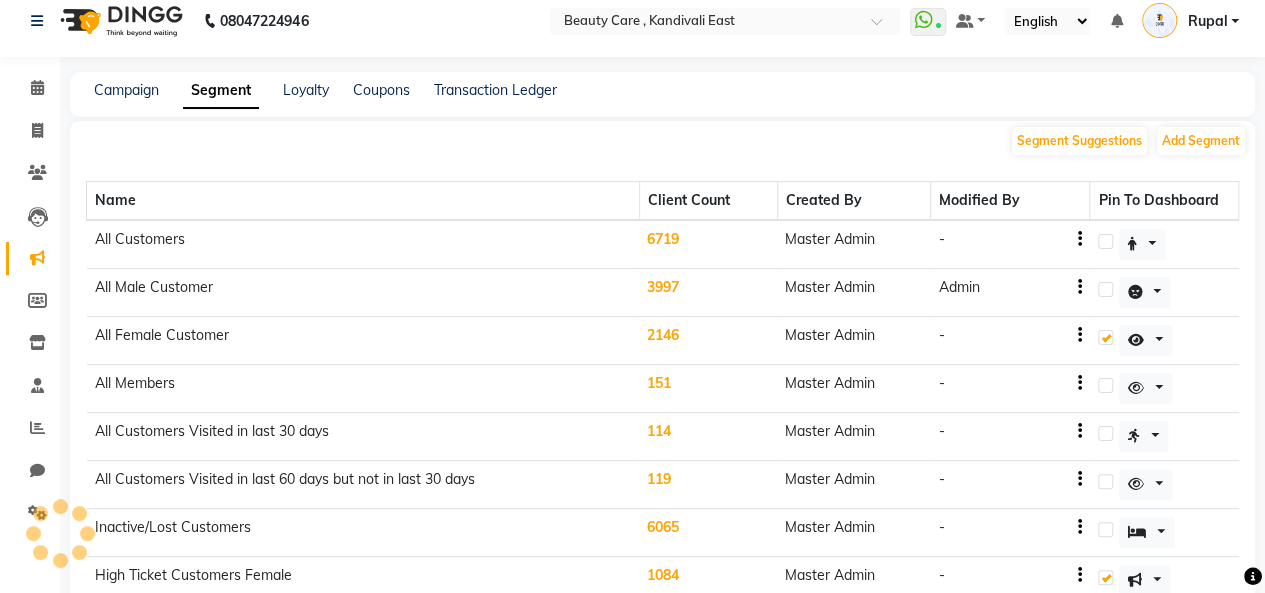 scroll, scrollTop: 0, scrollLeft: 0, axis: both 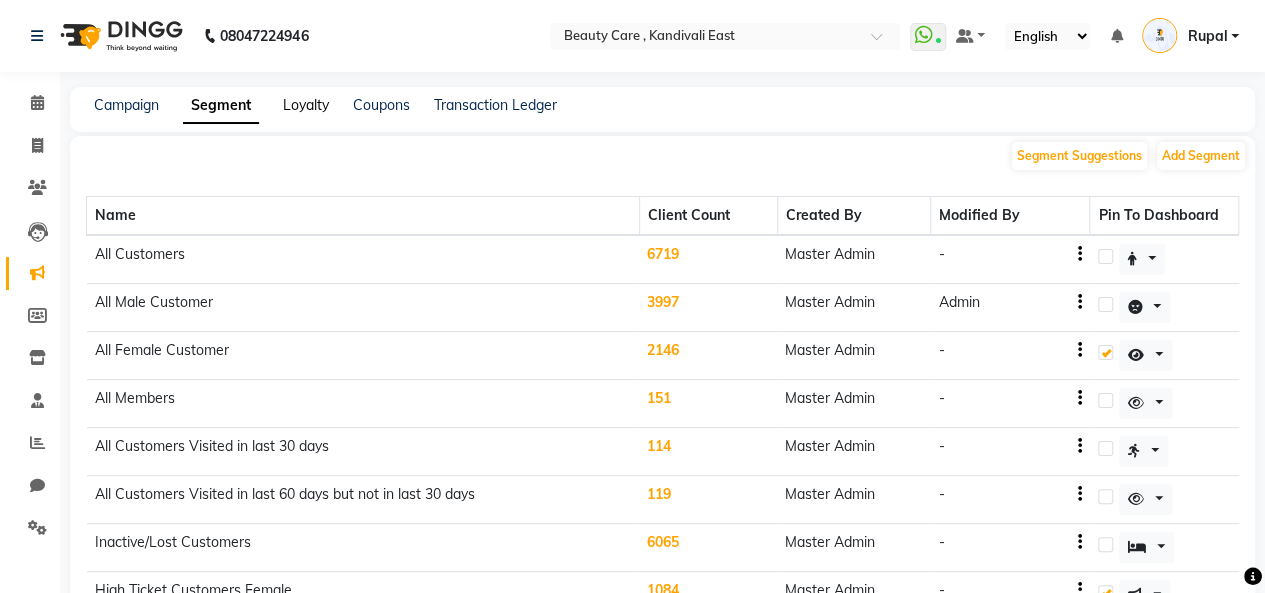 click on "Loyalty" 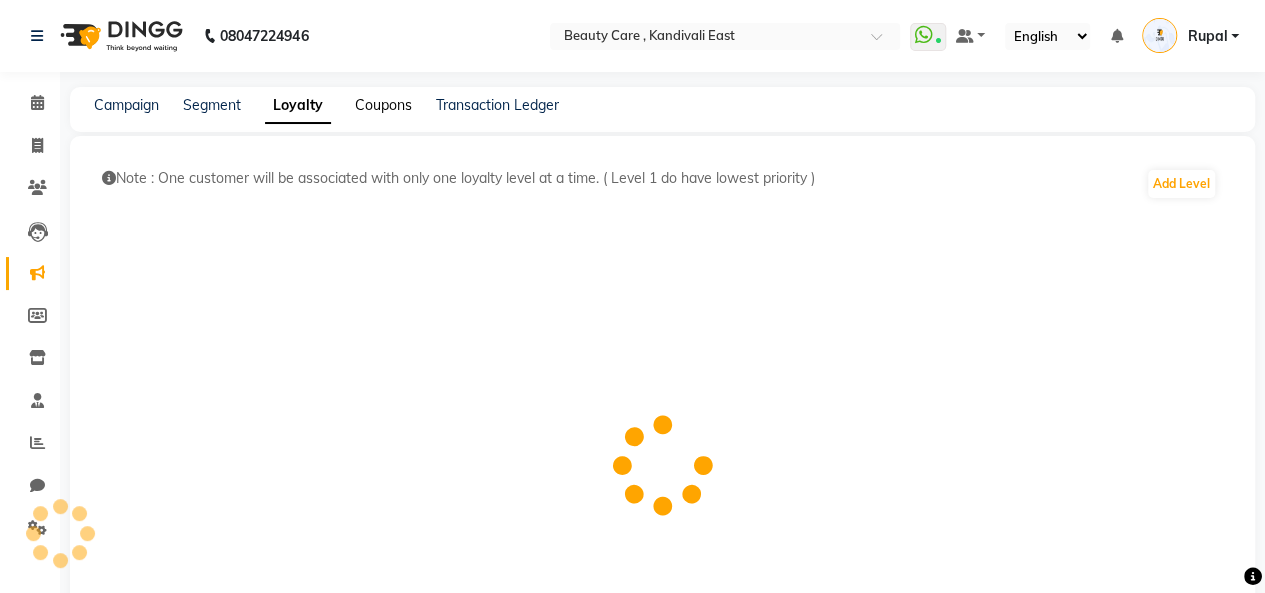 click on "Coupons" 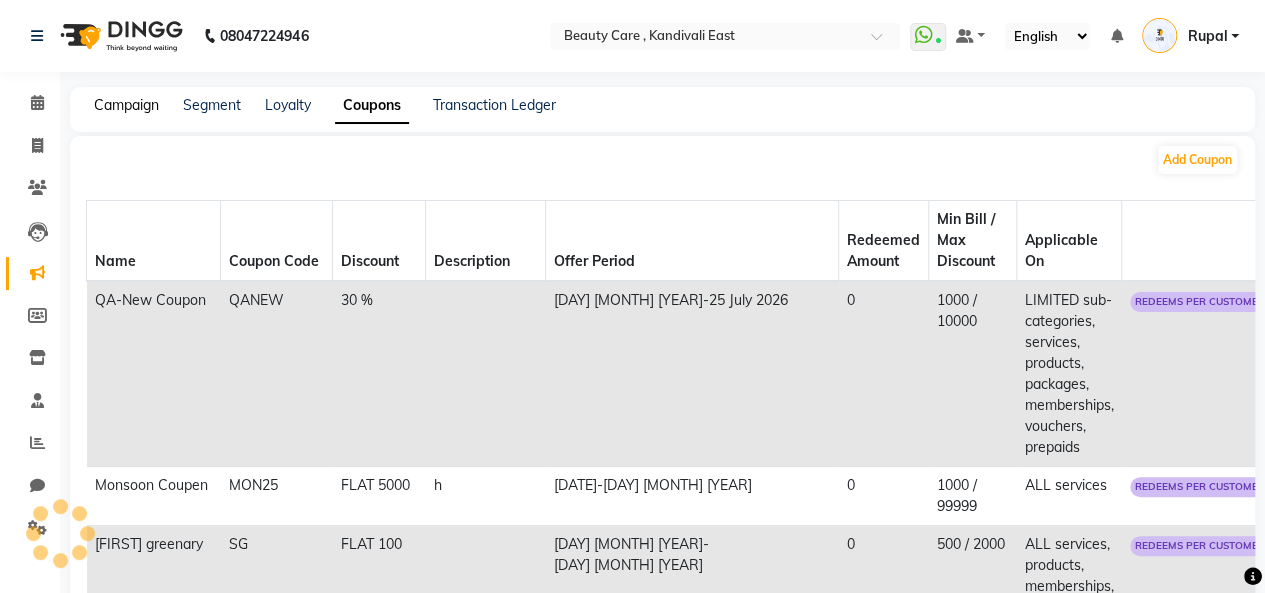 click on "Campaign" 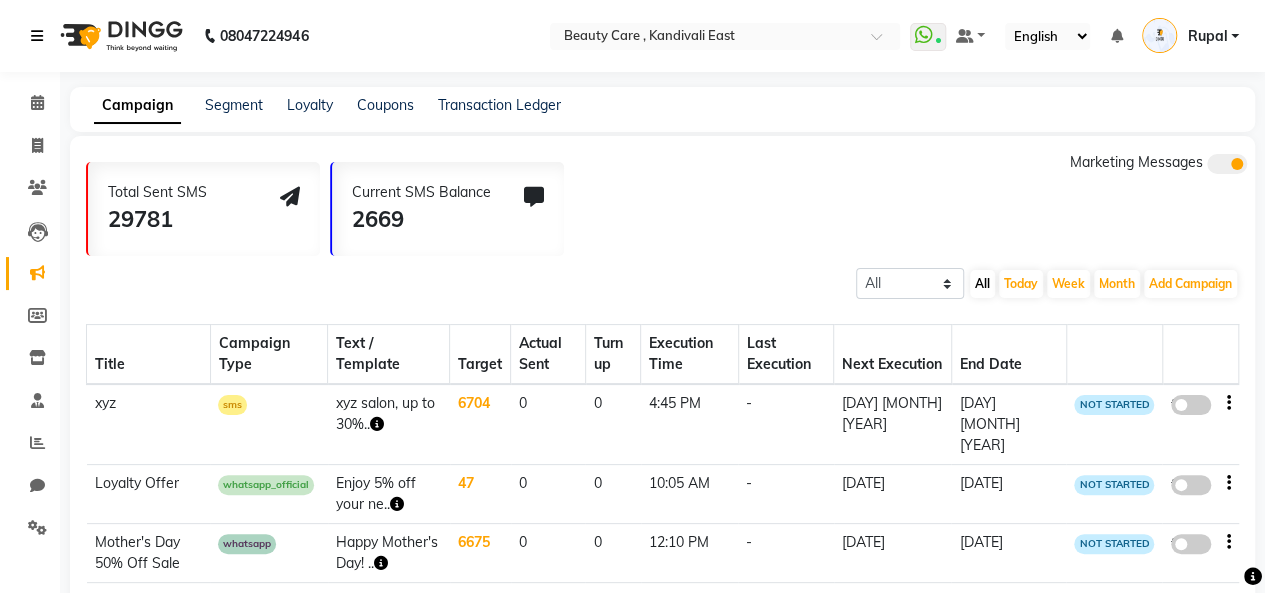 click at bounding box center [37, 36] 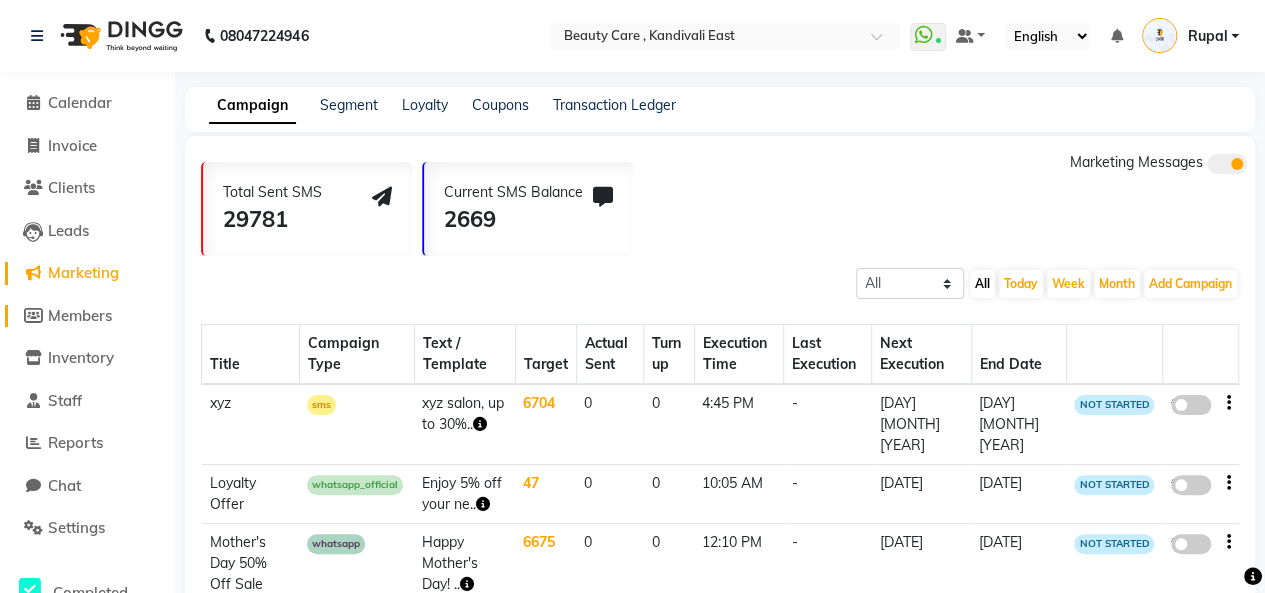 click on "Members" 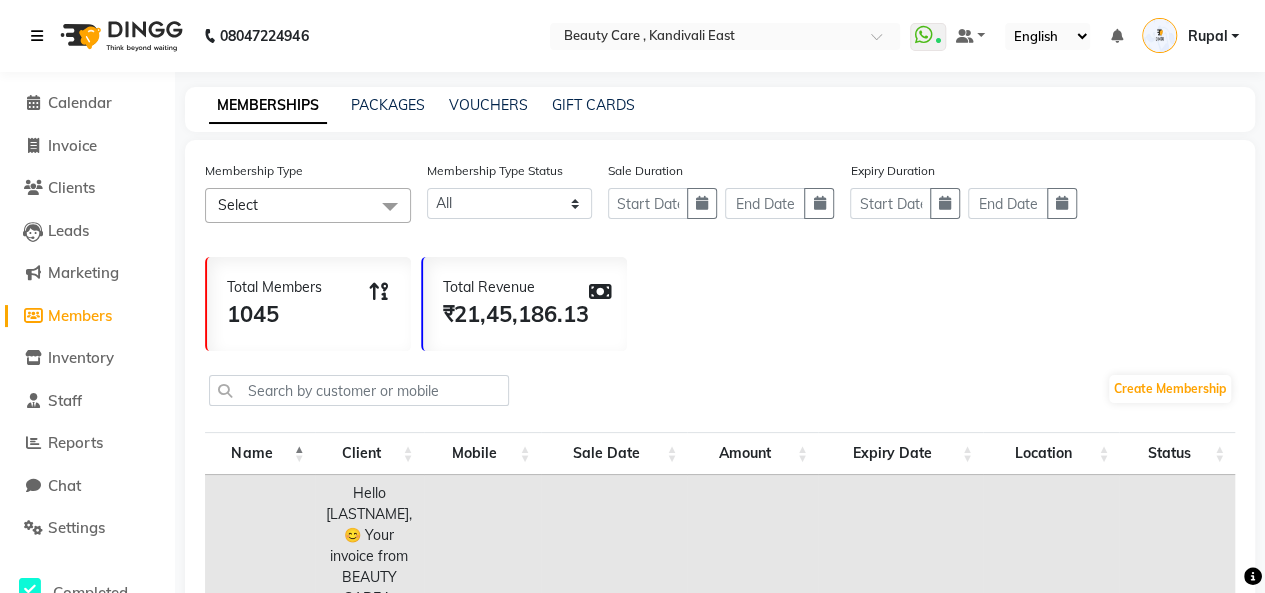 click at bounding box center [37, 36] 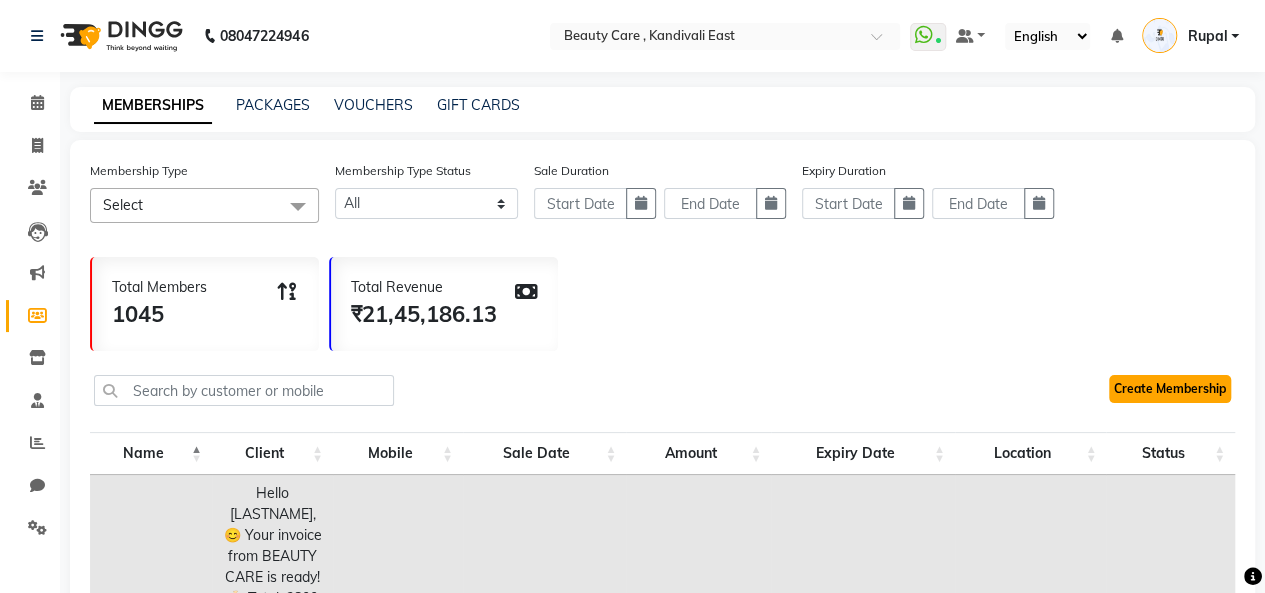 click on "Create Membership" 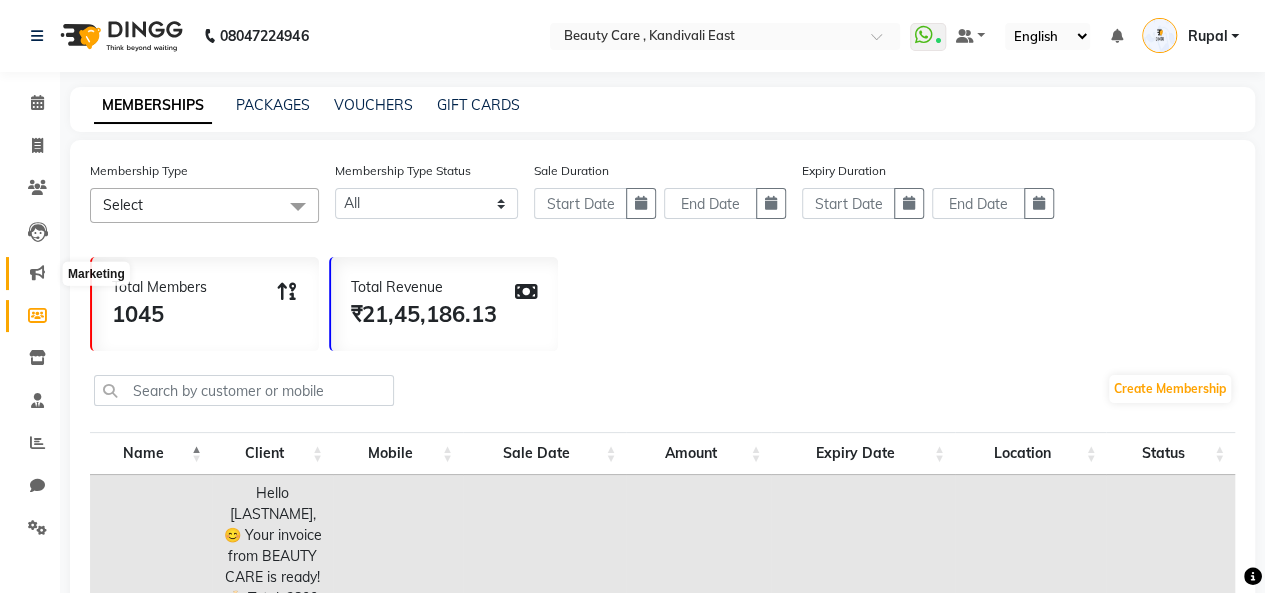 click 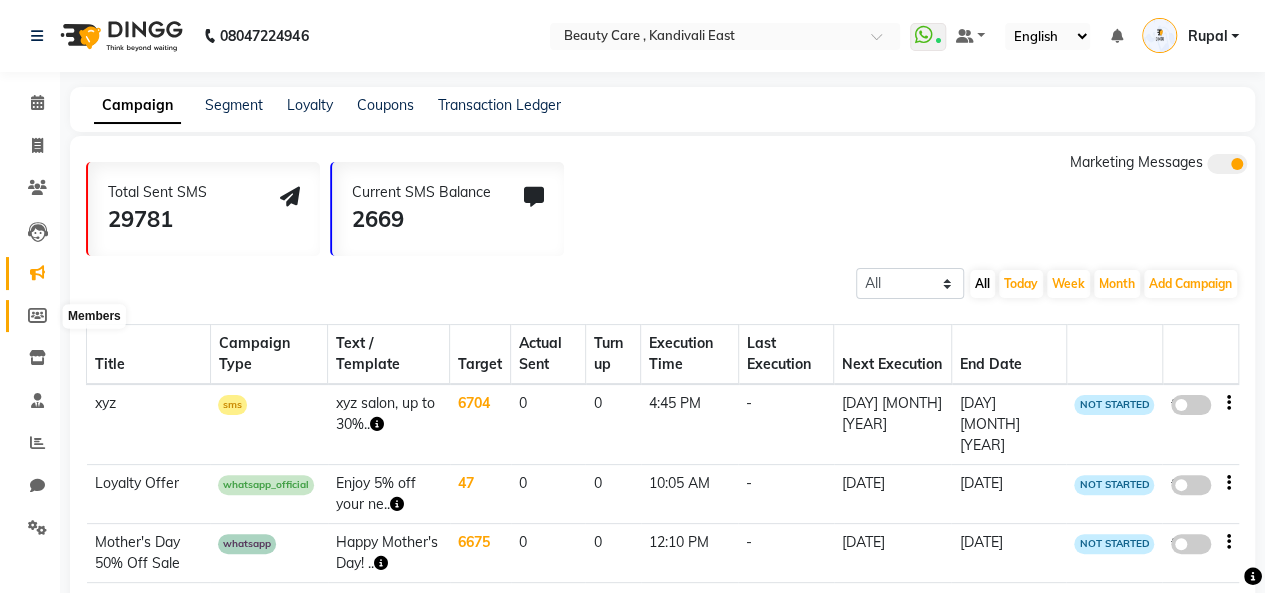 click 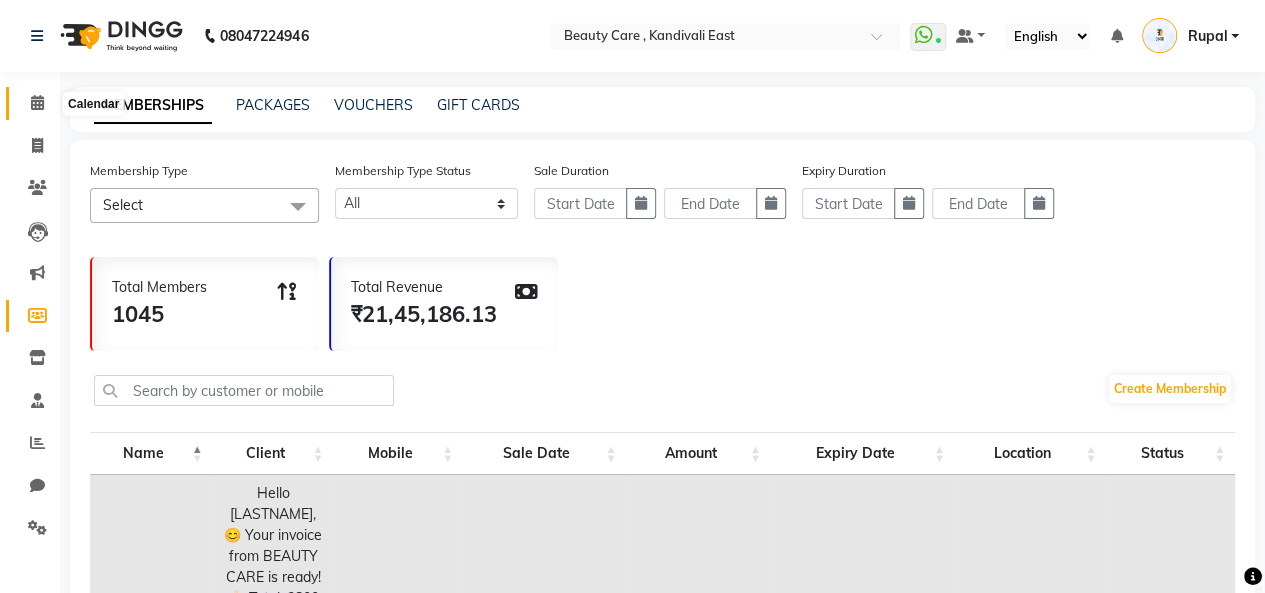 click 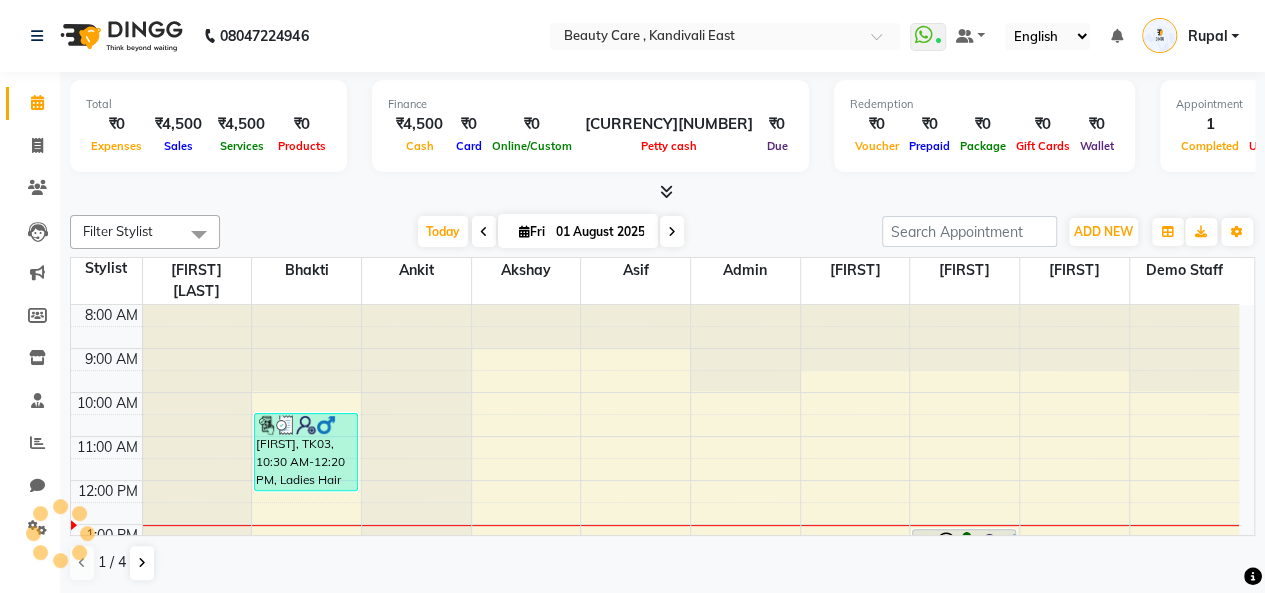 scroll, scrollTop: 0, scrollLeft: 0, axis: both 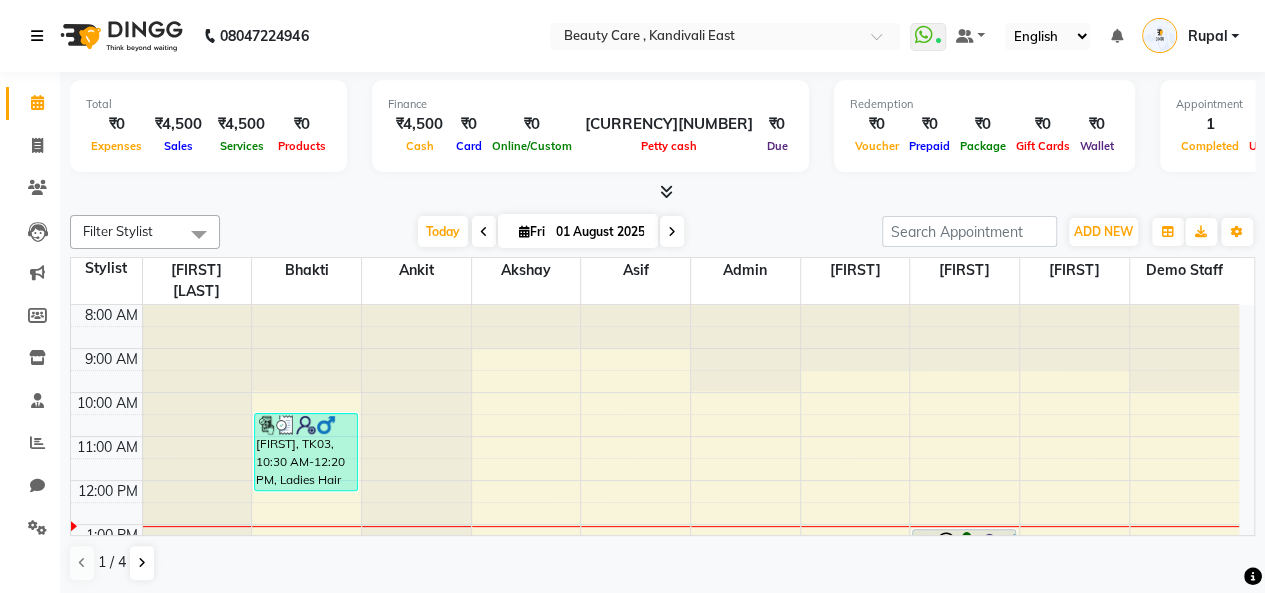 click at bounding box center [37, 36] 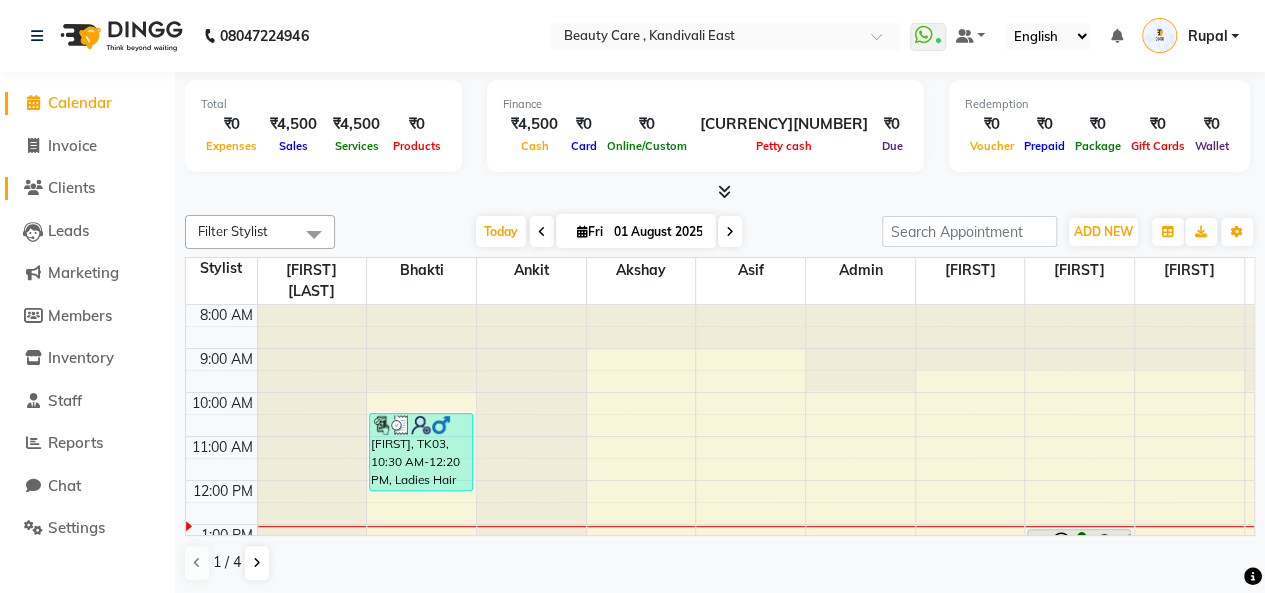 click on "Clients" 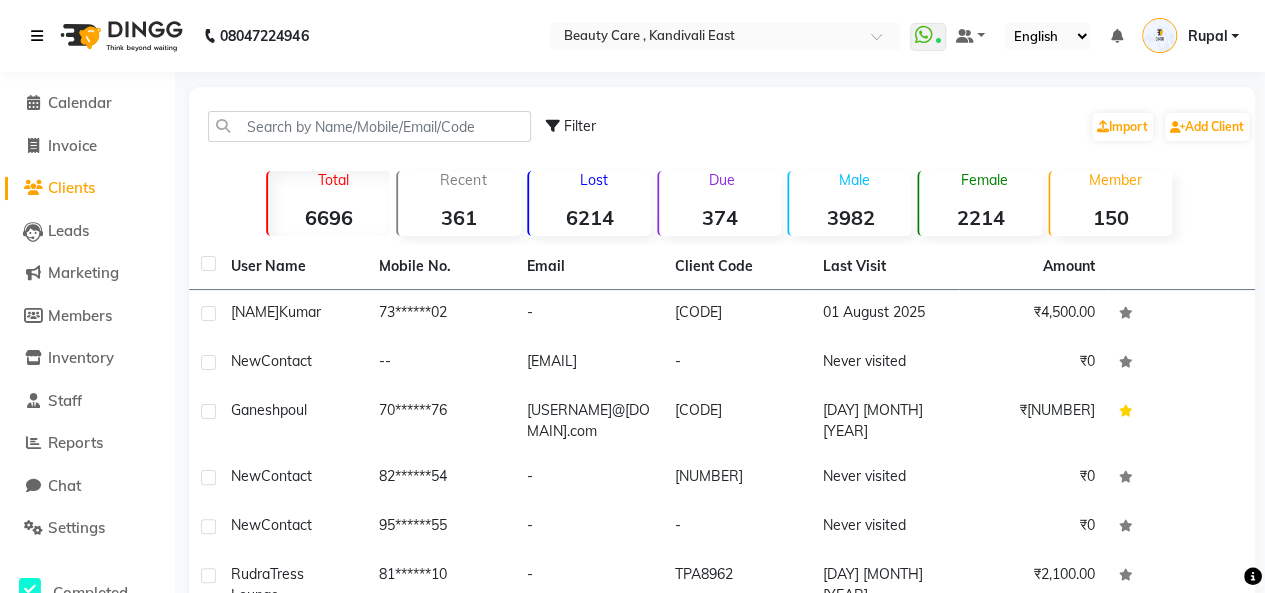 click at bounding box center (37, 36) 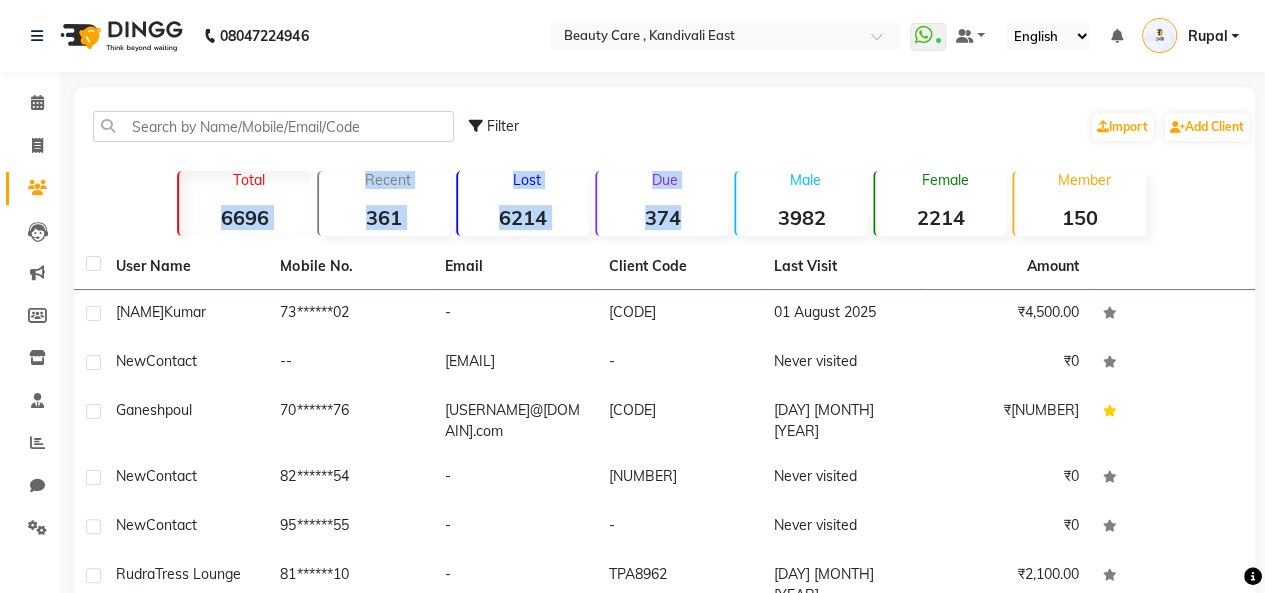 drag, startPoint x: 210, startPoint y: 202, endPoint x: 705, endPoint y: 223, distance: 495.44525 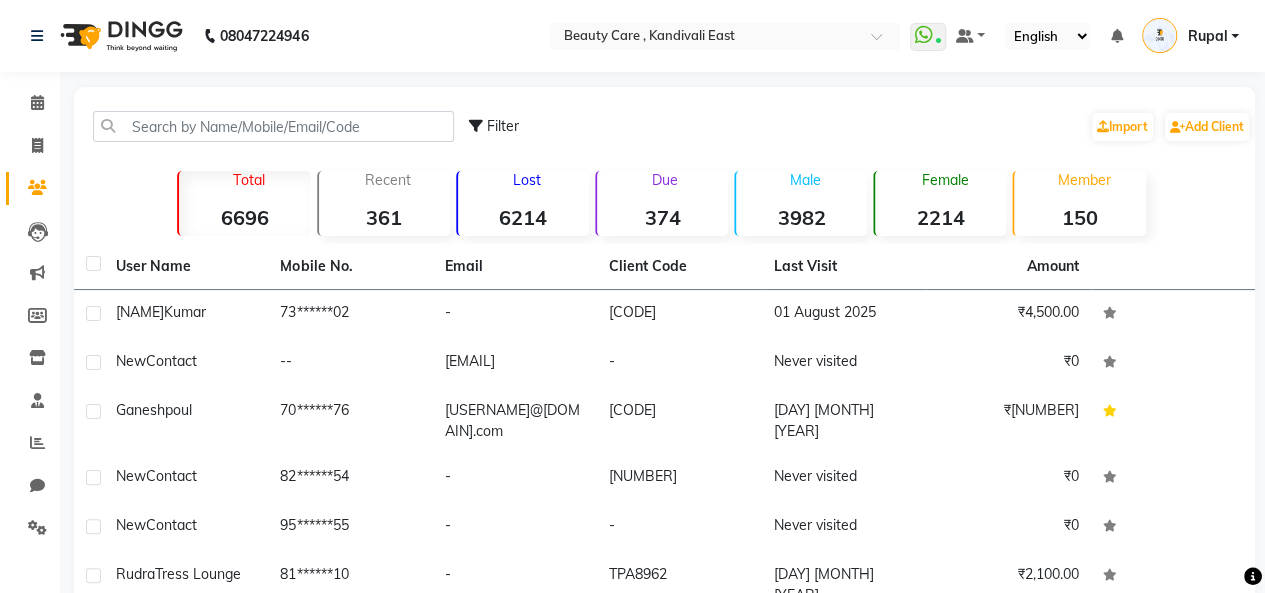 click on "Filter  Import   Add Client" 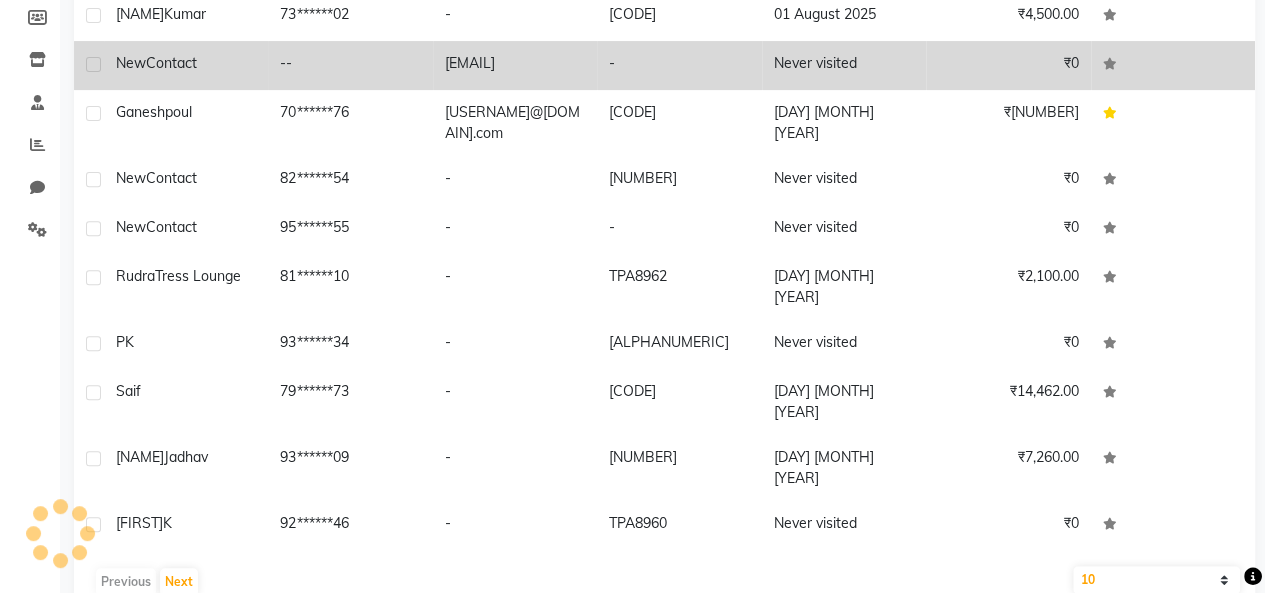 scroll, scrollTop: 0, scrollLeft: 0, axis: both 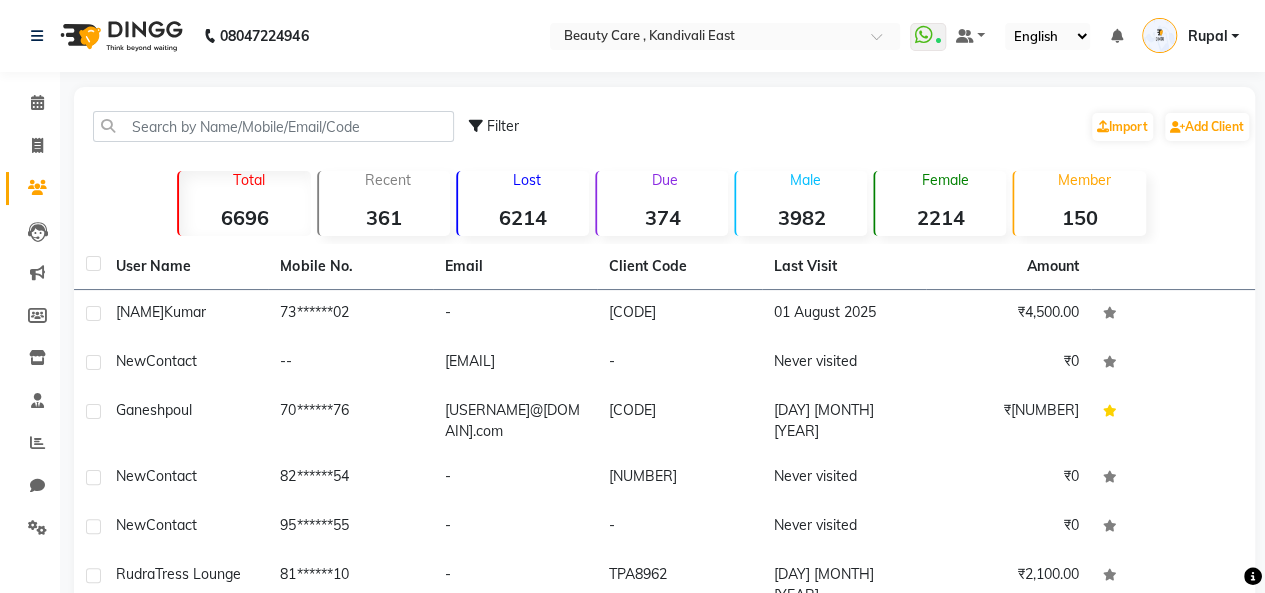 click on "Member [NUMBER]" 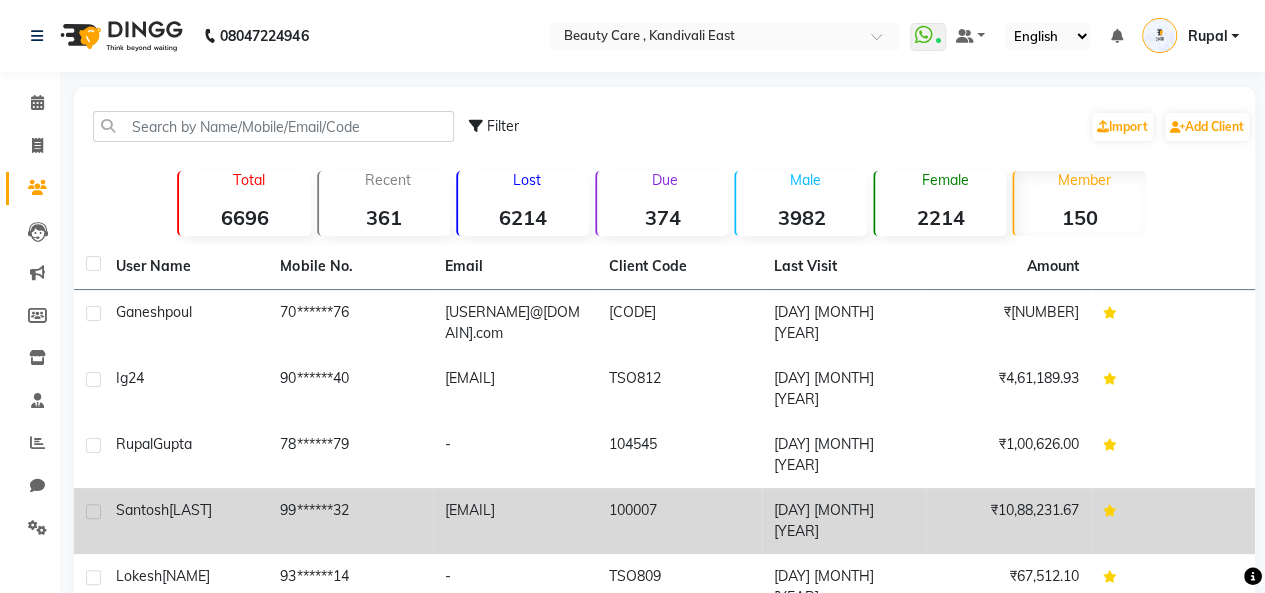 scroll, scrollTop: 78, scrollLeft: 0, axis: vertical 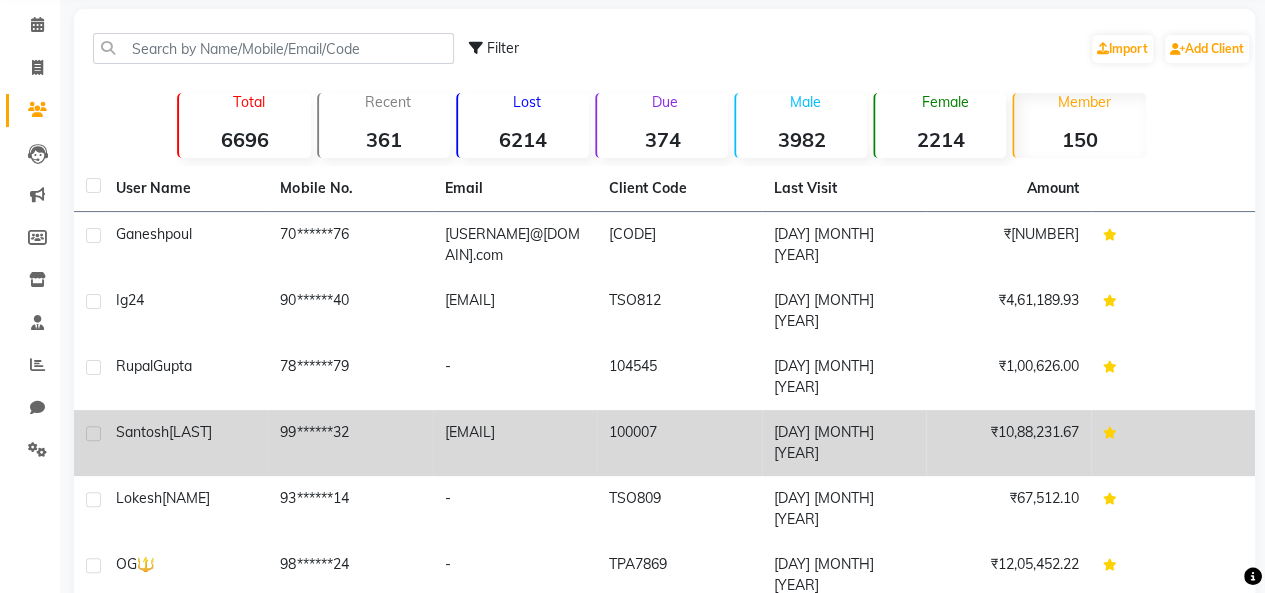 click on "99******32" 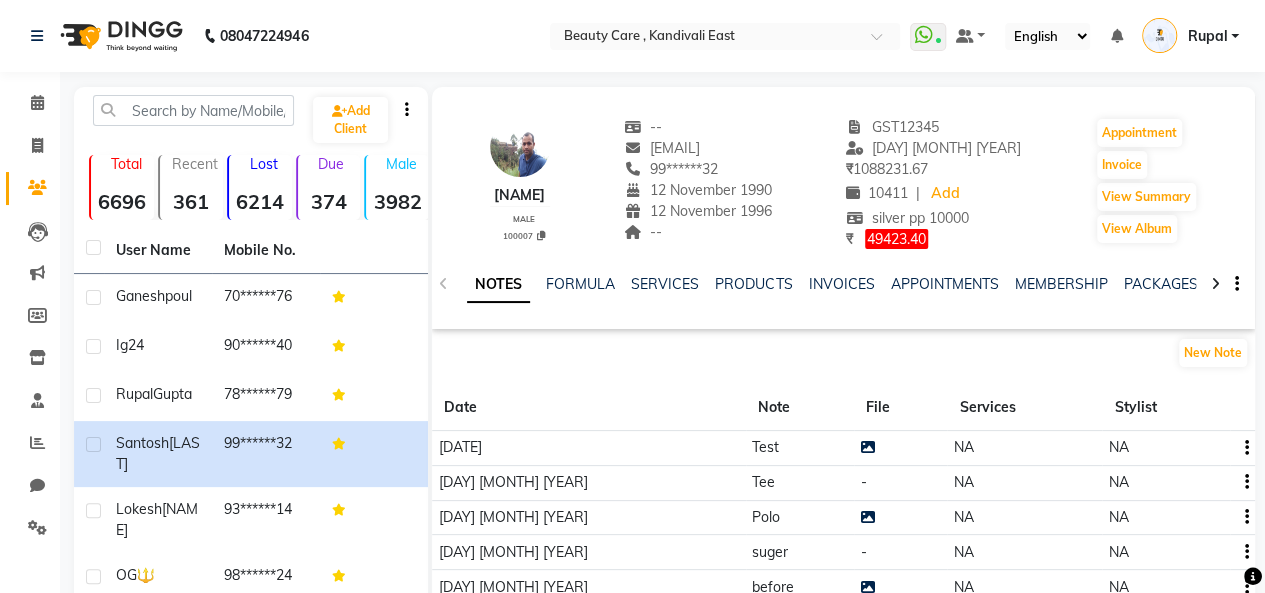 scroll, scrollTop: 101, scrollLeft: 0, axis: vertical 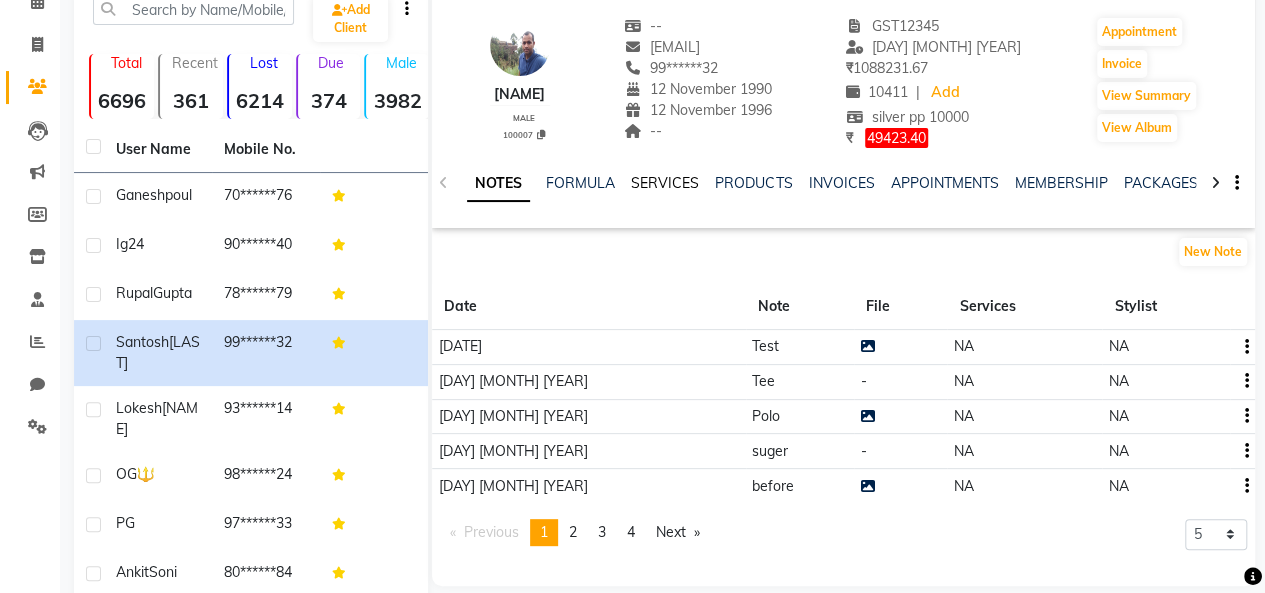 click on "SERVICES" 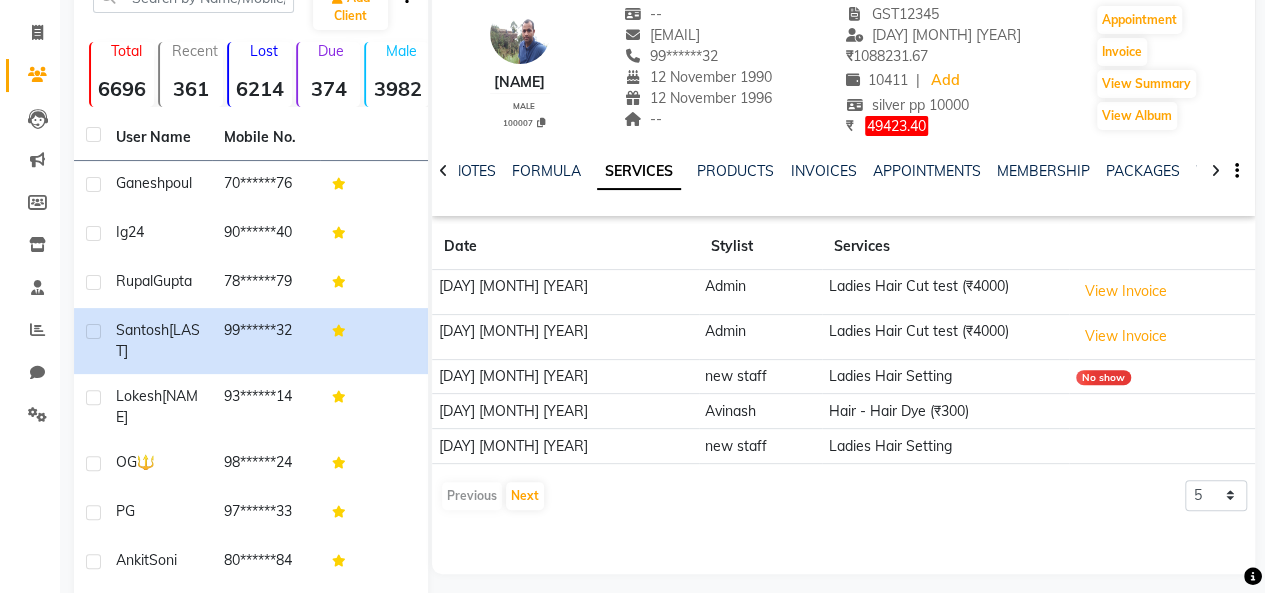 scroll, scrollTop: 108, scrollLeft: 0, axis: vertical 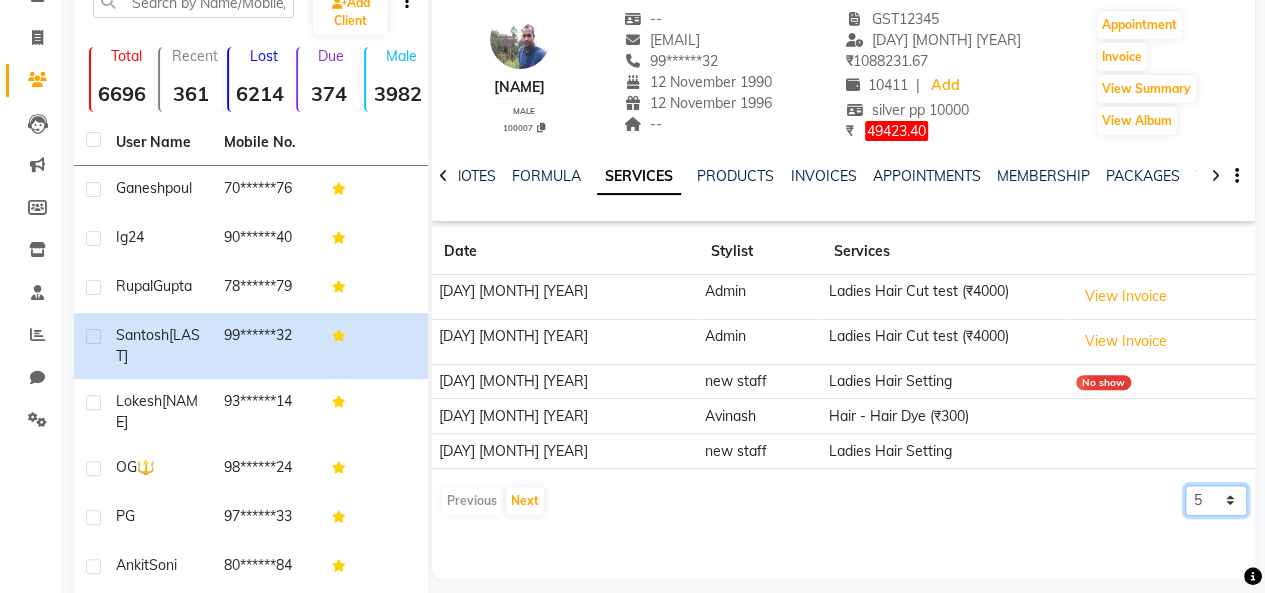 click on "5 10 50 100 500" 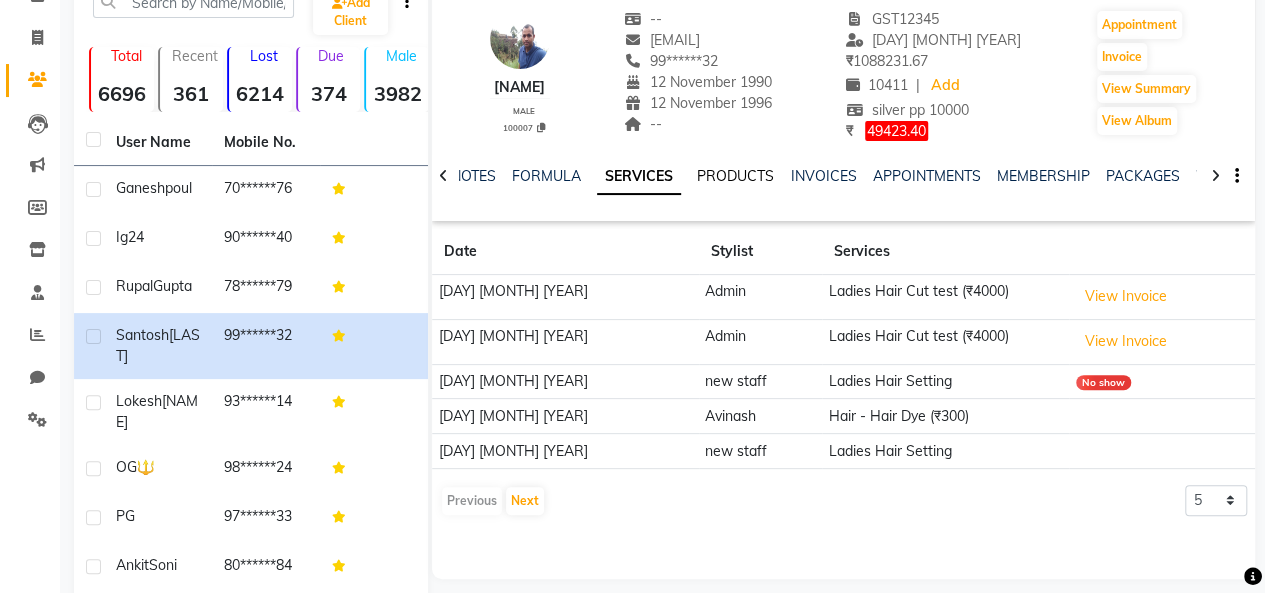 click on "PRODUCTS" 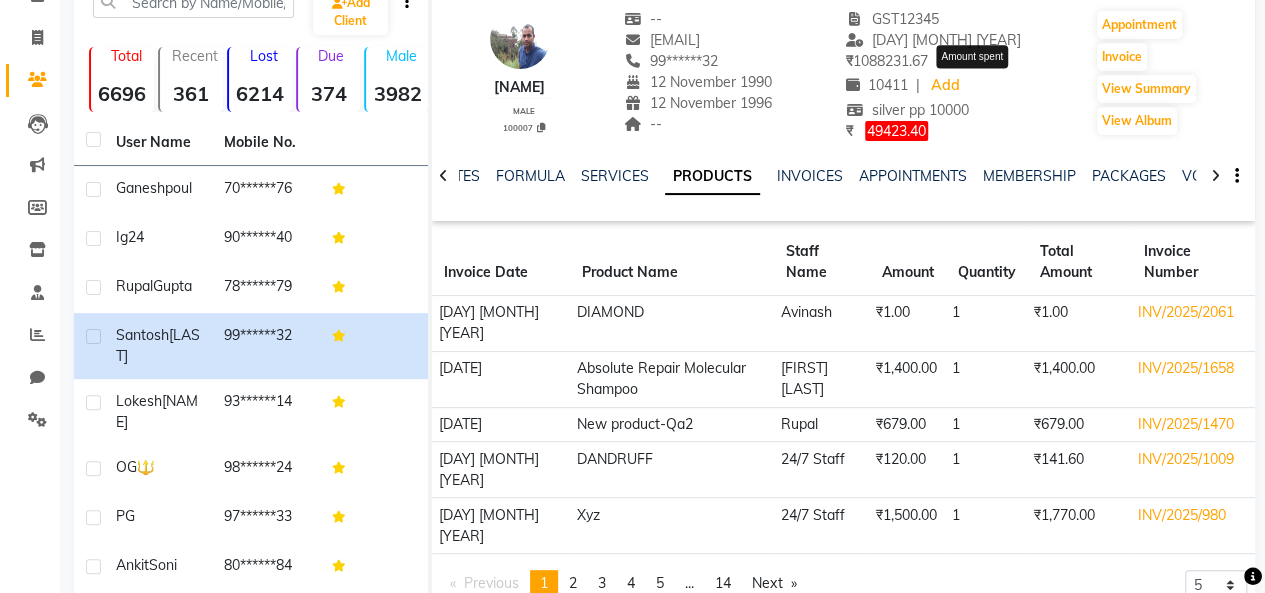 drag, startPoint x: 909, startPoint y: 69, endPoint x: 1014, endPoint y: 67, distance: 105.01904 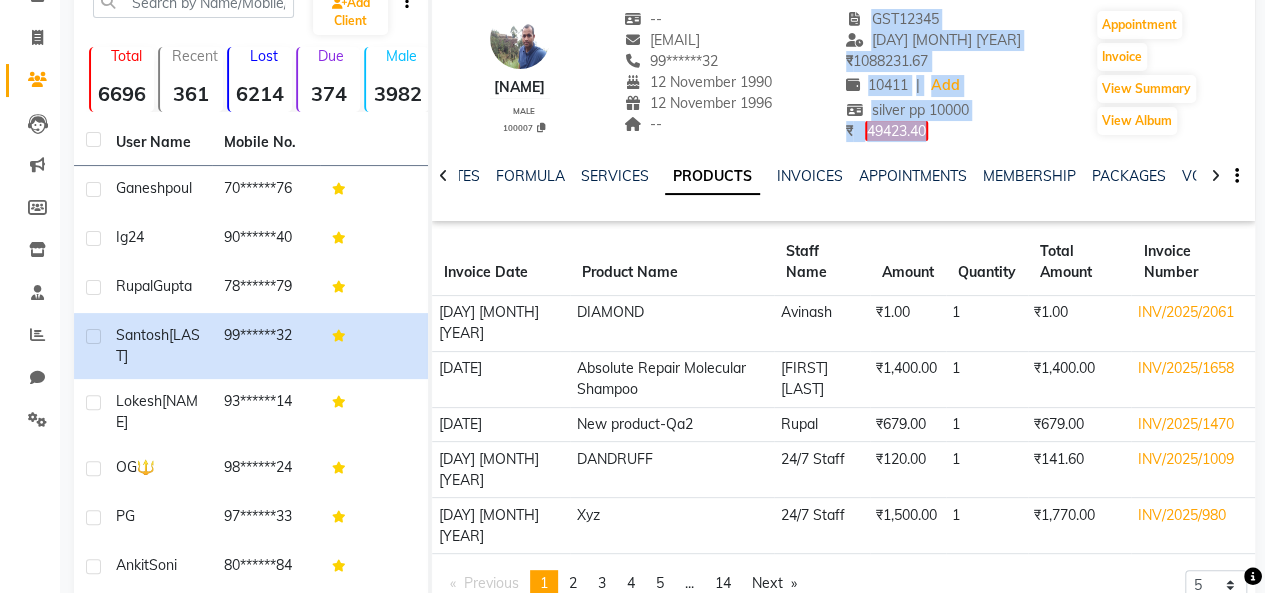 drag, startPoint x: 903, startPoint y: 17, endPoint x: 1030, endPoint y: 123, distance: 165.42369 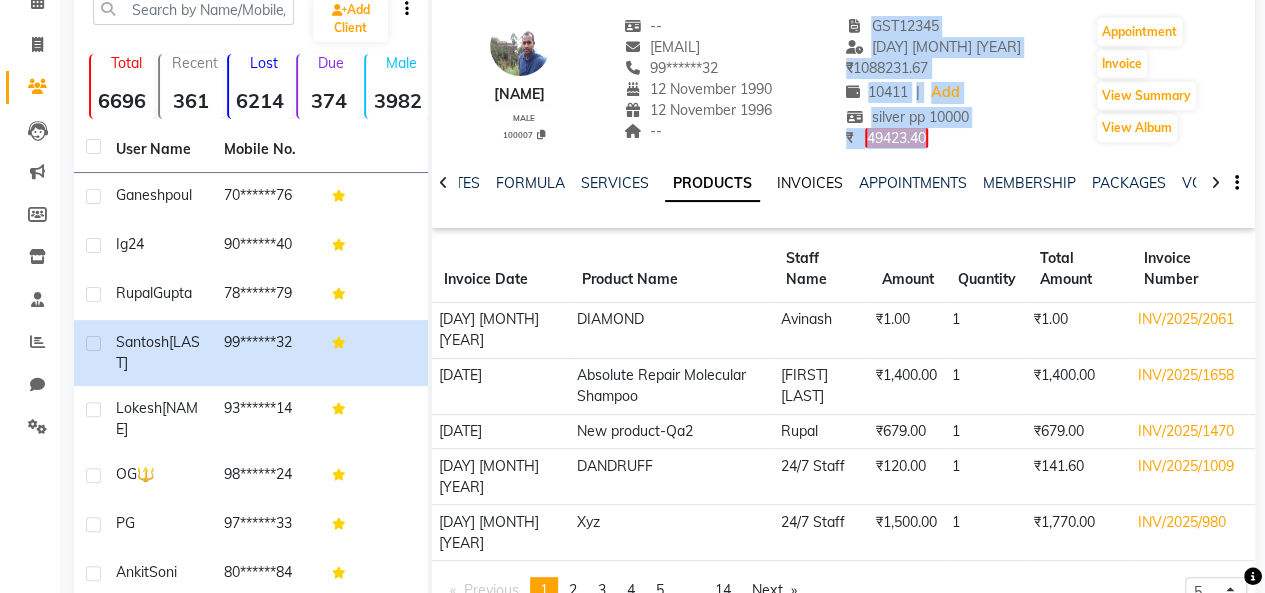scroll, scrollTop: 108, scrollLeft: 0, axis: vertical 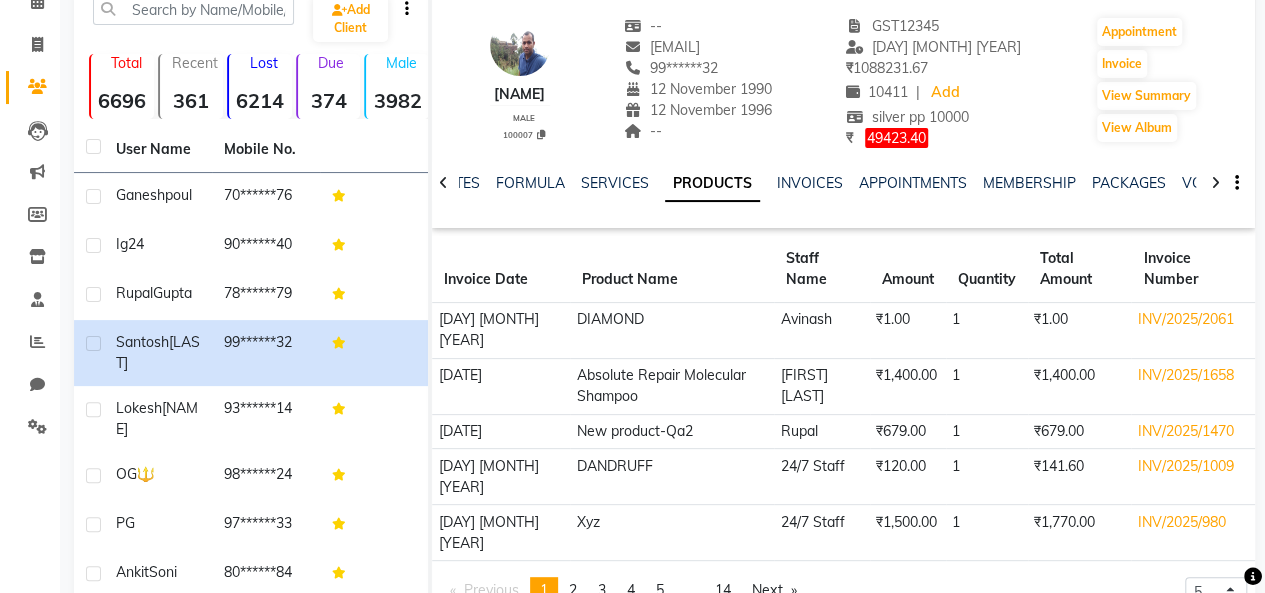click on "[FIRST] [LAST]   male  [NUMBER]   --   [EMAIL]   [PHONE]  [DATE]  [DATE]  --  [ALPHANUMERIC] 25 July 2025 ₹    [AMOUNT] [NUMBER] |  Add  silver pp [NUMBER] ₹     [AMOUNT] Appointment   Invoice  View Summary  View Album" 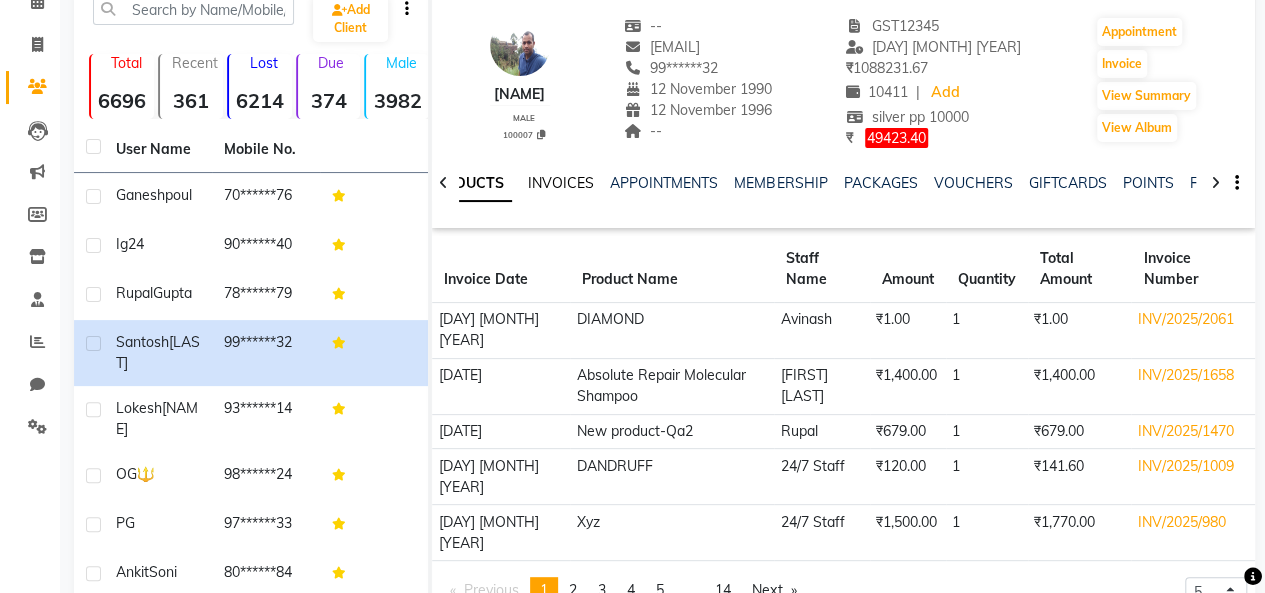 scroll, scrollTop: 0, scrollLeft: 497, axis: horizontal 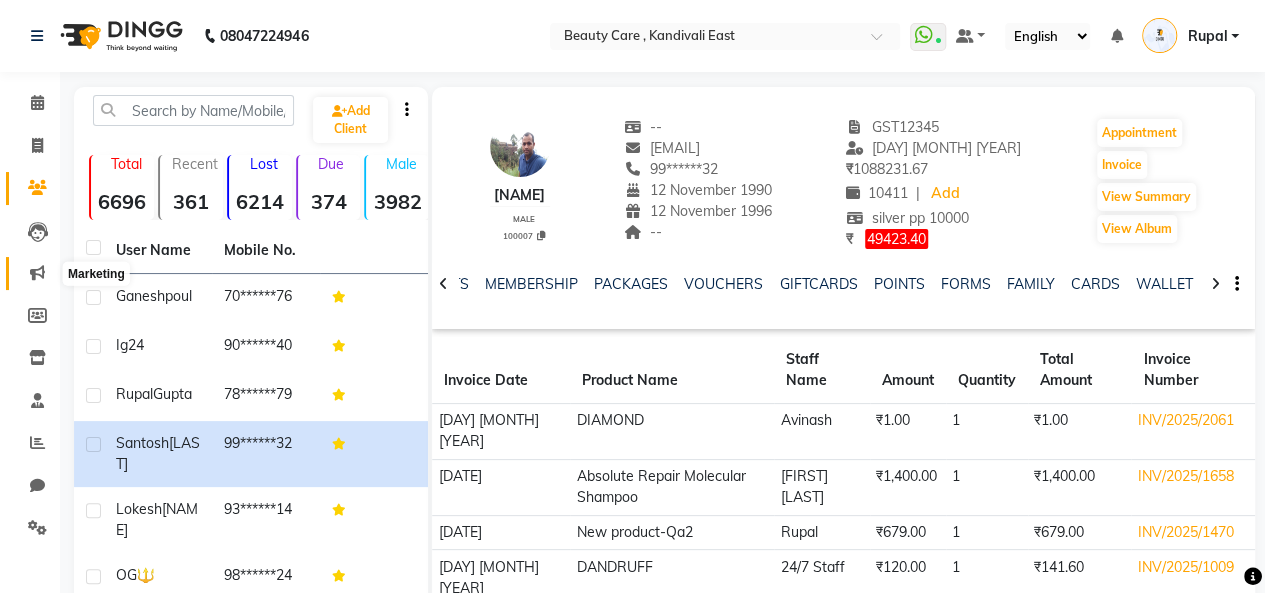 click 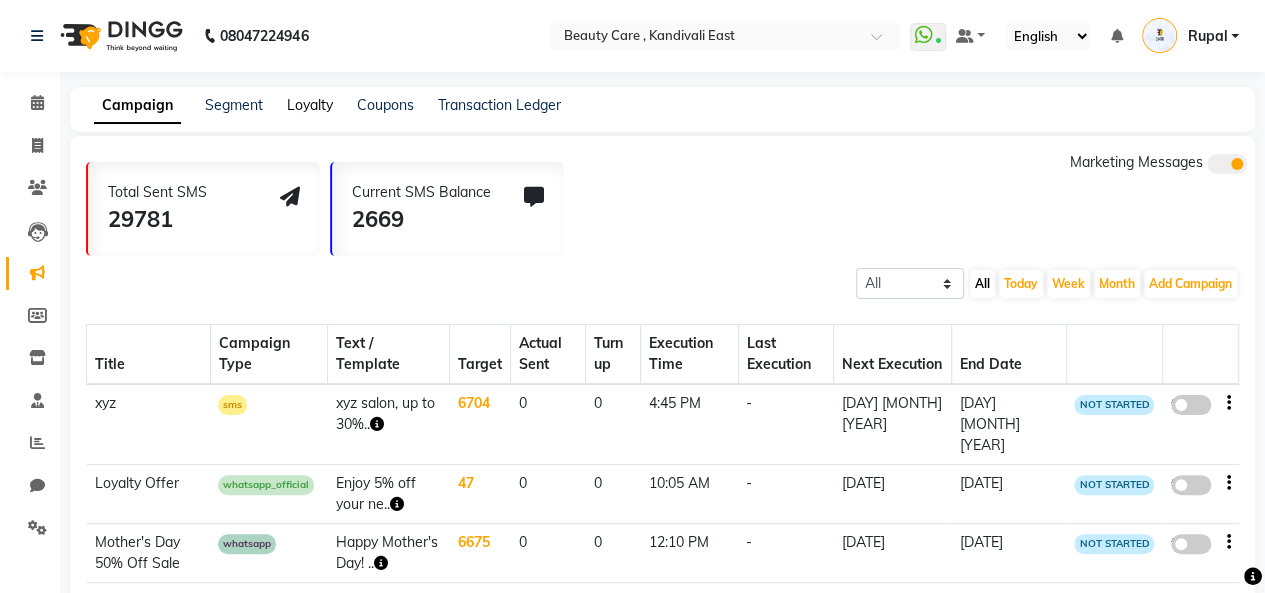 click on "Loyalty" 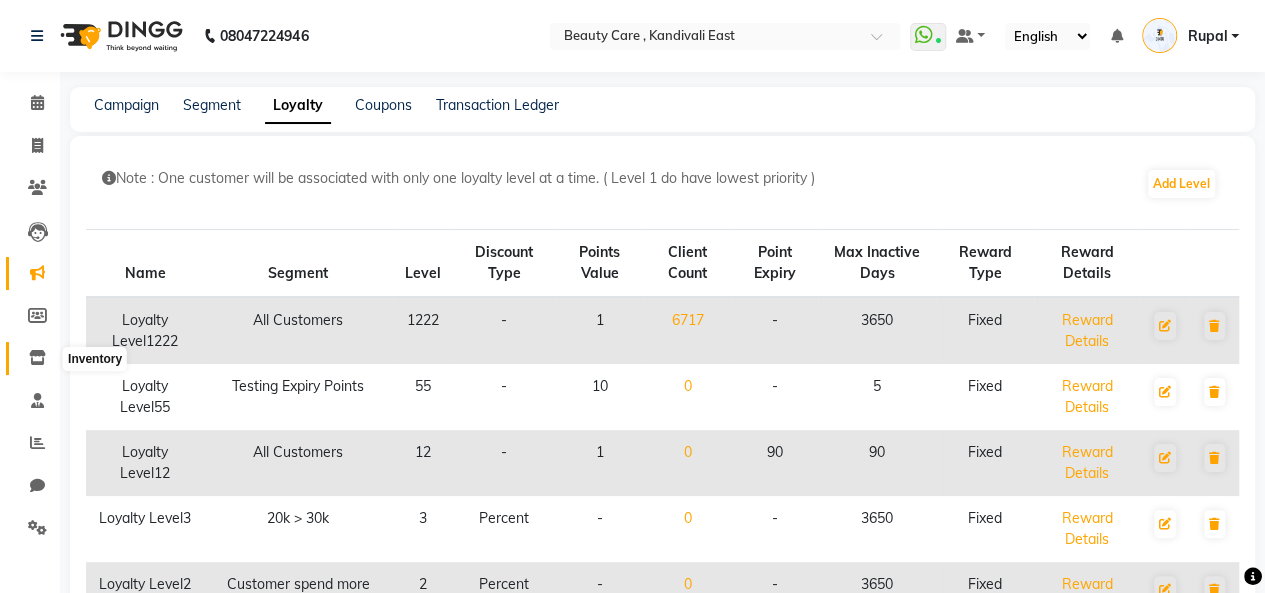 click 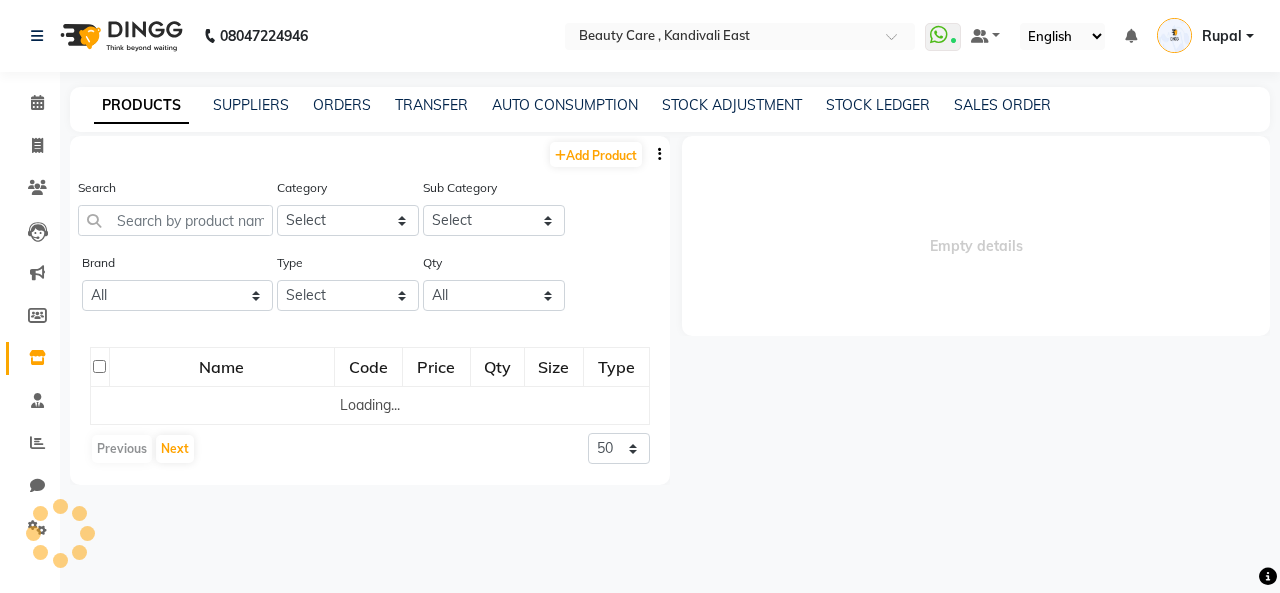 select 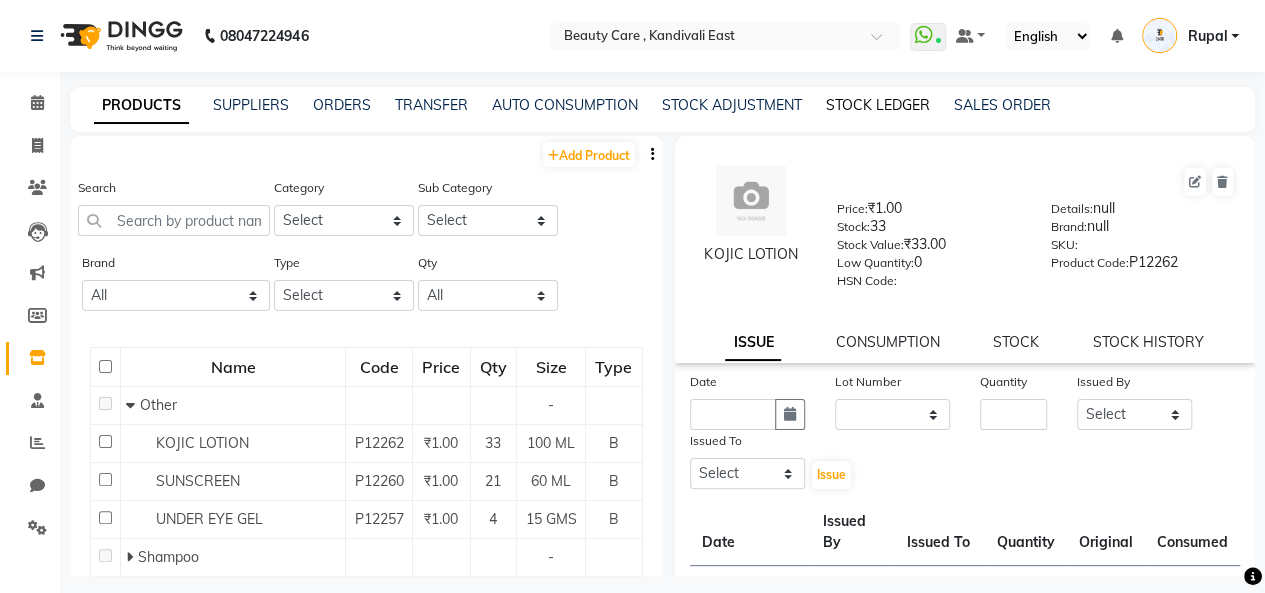click on "STOCK LEDGER" 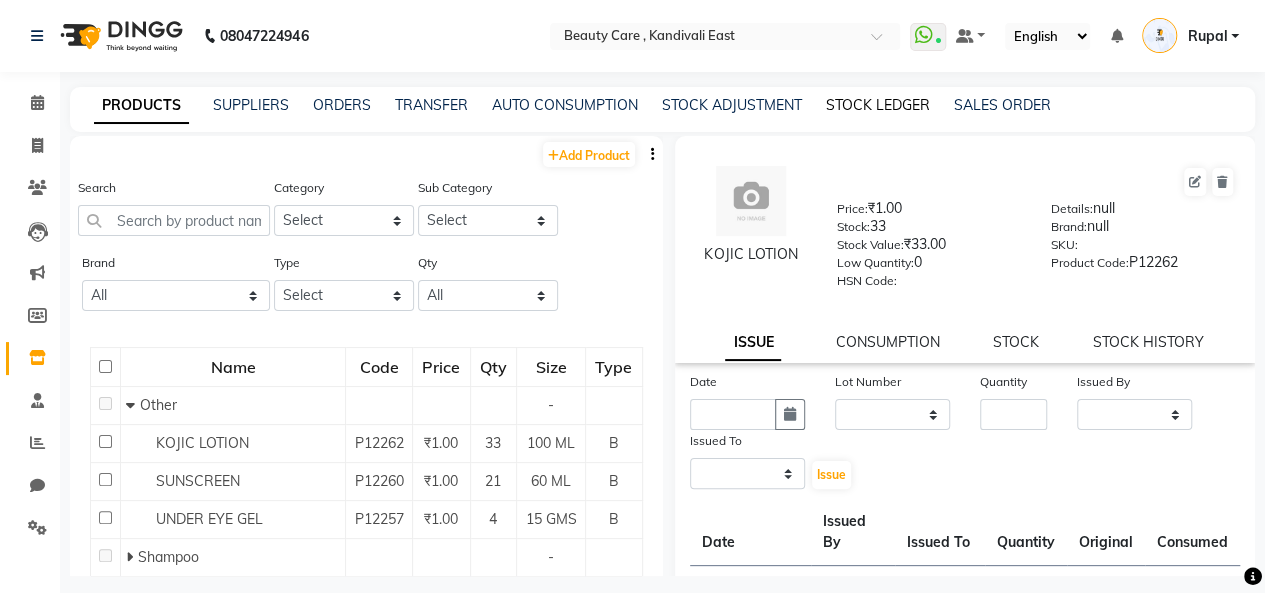select on "all" 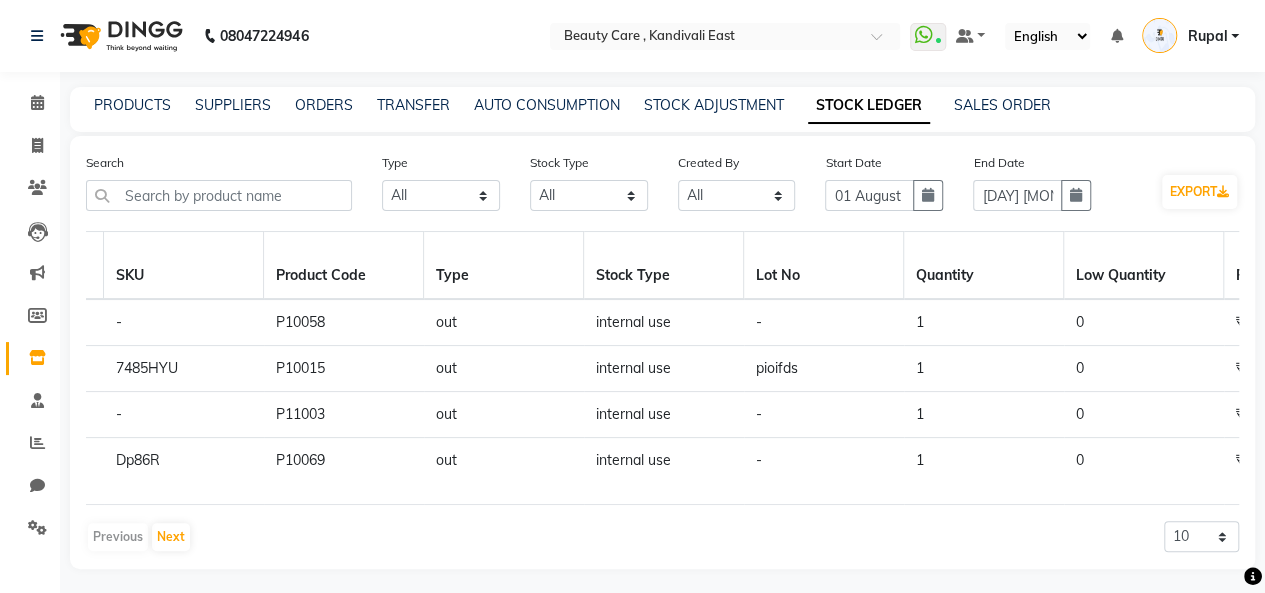 scroll, scrollTop: 0, scrollLeft: 900, axis: horizontal 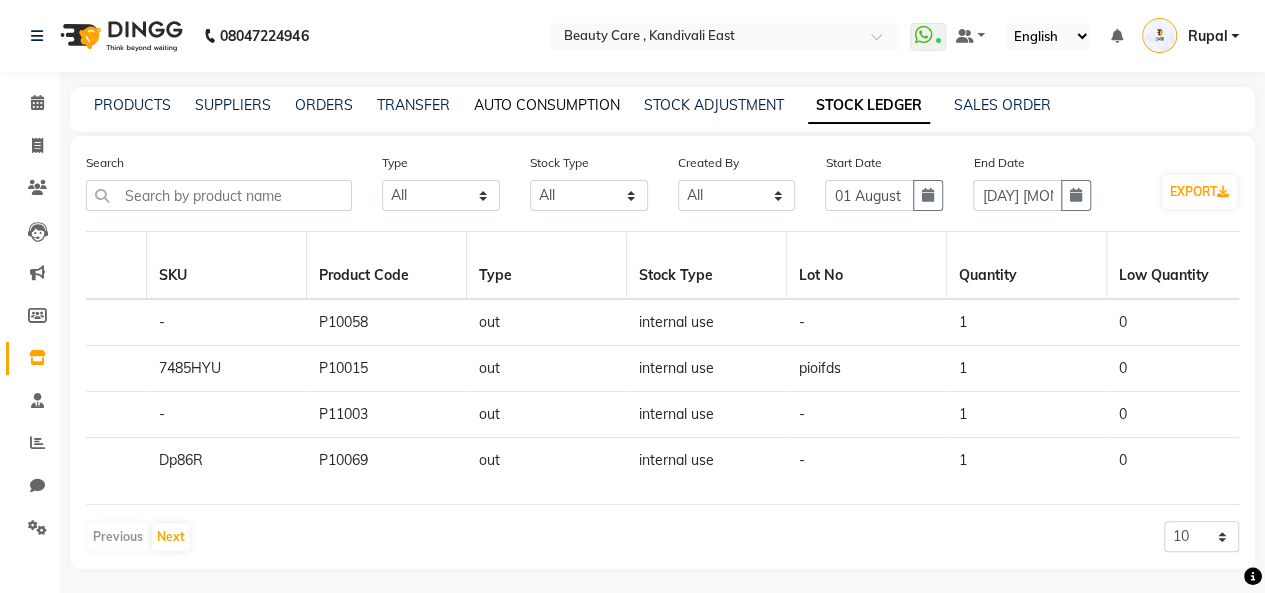 click on "AUTO CONSUMPTION" 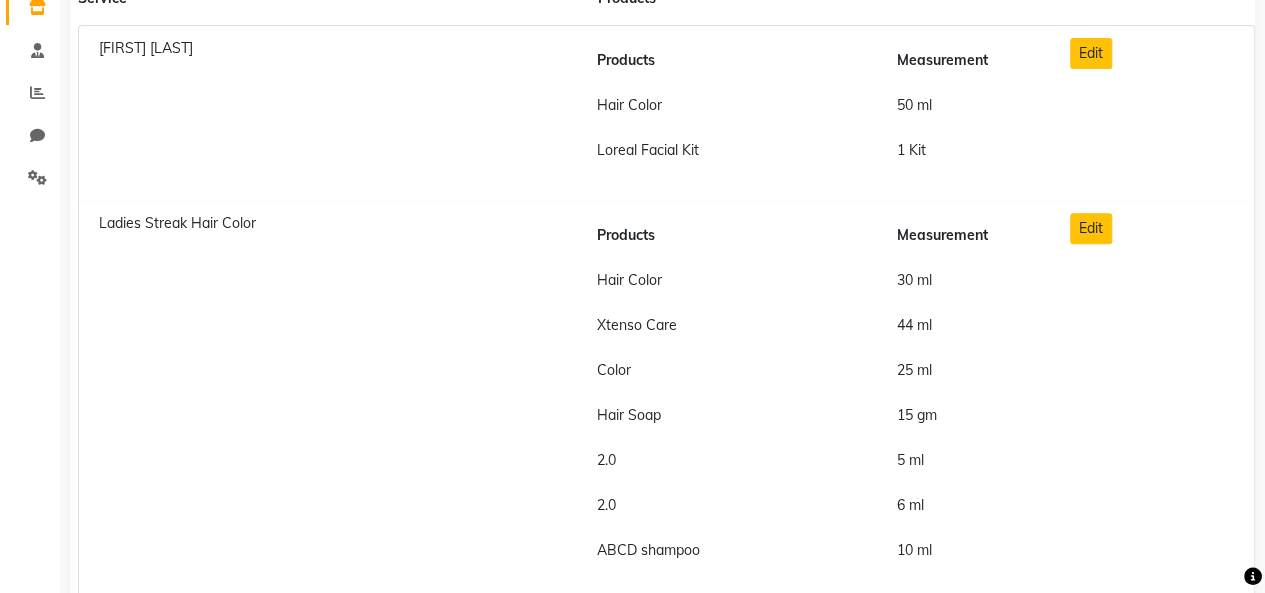 scroll, scrollTop: 381, scrollLeft: 0, axis: vertical 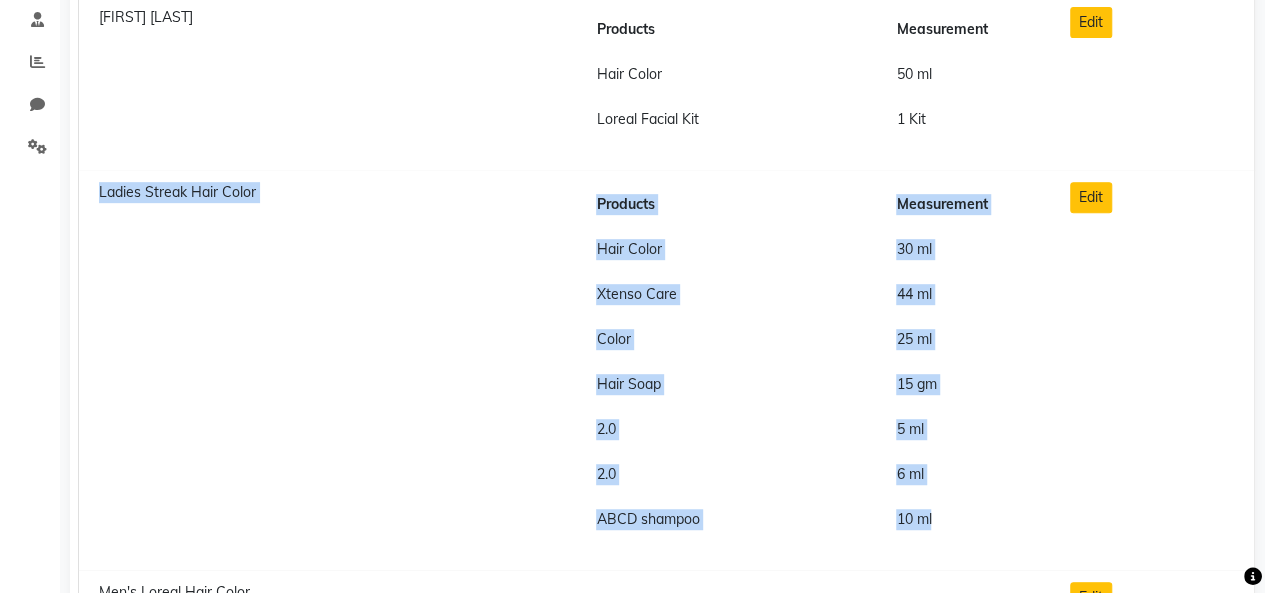 drag, startPoint x: 95, startPoint y: 189, endPoint x: 934, endPoint y: 507, distance: 897.243 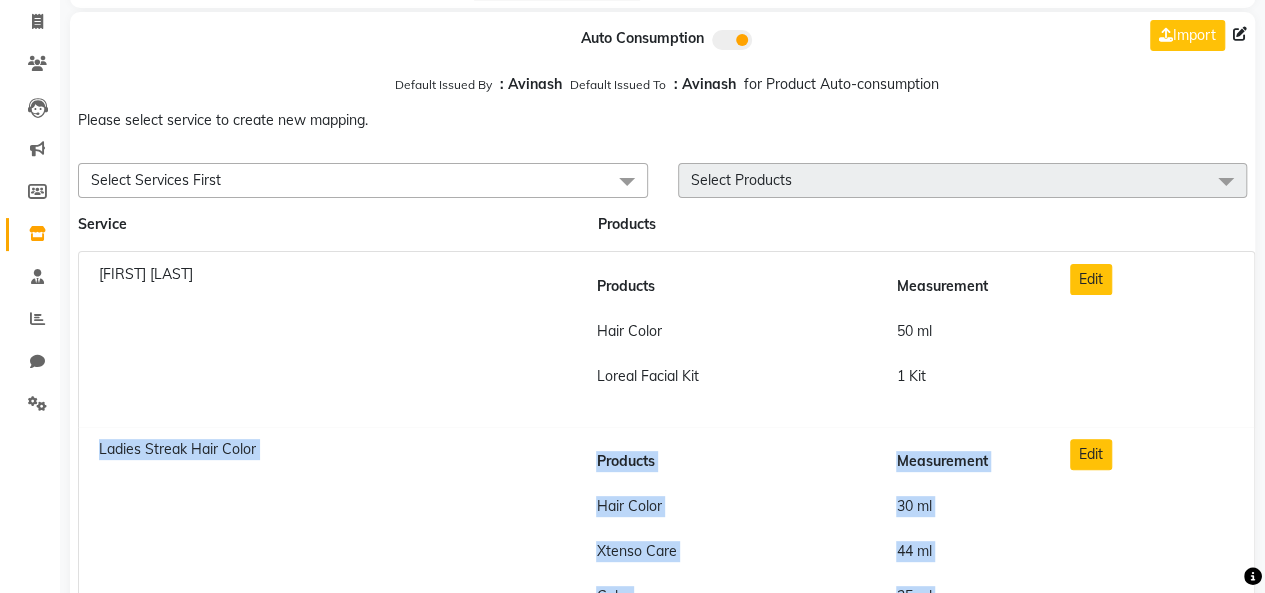 scroll, scrollTop: 0, scrollLeft: 0, axis: both 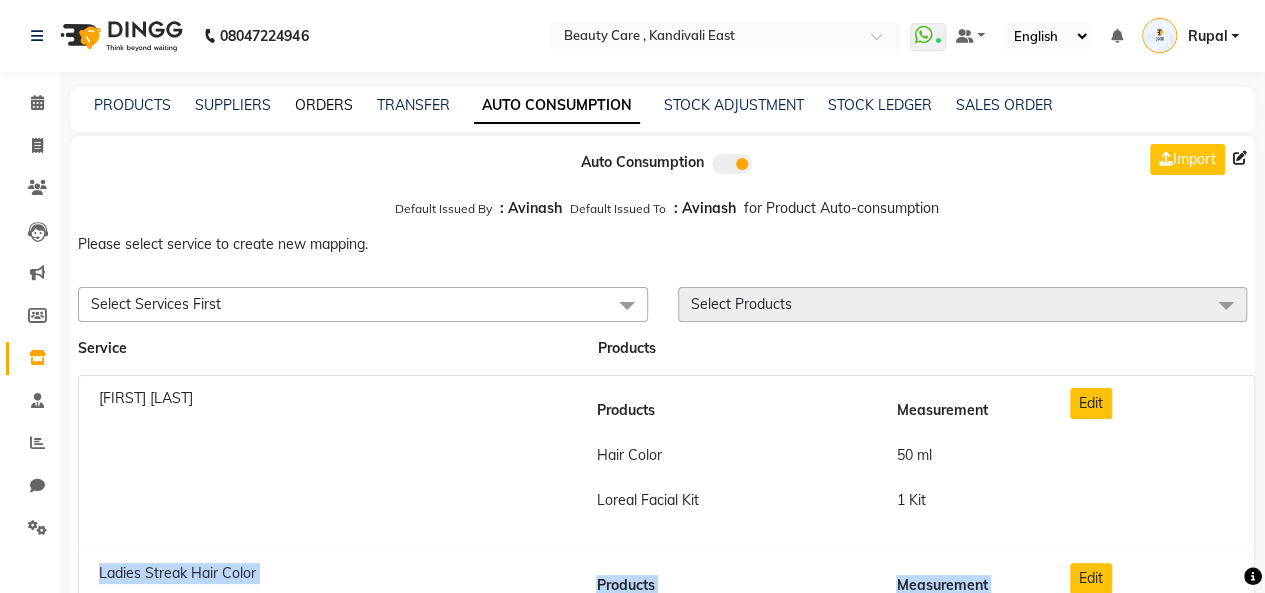 click on "ORDERS" 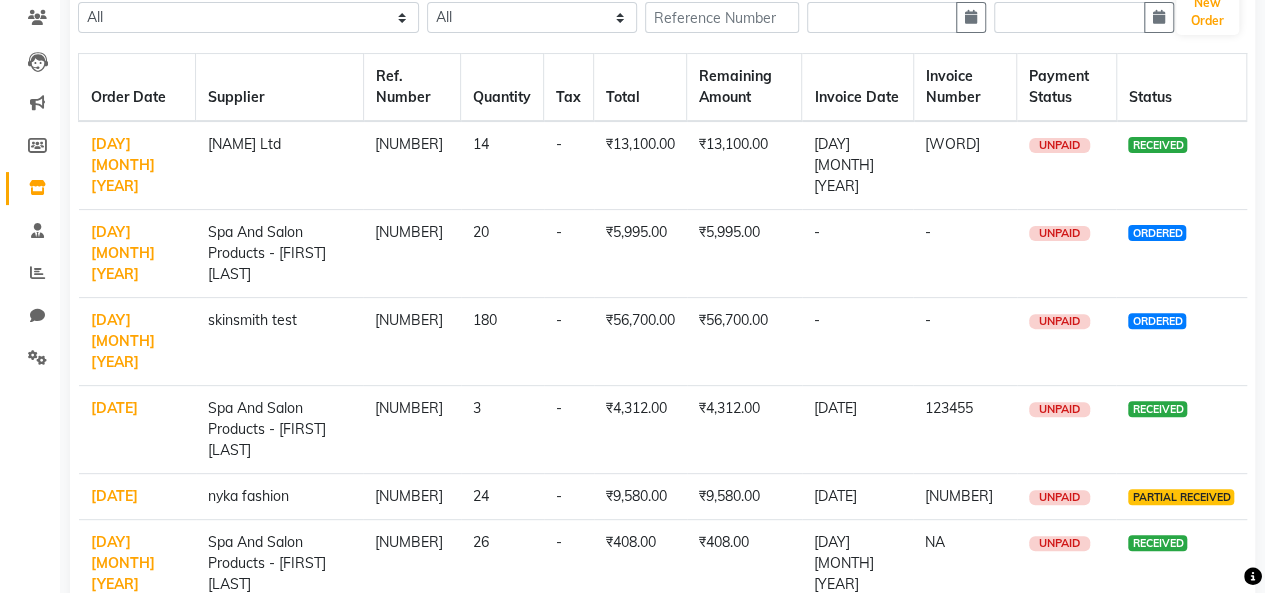scroll, scrollTop: 171, scrollLeft: 0, axis: vertical 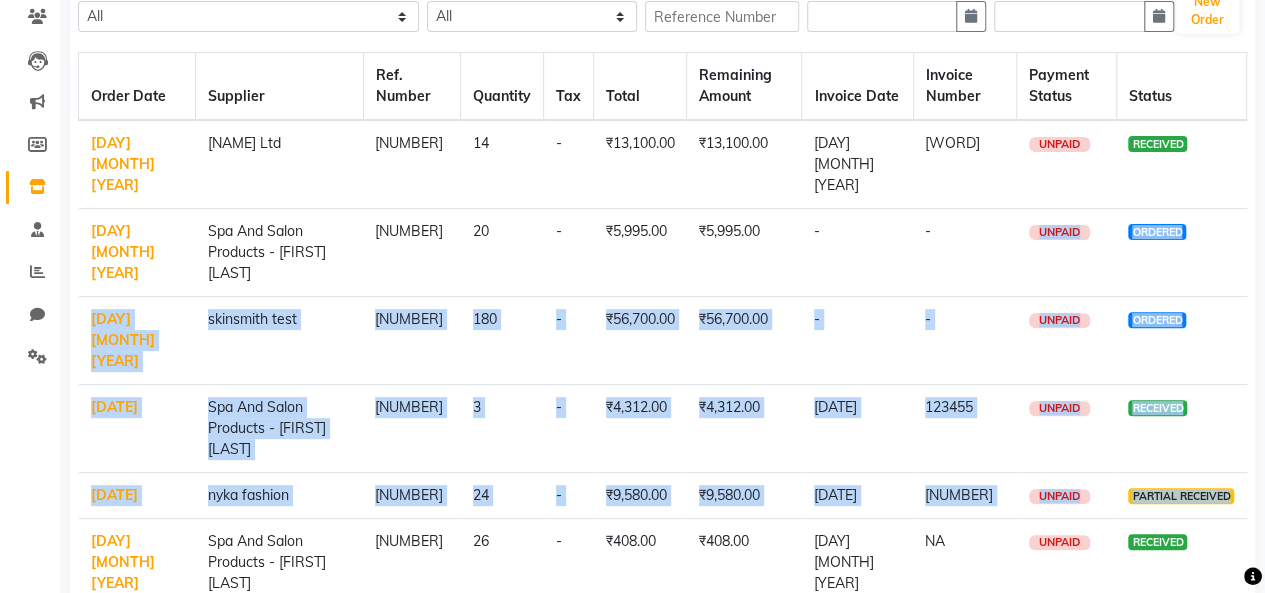 drag, startPoint x: 1076, startPoint y: 210, endPoint x: 1181, endPoint y: 478, distance: 287.83502 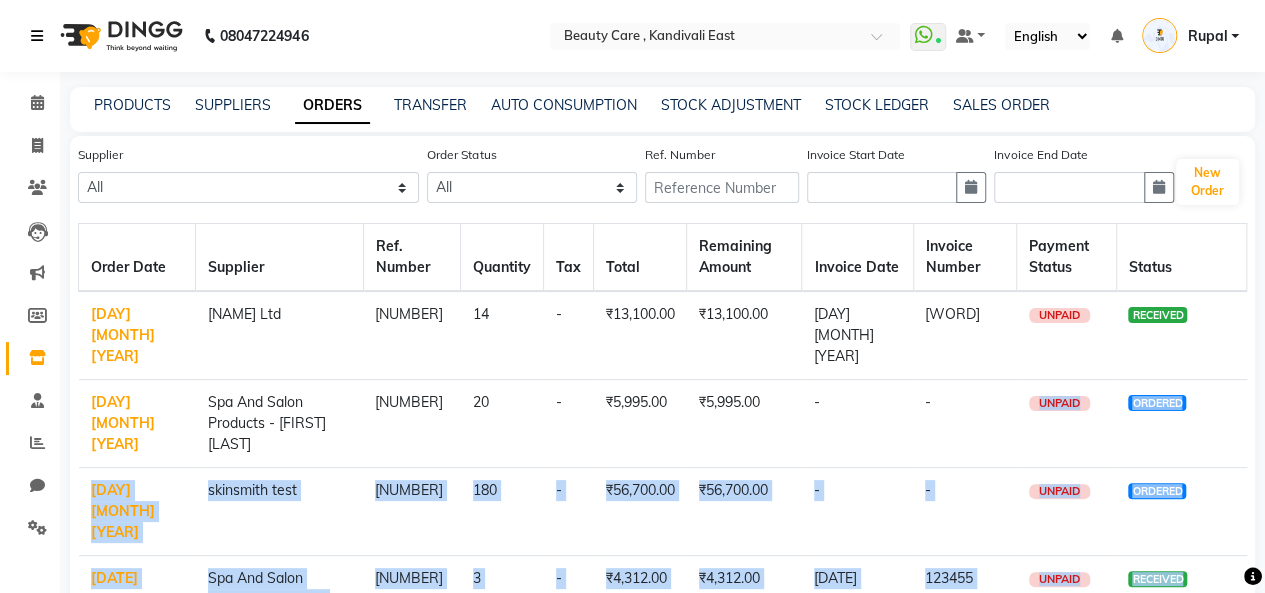 click at bounding box center [37, 36] 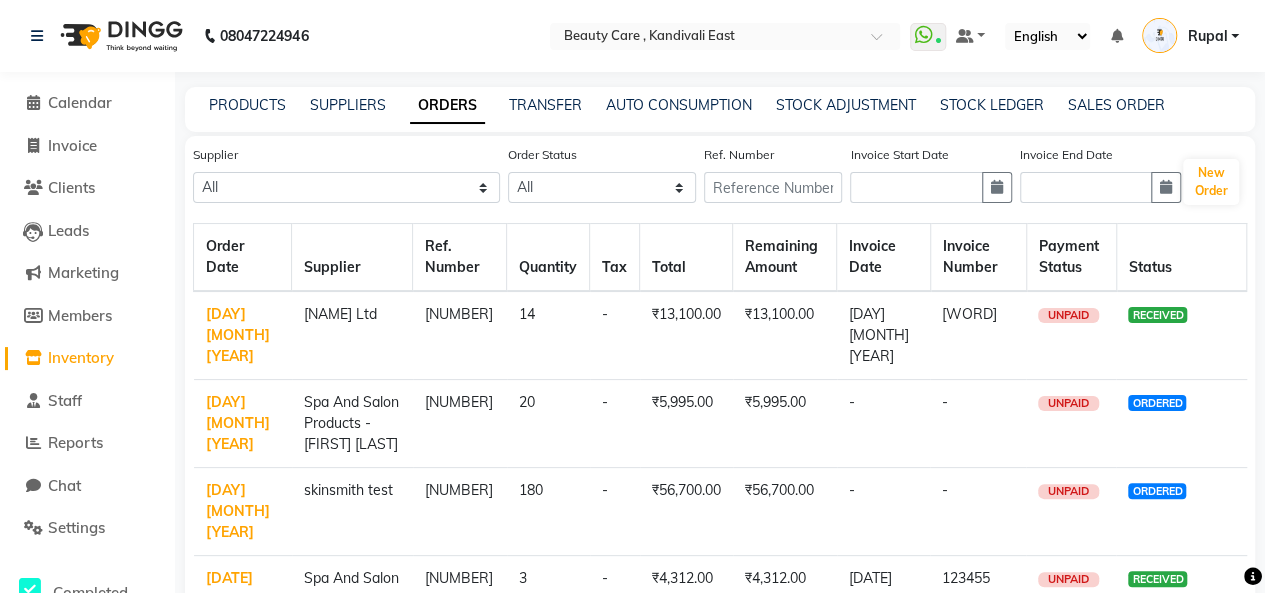 click on "Calendar" 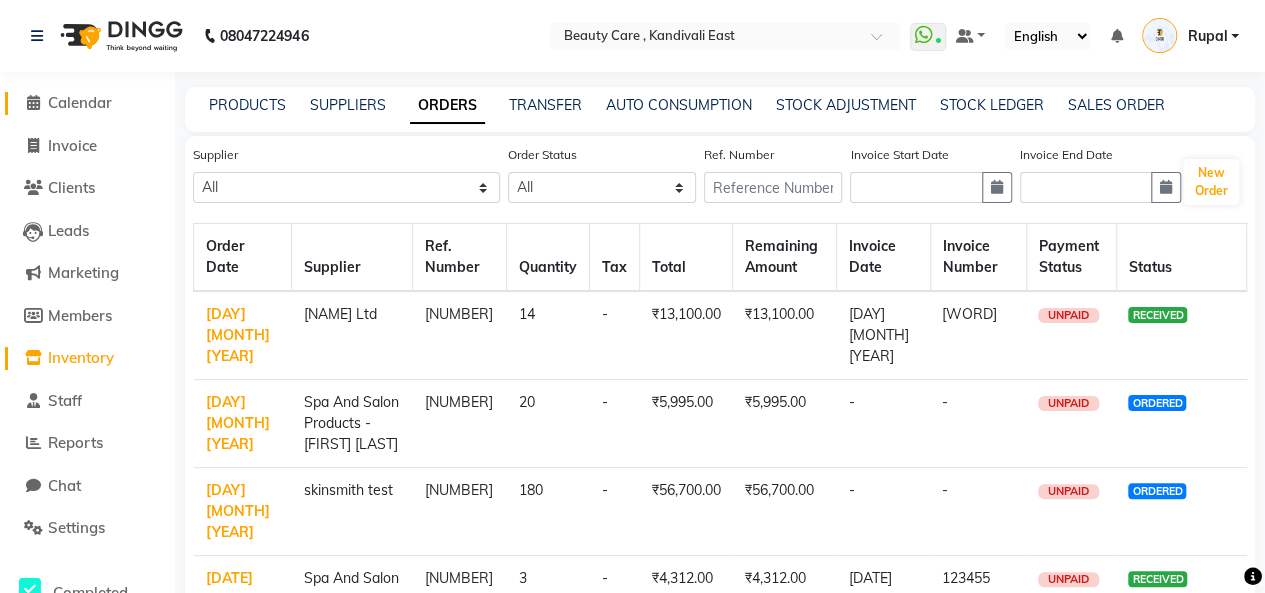 click 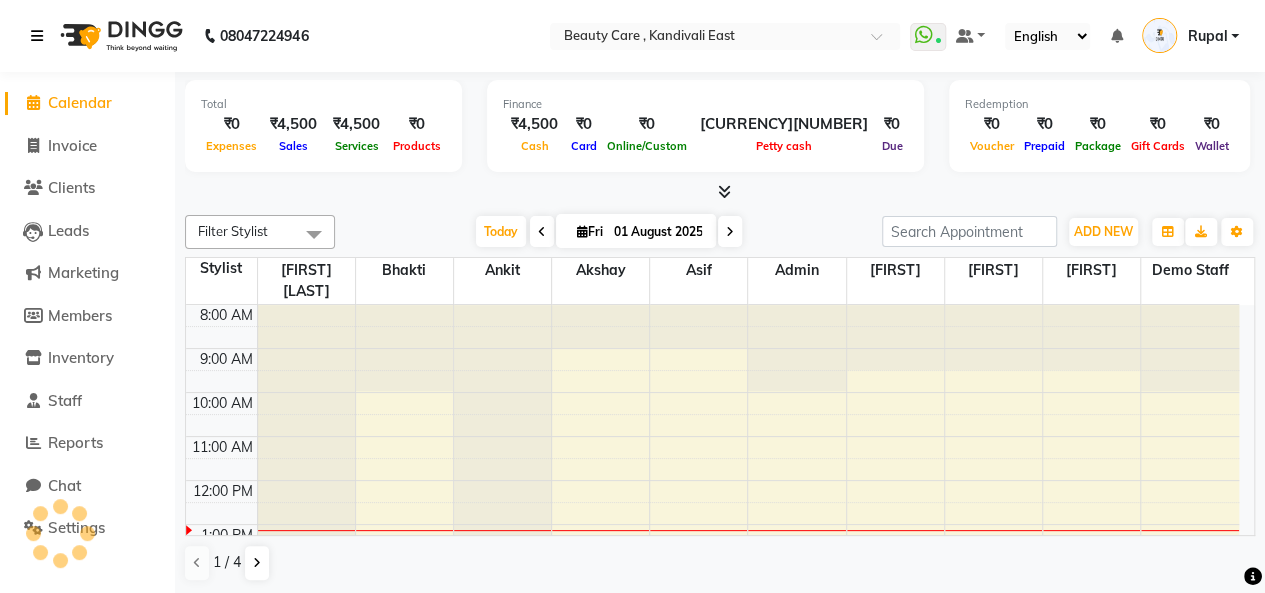 click at bounding box center (37, 36) 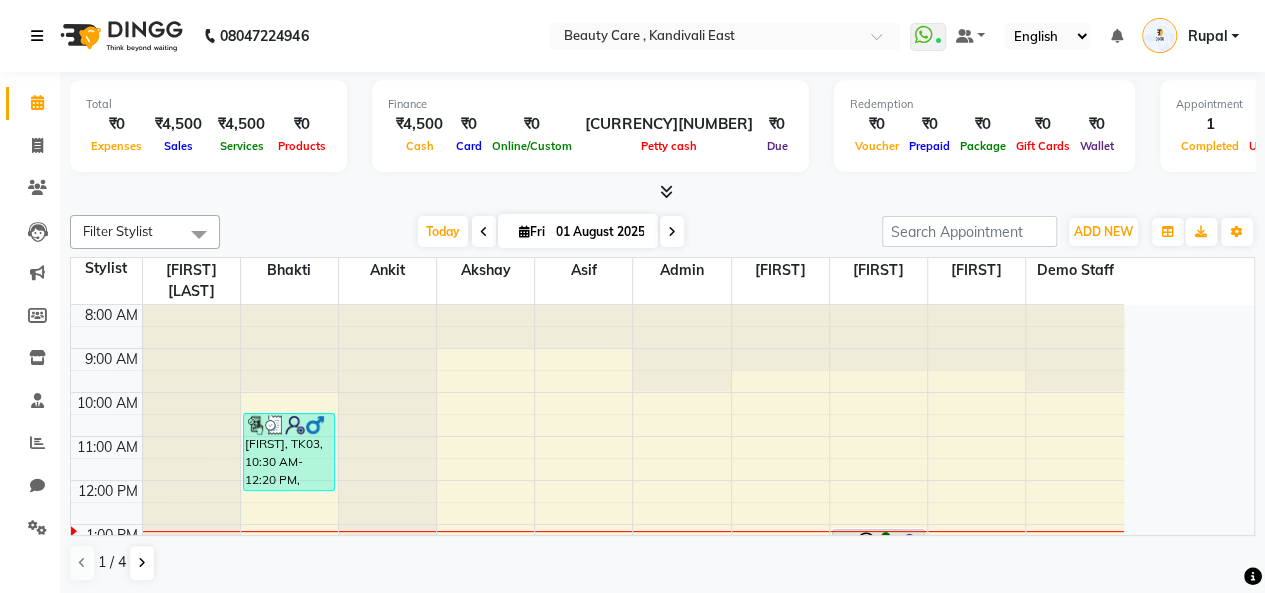 click at bounding box center [37, 36] 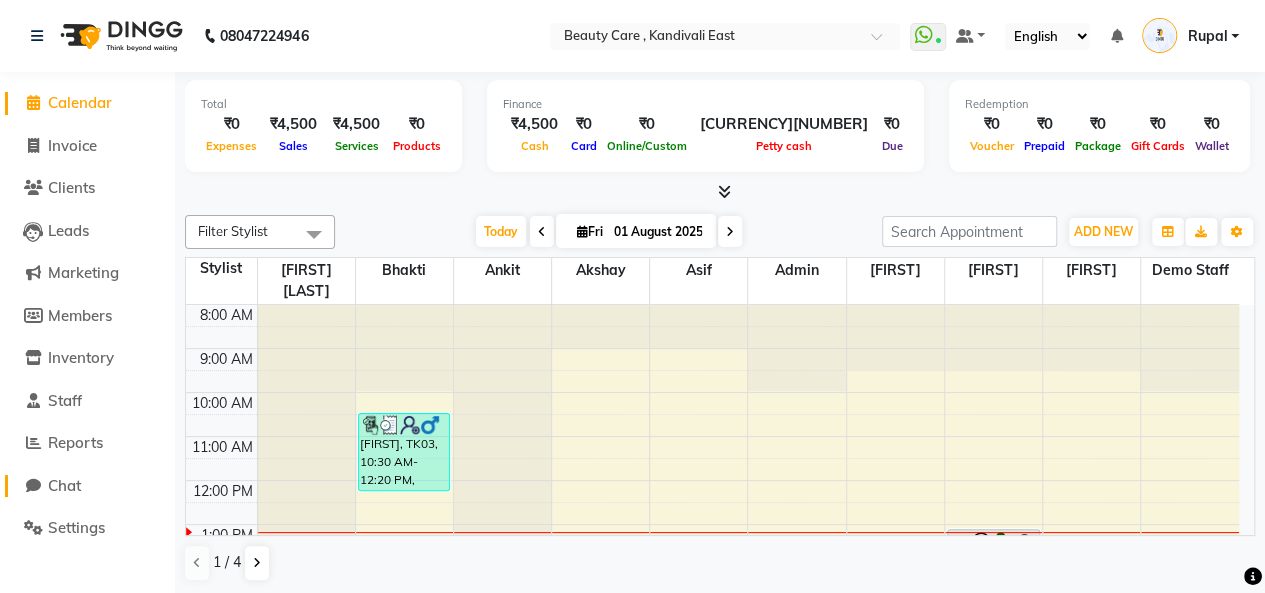 click on "Chat" 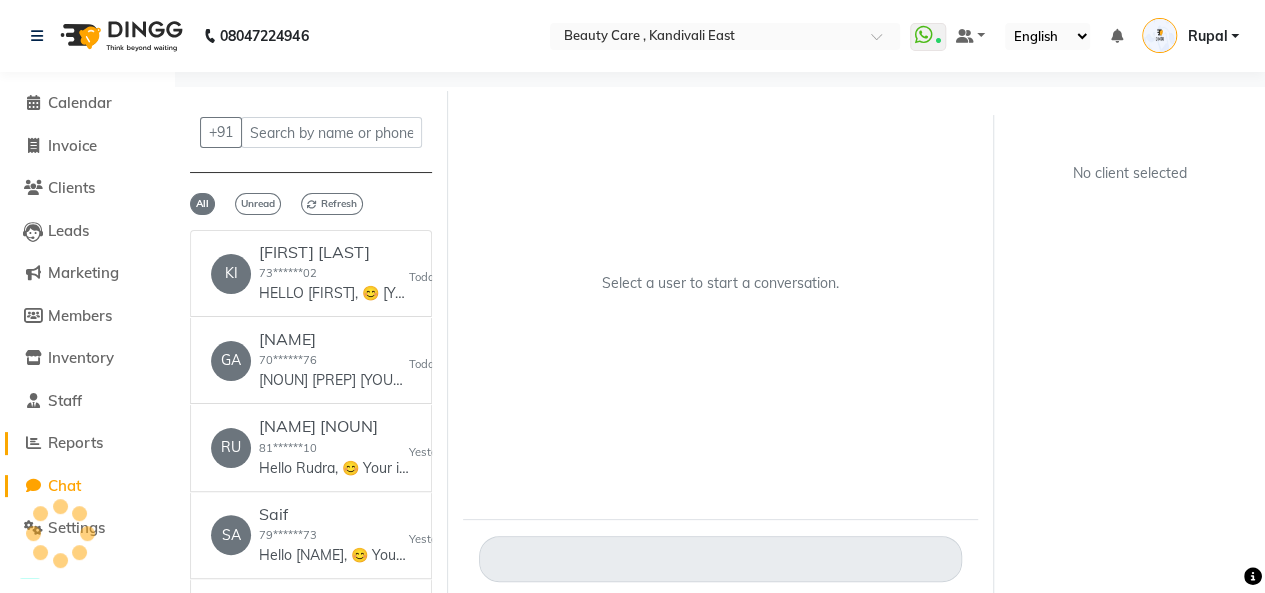 click on "Reports" 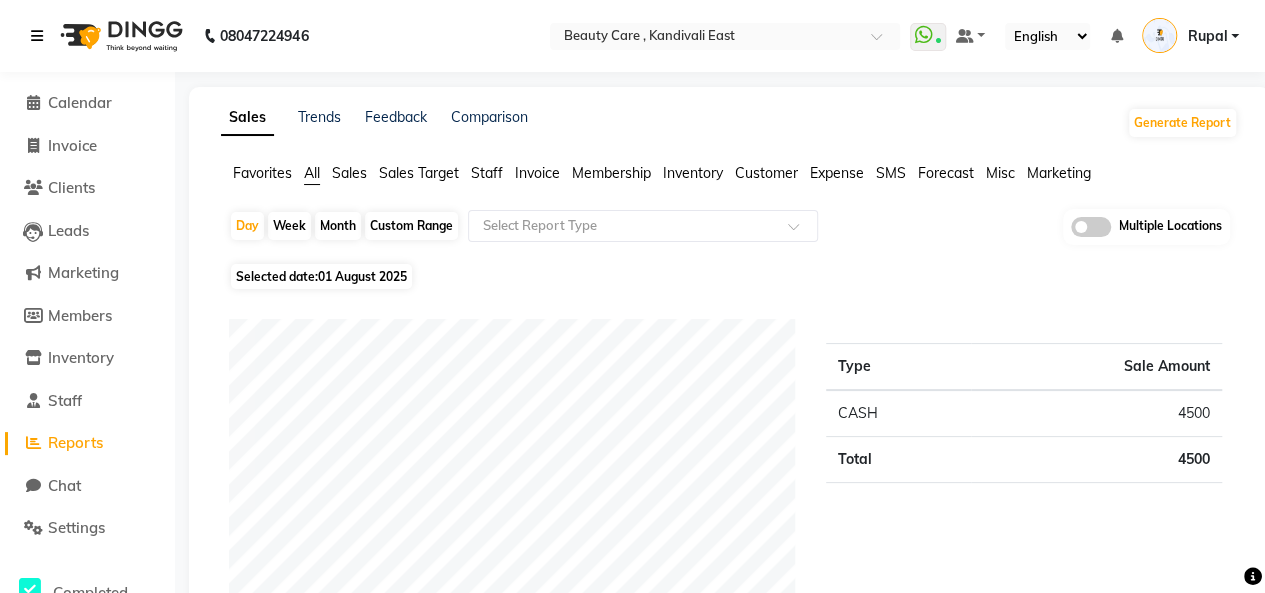 click at bounding box center [37, 36] 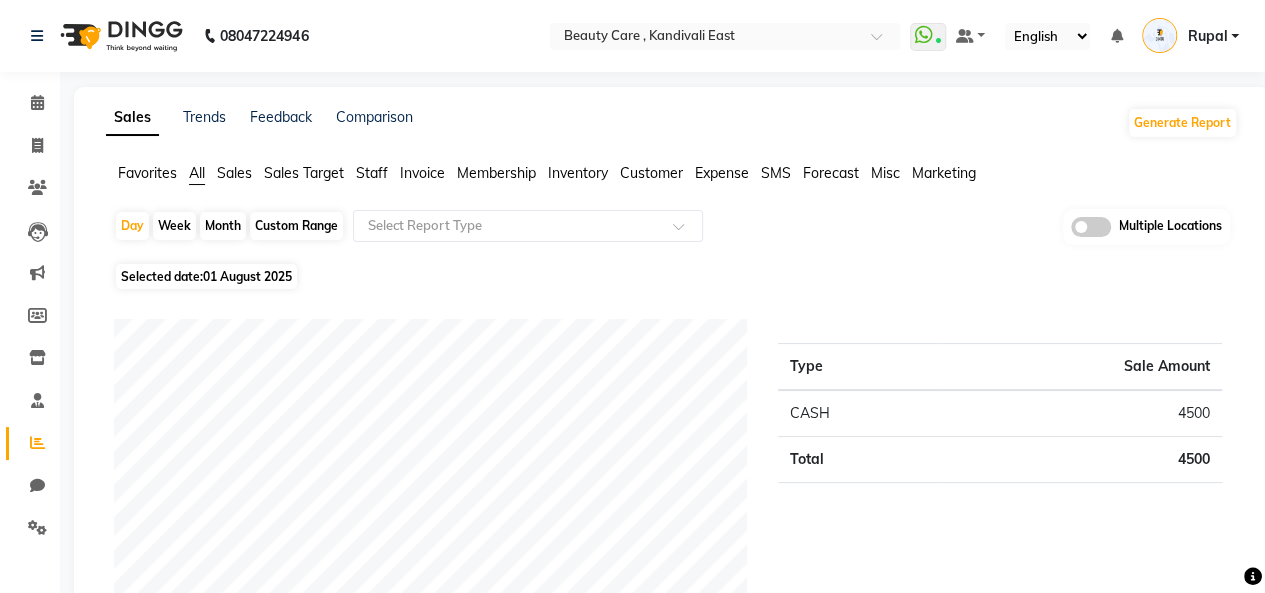 click on "Staff" 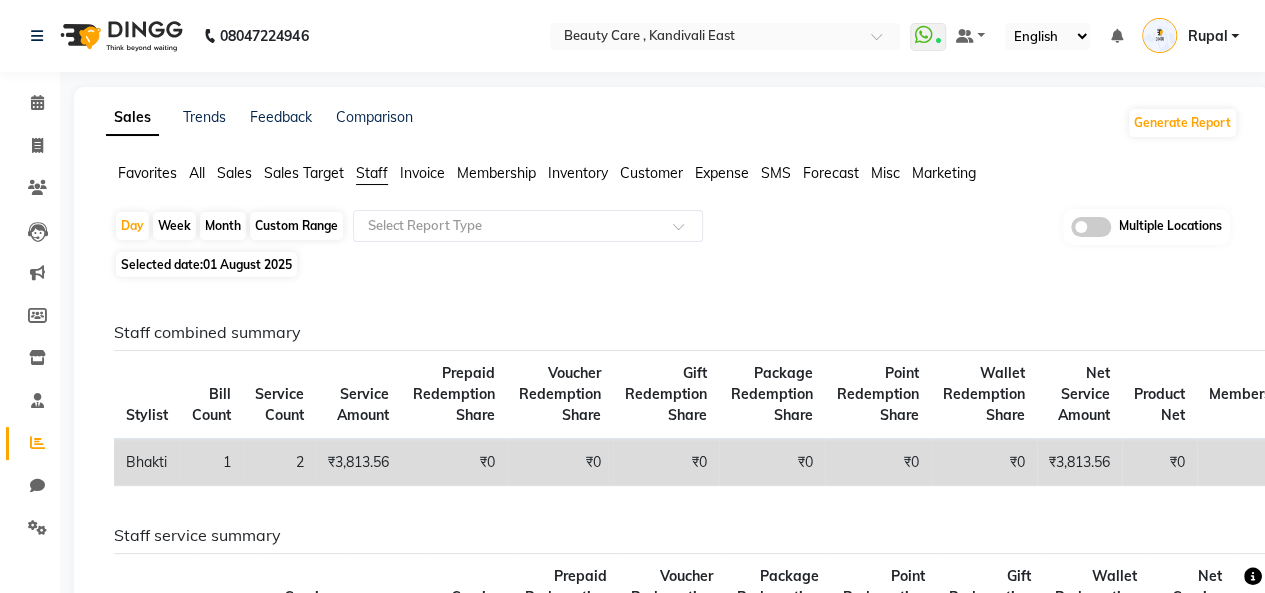 click on "Month" 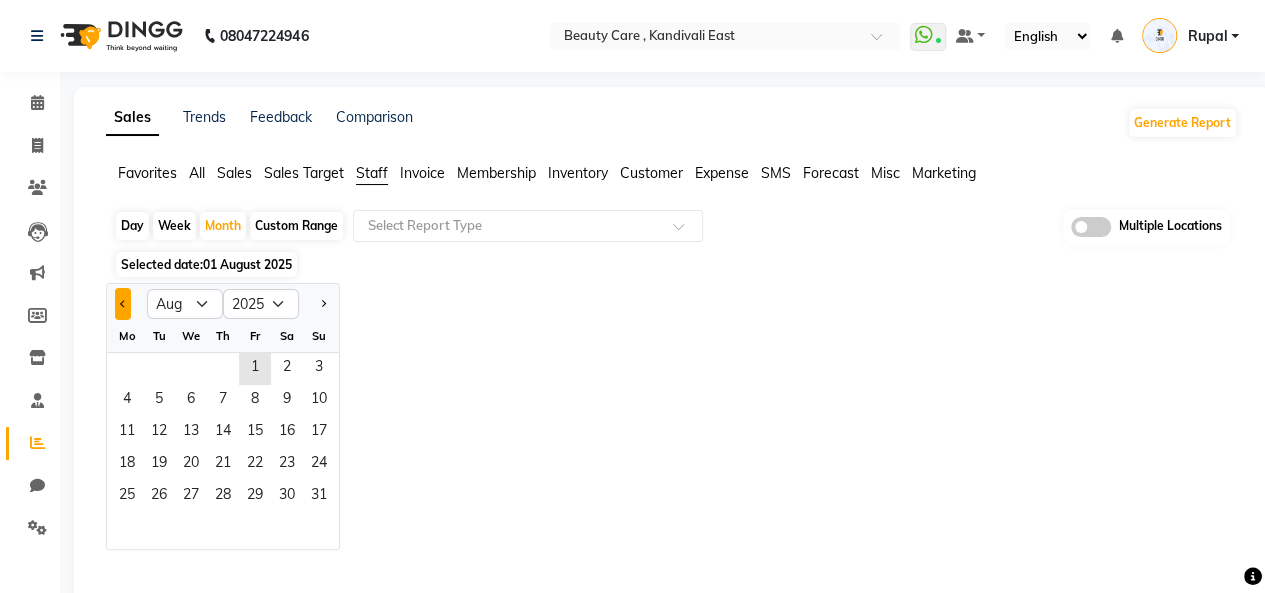 click 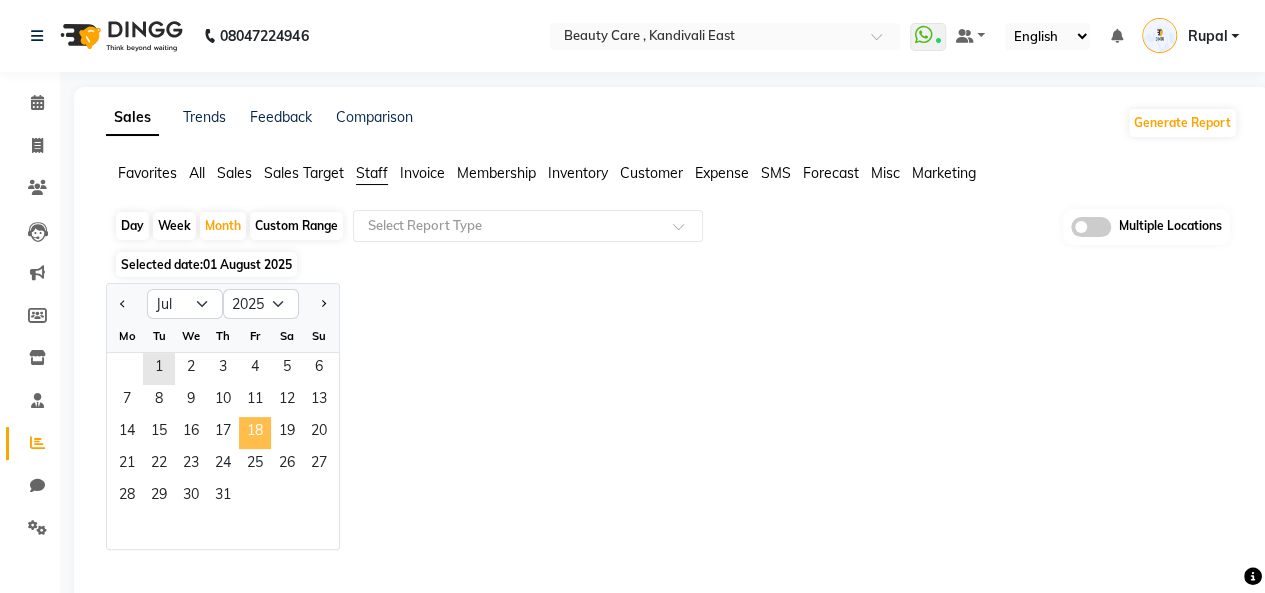 click on "18" 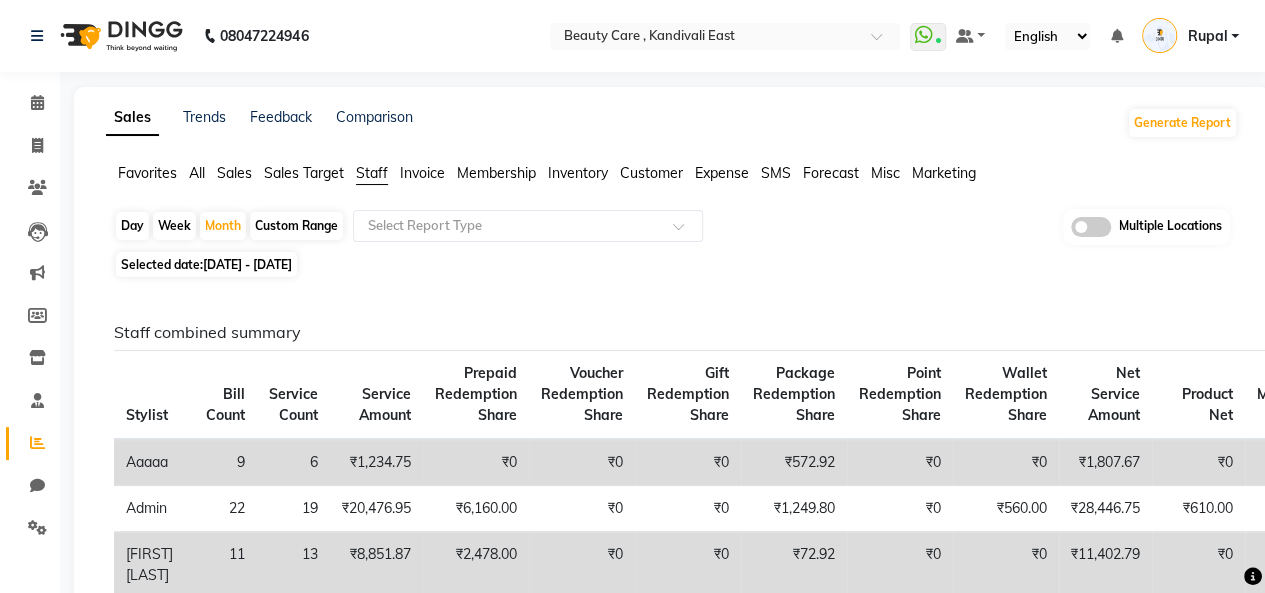 click on "Sales" 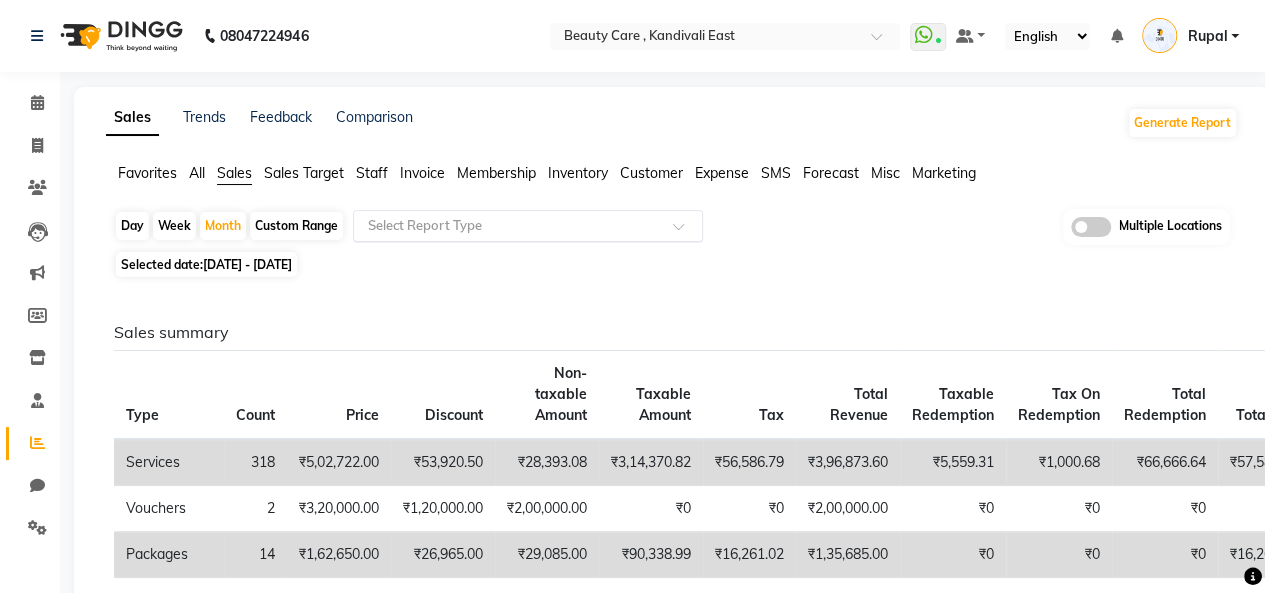 click 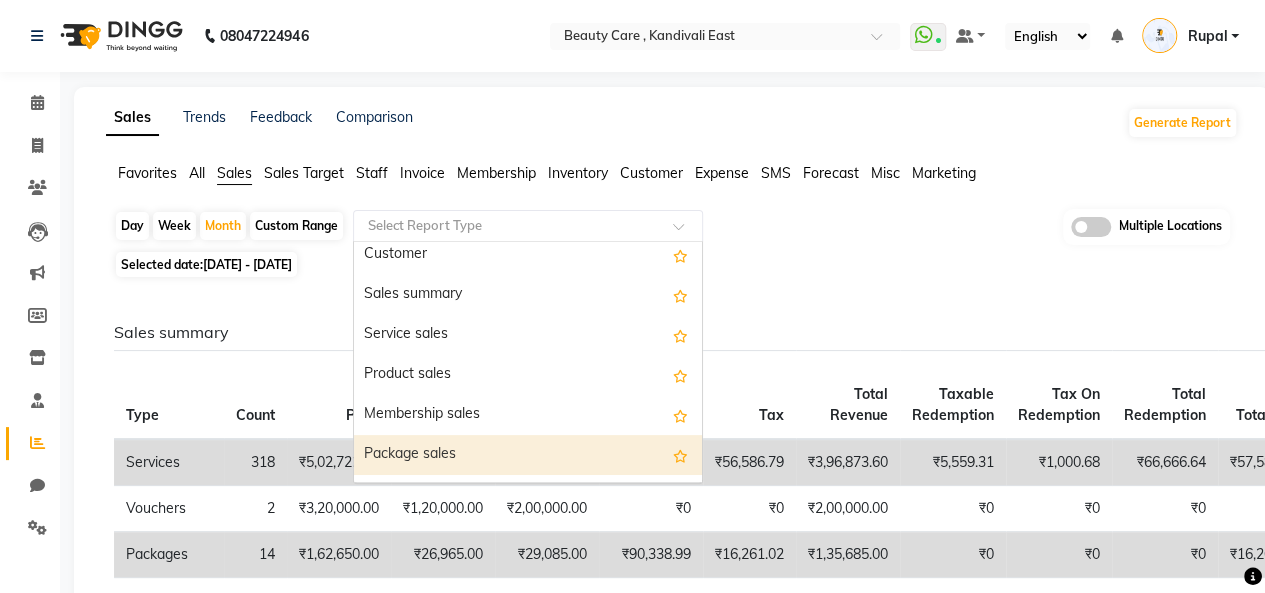 scroll, scrollTop: 46, scrollLeft: 0, axis: vertical 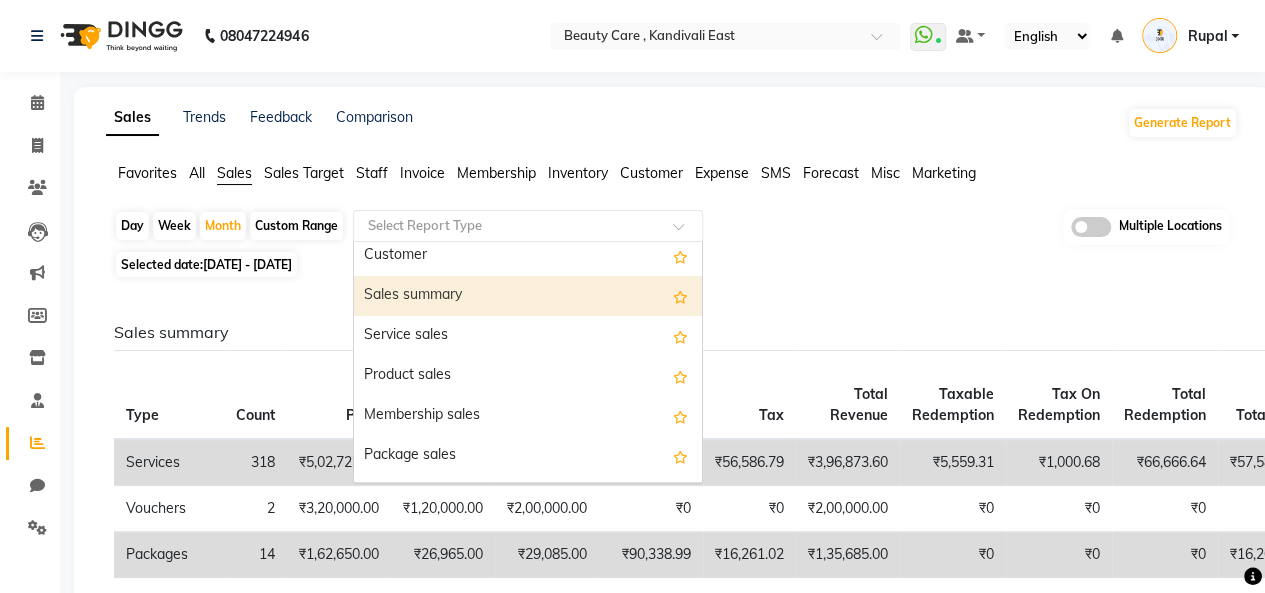 click on "Sales summary" at bounding box center [528, 296] 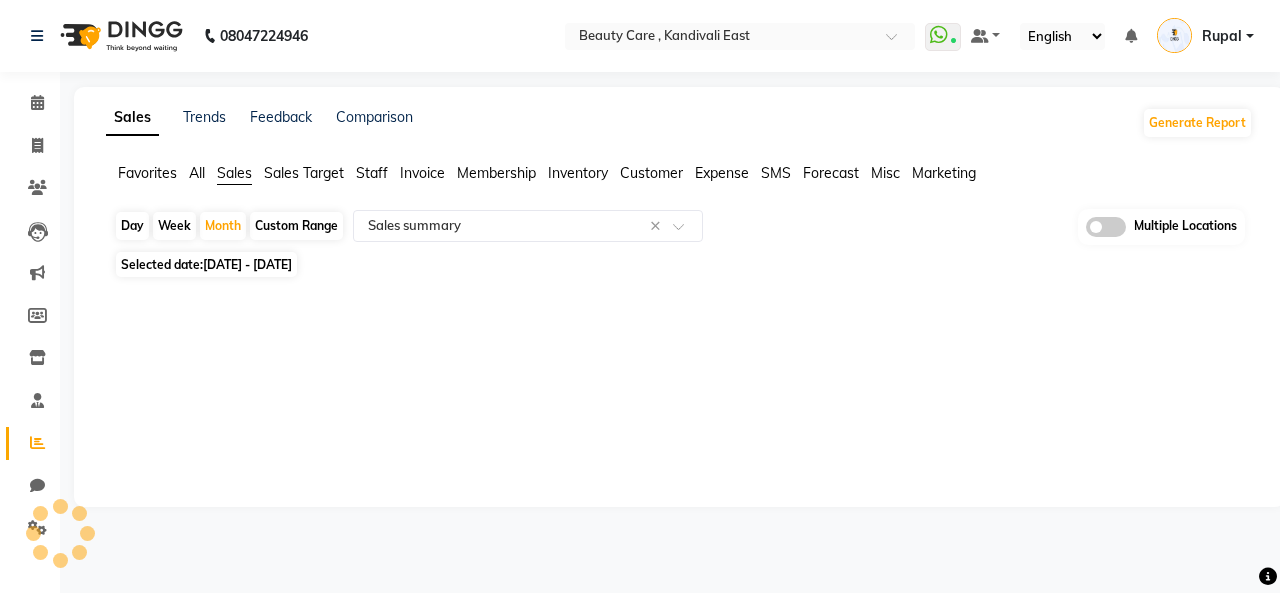 select on "pdf" 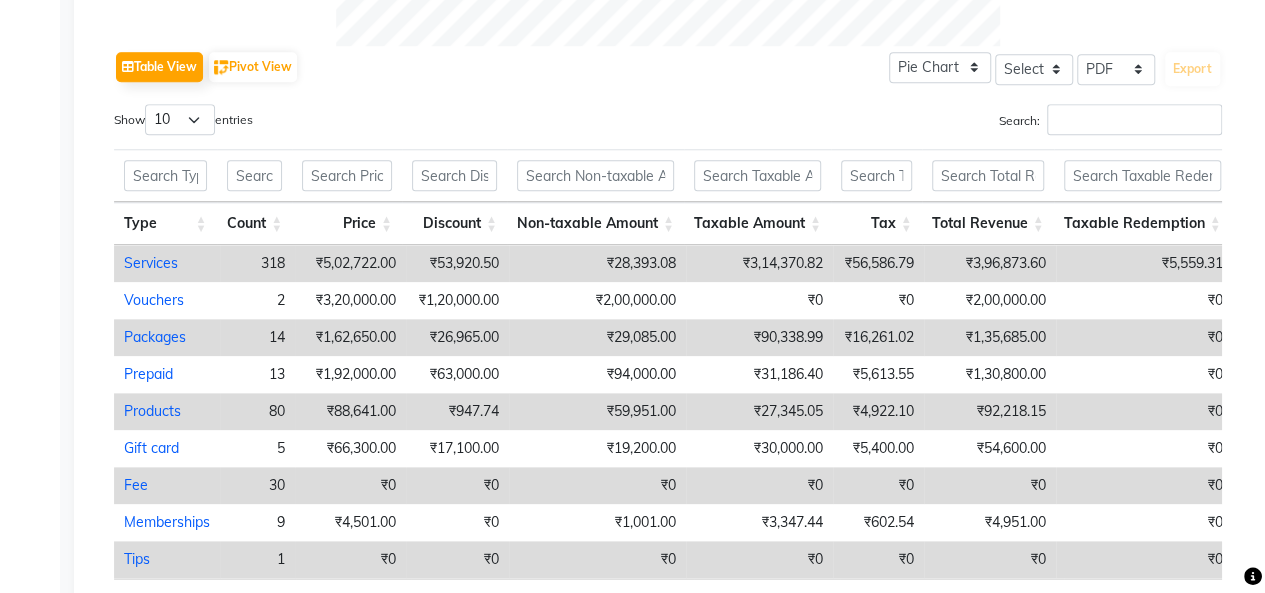 scroll, scrollTop: 1081, scrollLeft: 0, axis: vertical 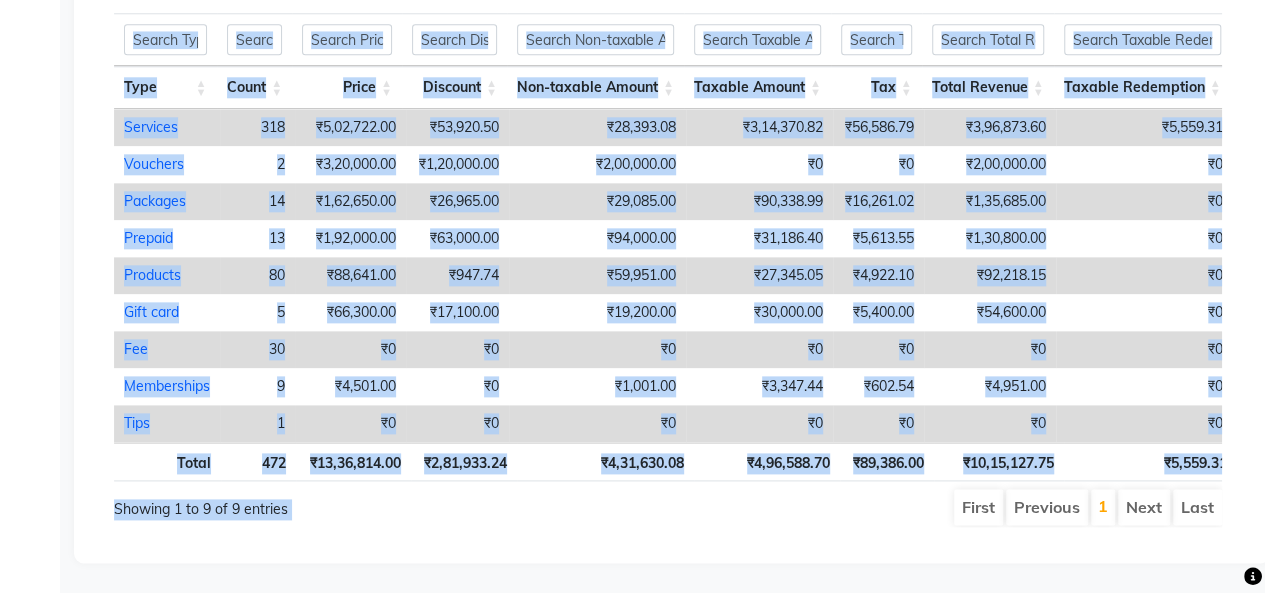 drag, startPoint x: 90, startPoint y: 91, endPoint x: 782, endPoint y: 515, distance: 811.5664 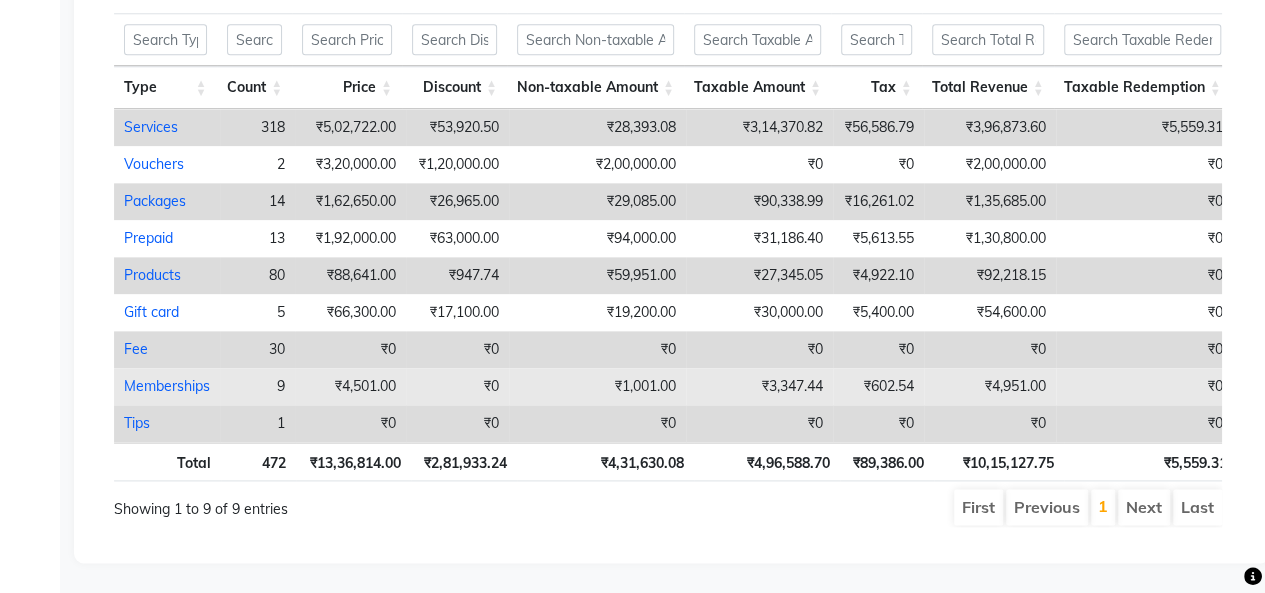 scroll, scrollTop: 0, scrollLeft: 548, axis: horizontal 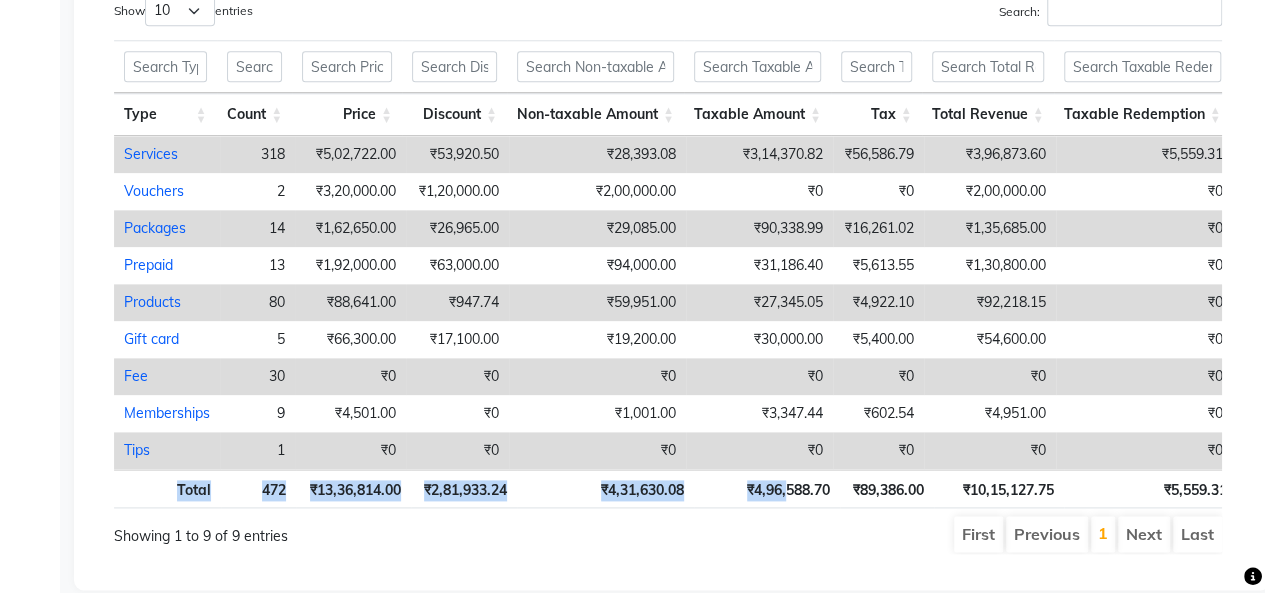 drag, startPoint x: 172, startPoint y: 509, endPoint x: 782, endPoint y: 516, distance: 610.04016 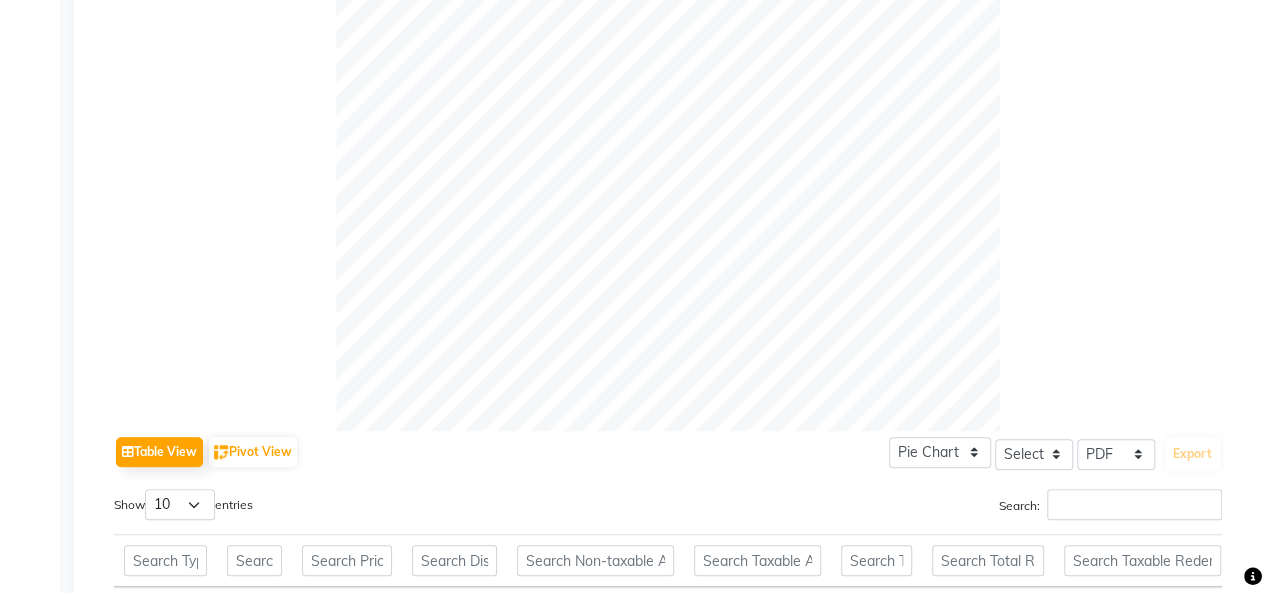 scroll, scrollTop: 0, scrollLeft: 0, axis: both 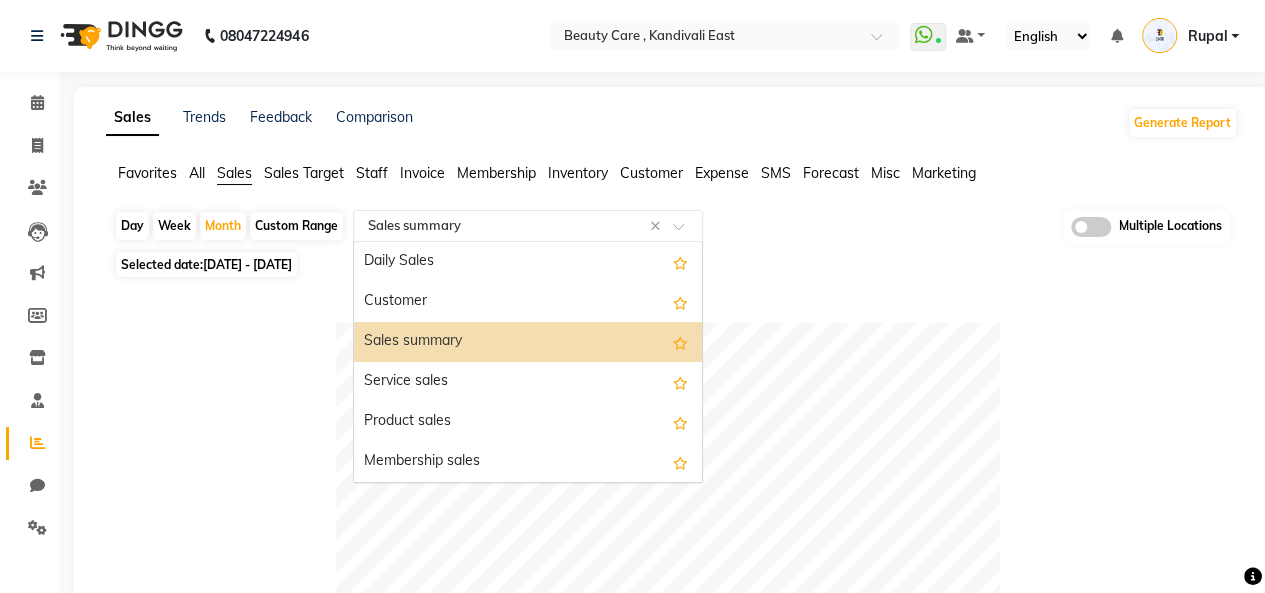 click 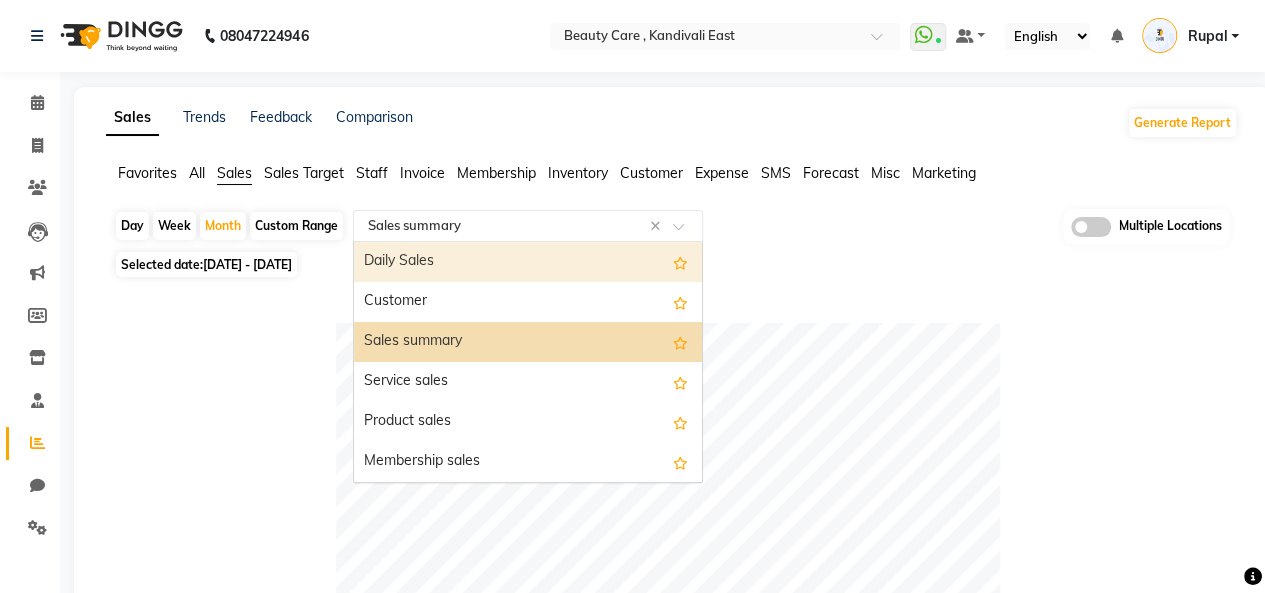 click on "Sales Target" 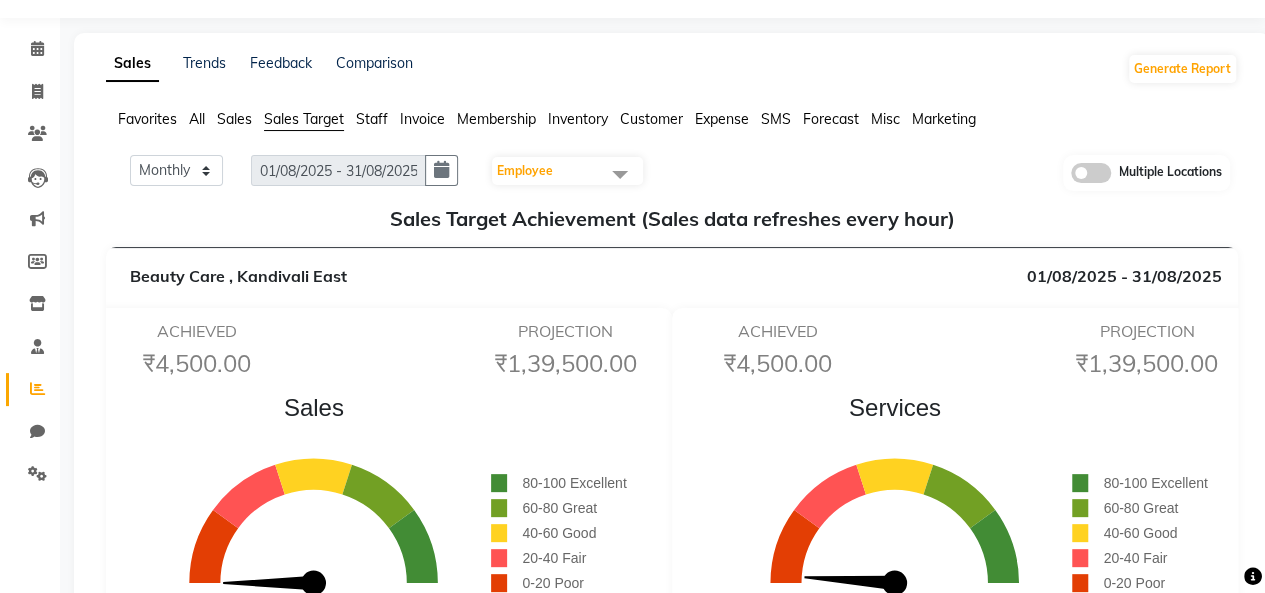 scroll, scrollTop: 15, scrollLeft: 0, axis: vertical 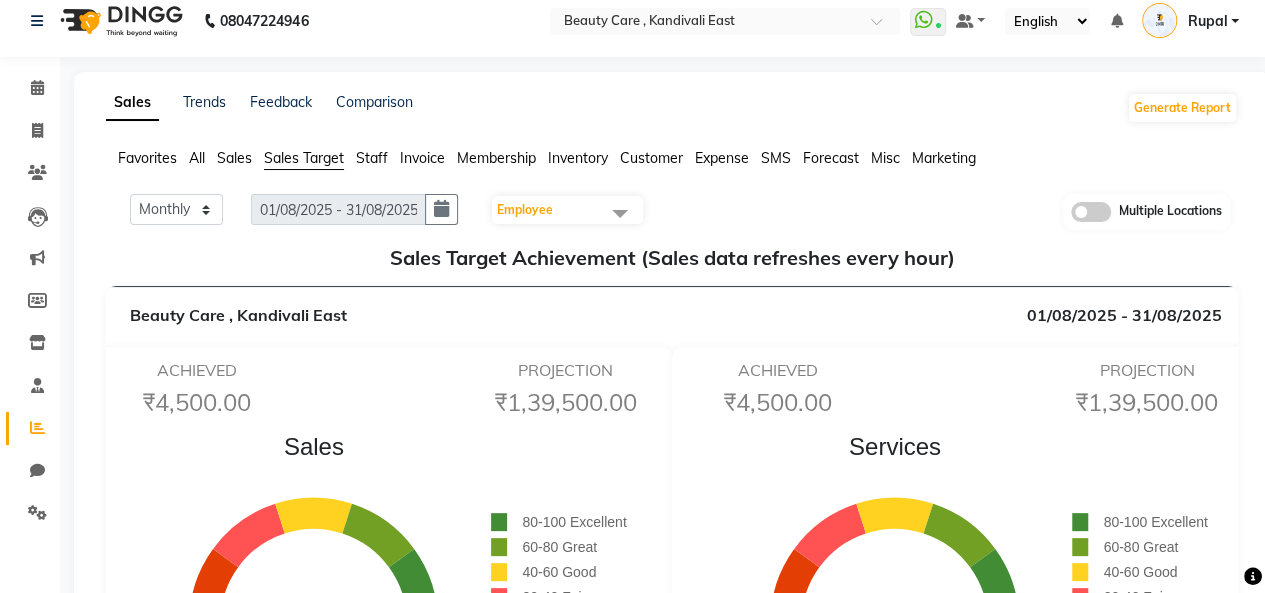 click on "Staff" 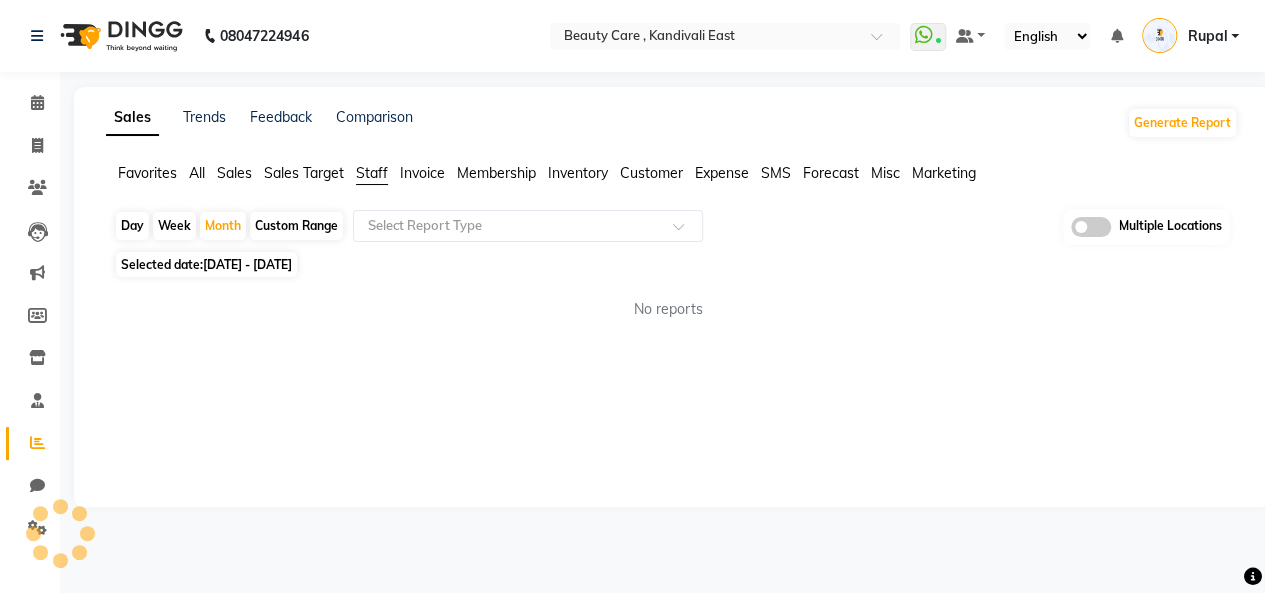scroll, scrollTop: 0, scrollLeft: 0, axis: both 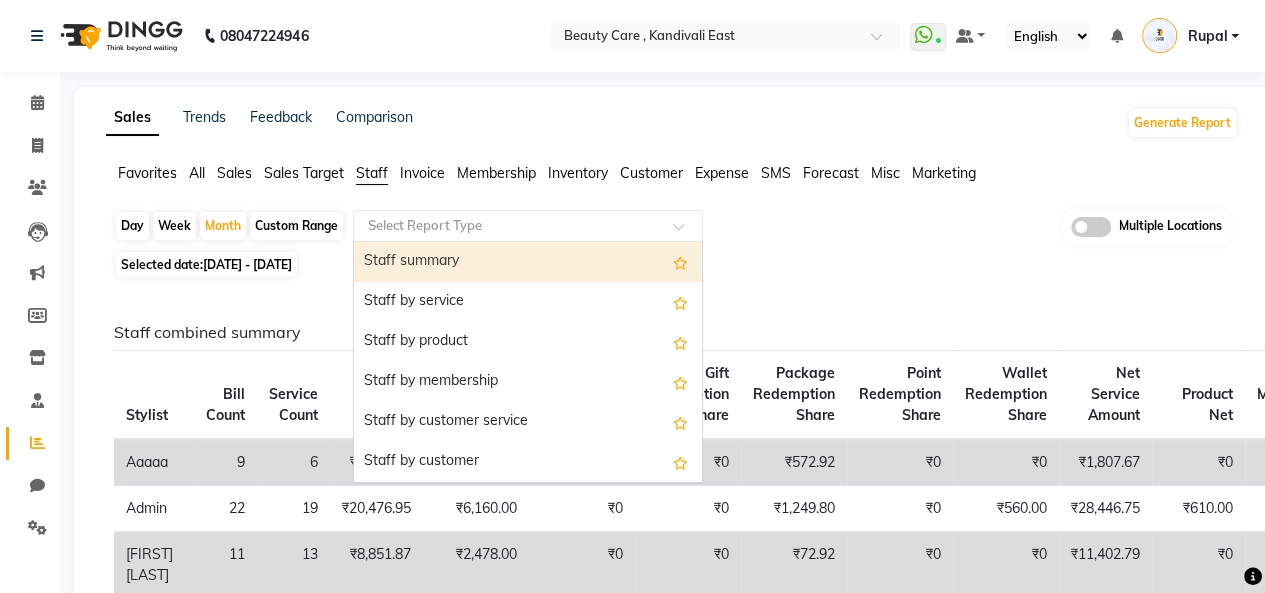 click 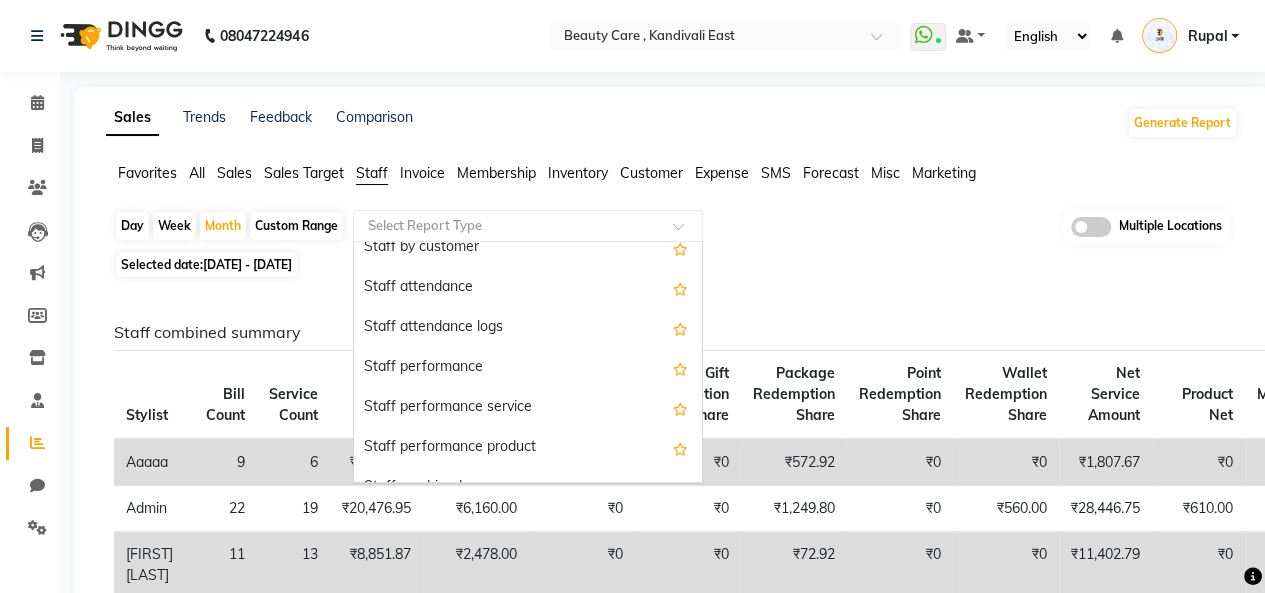 scroll, scrollTop: 212, scrollLeft: 0, axis: vertical 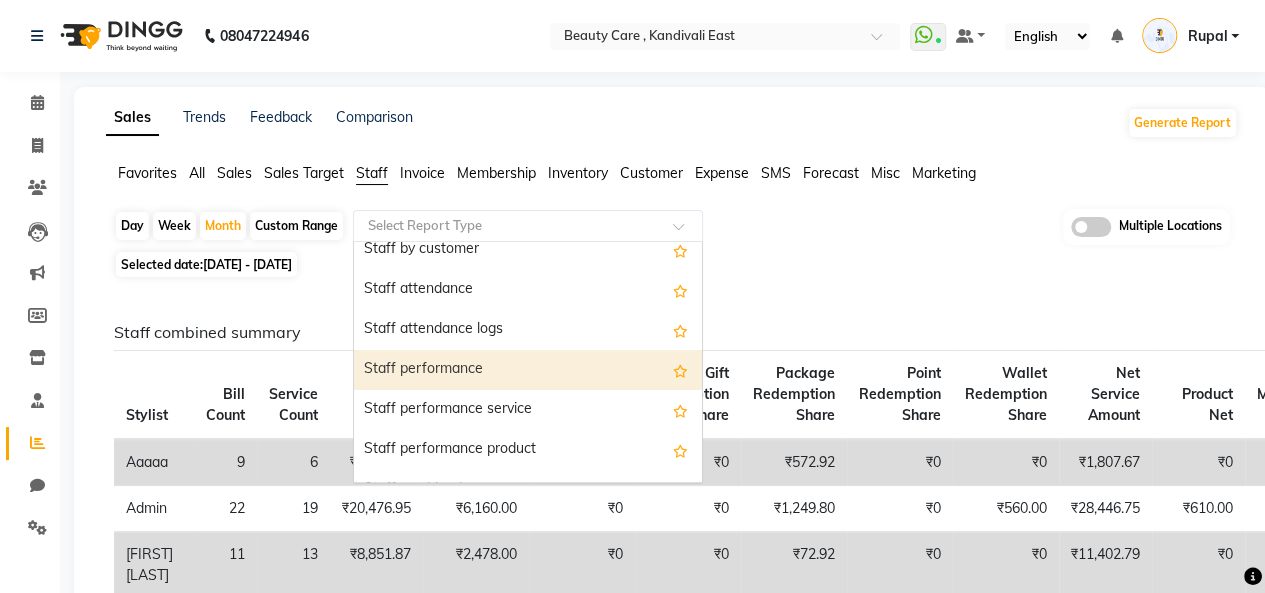 click on "Staff performance" at bounding box center [528, 370] 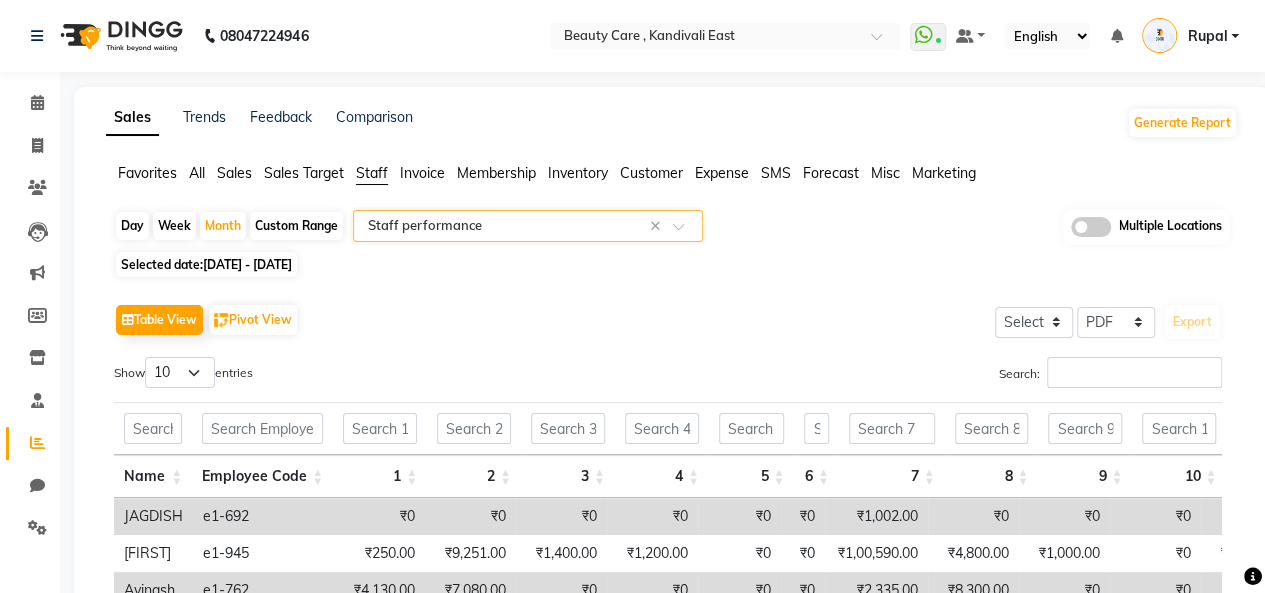 scroll, scrollTop: 171, scrollLeft: 0, axis: vertical 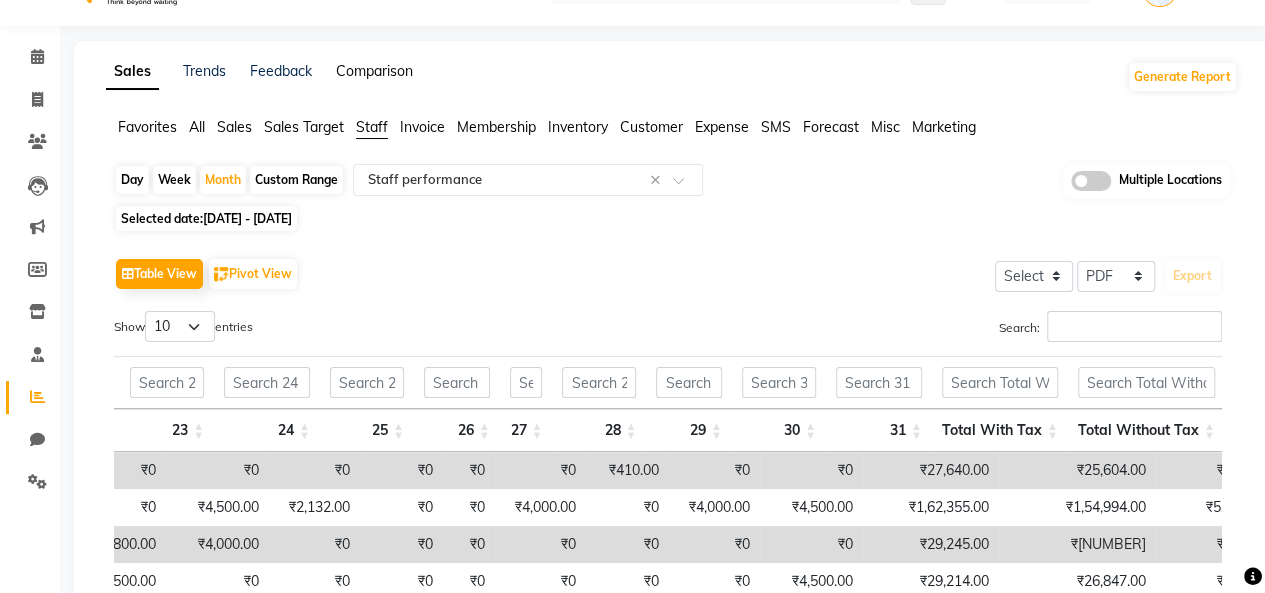 click on "Comparison" 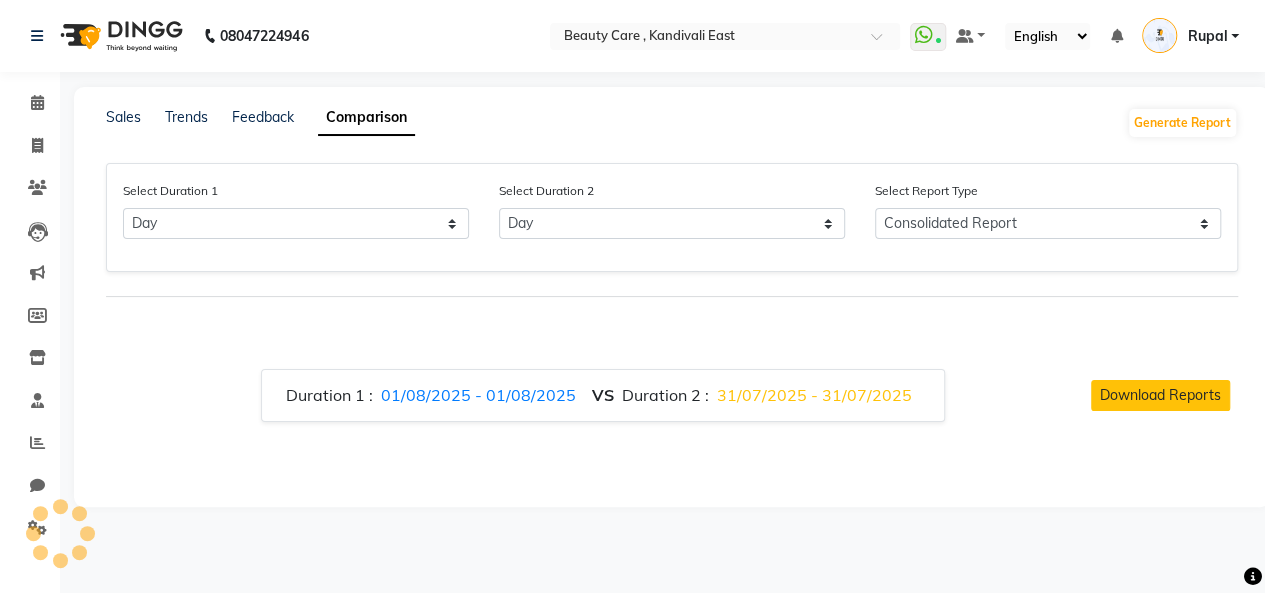 scroll, scrollTop: 0, scrollLeft: 0, axis: both 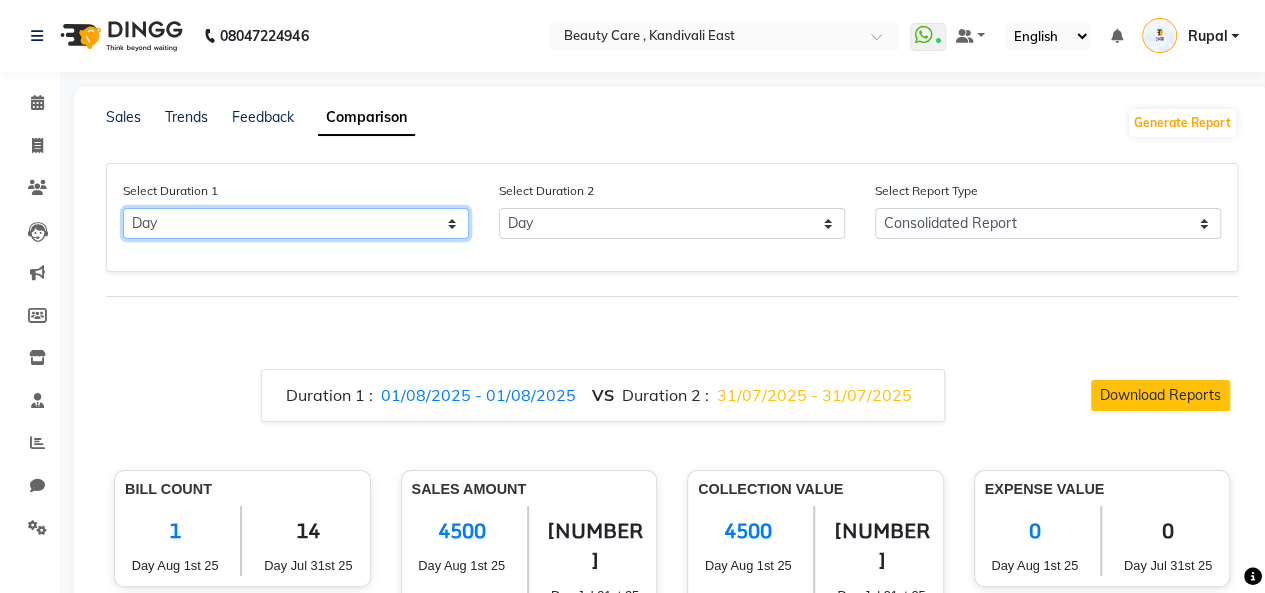 click on "Select Day Month Week Custom" 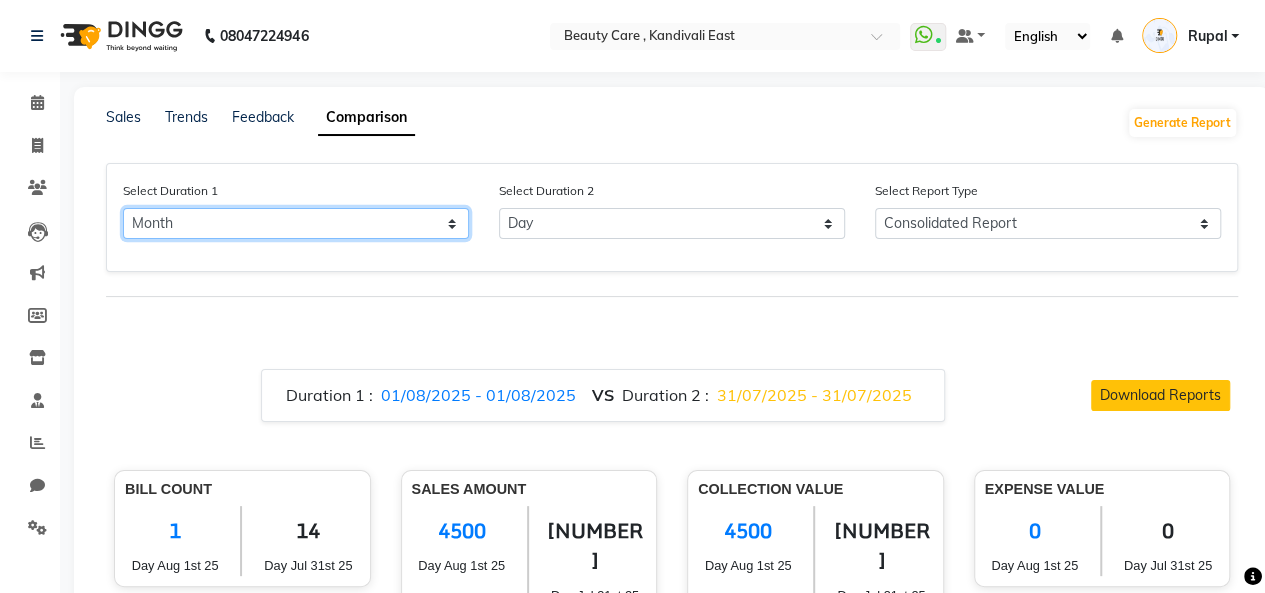 click on "Select Day Month Week Custom" 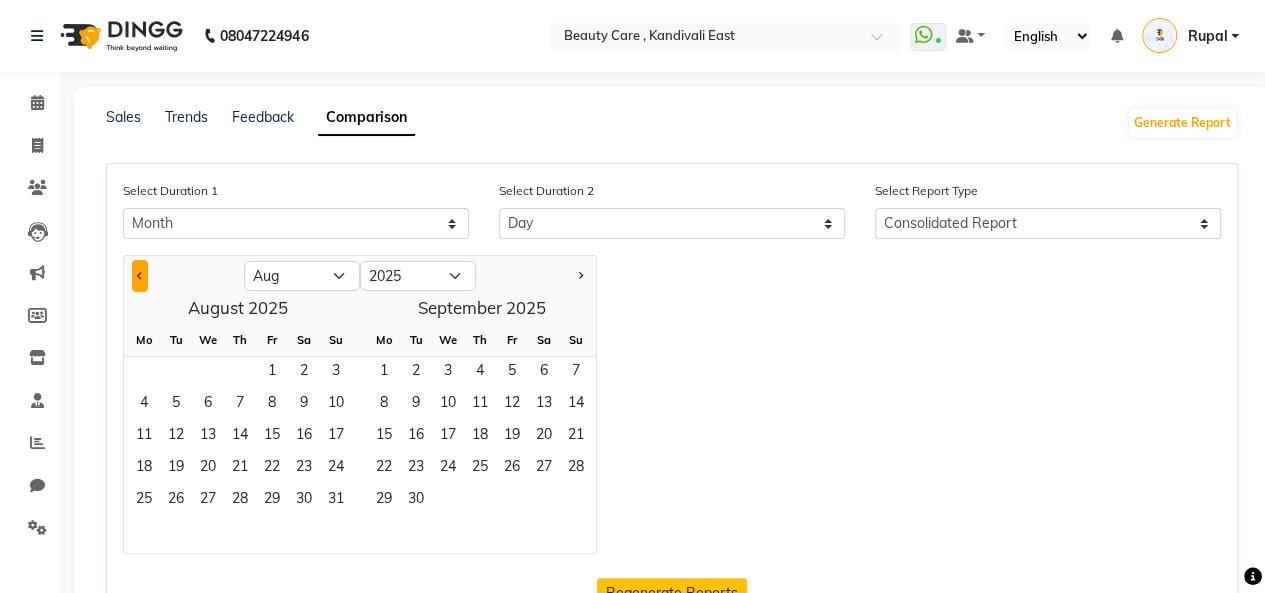 click 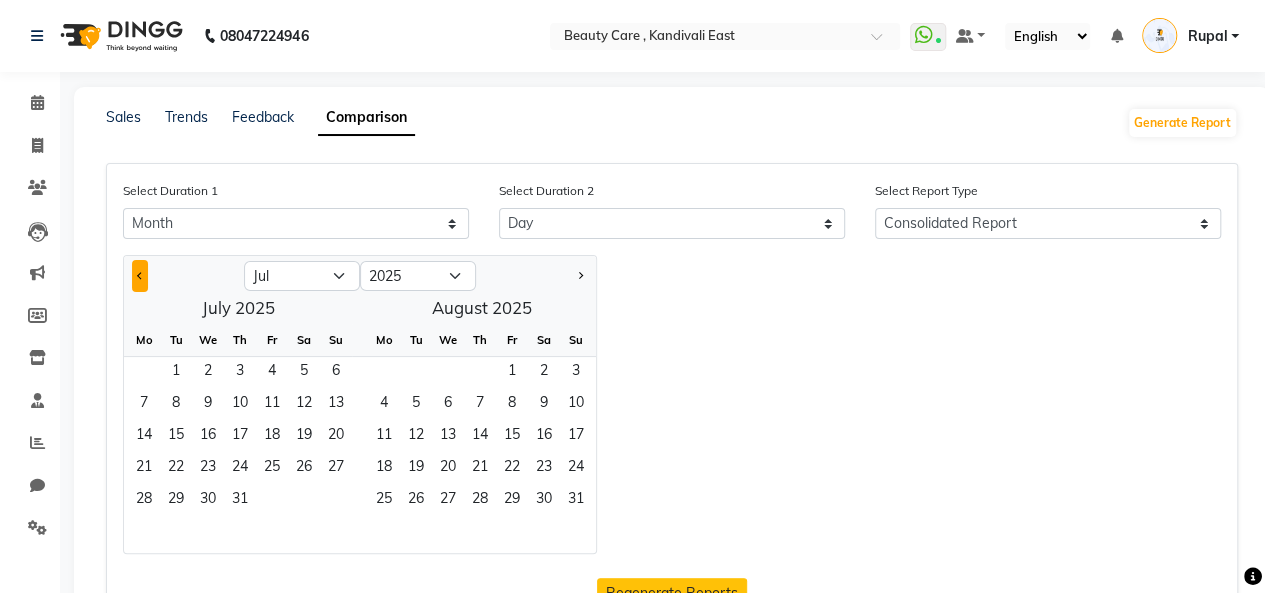 click 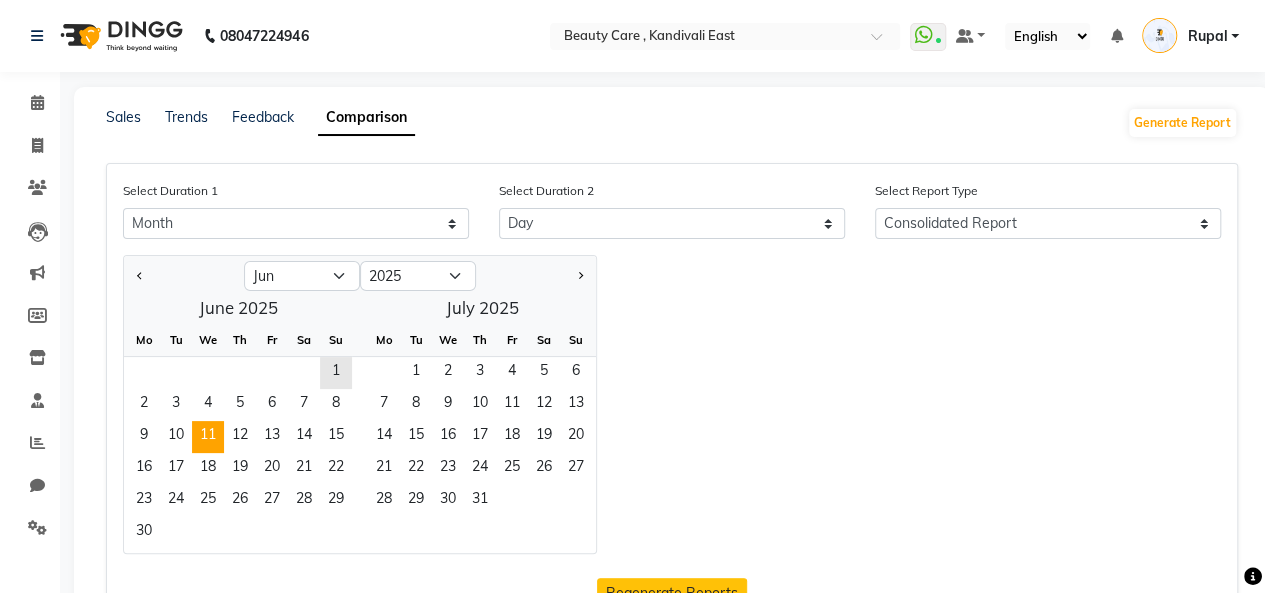 click on "11" 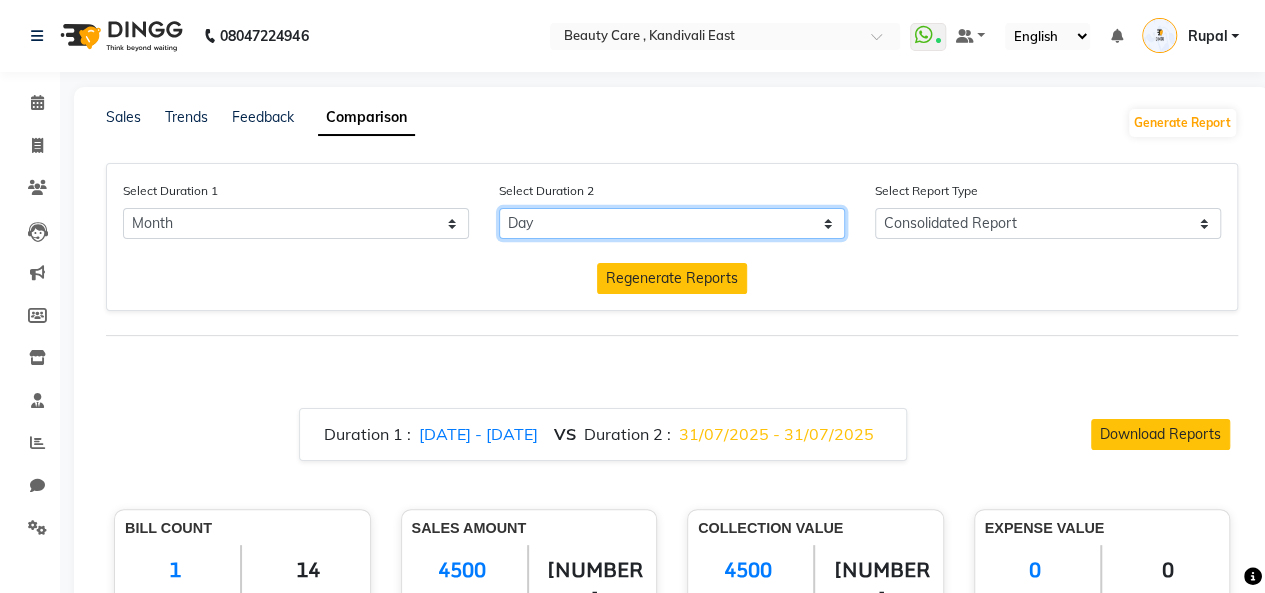 click on "Select Day Month Week Custom" 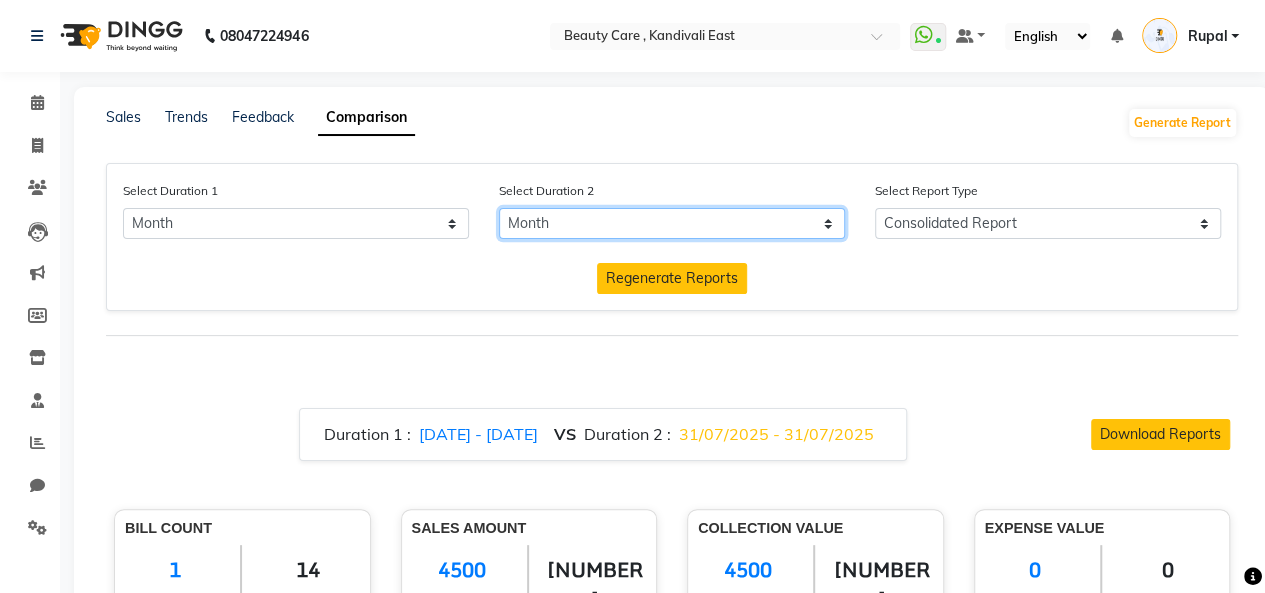 click on "Select Day Month Week Custom" 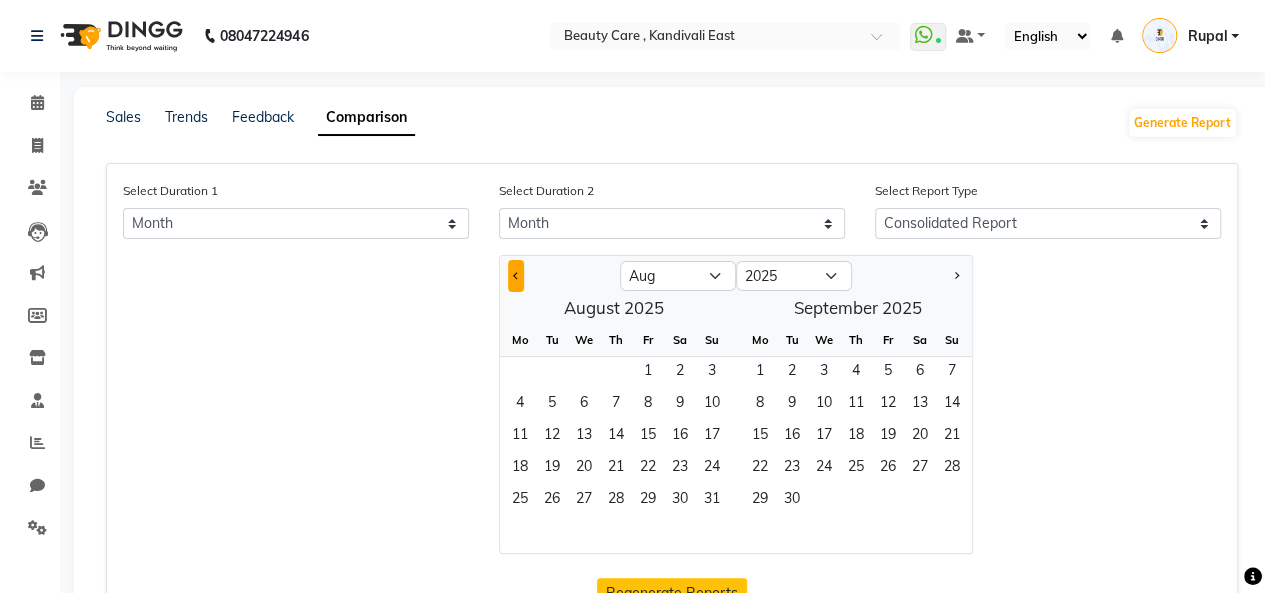 click 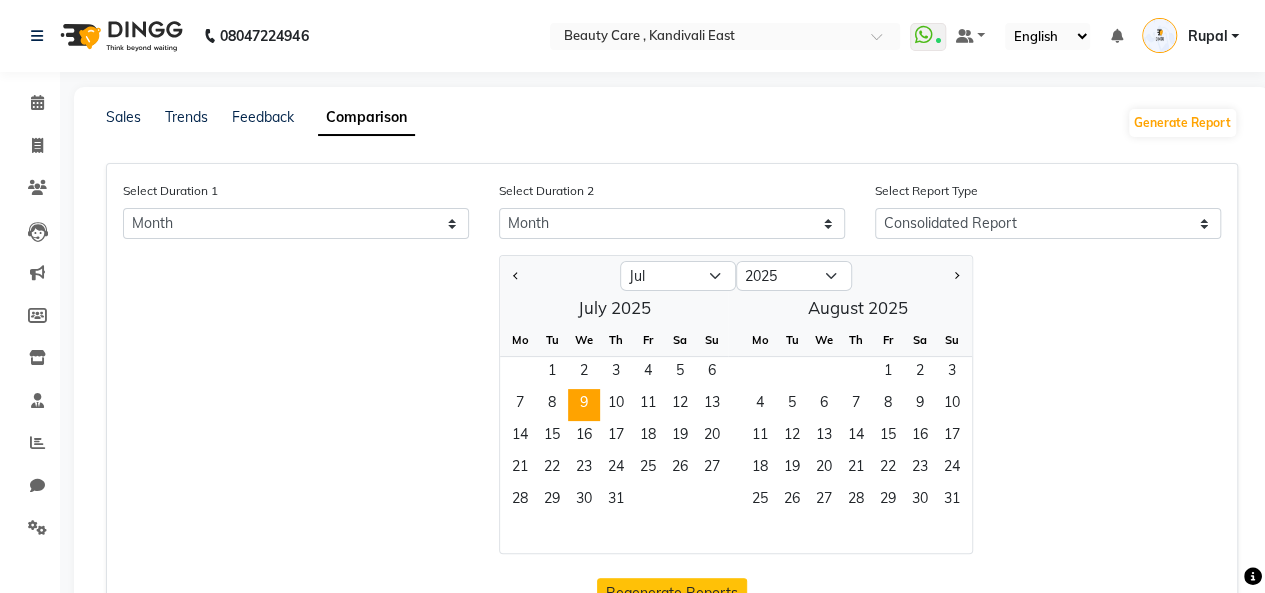 click on "9" 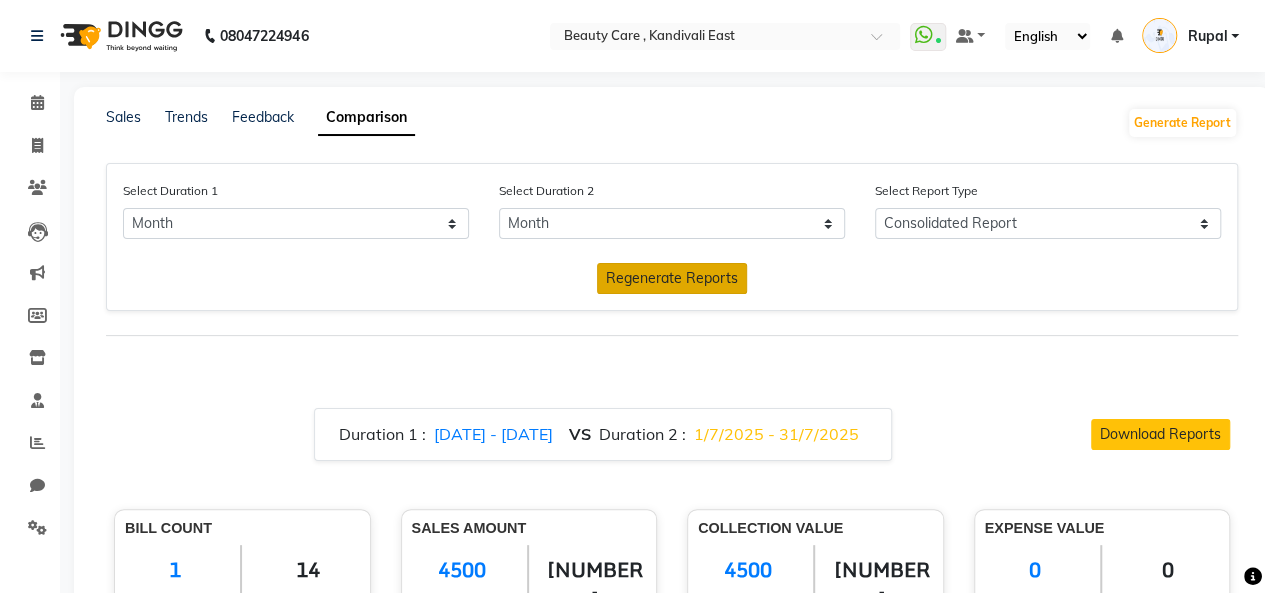 click on "Regenerate Reports" 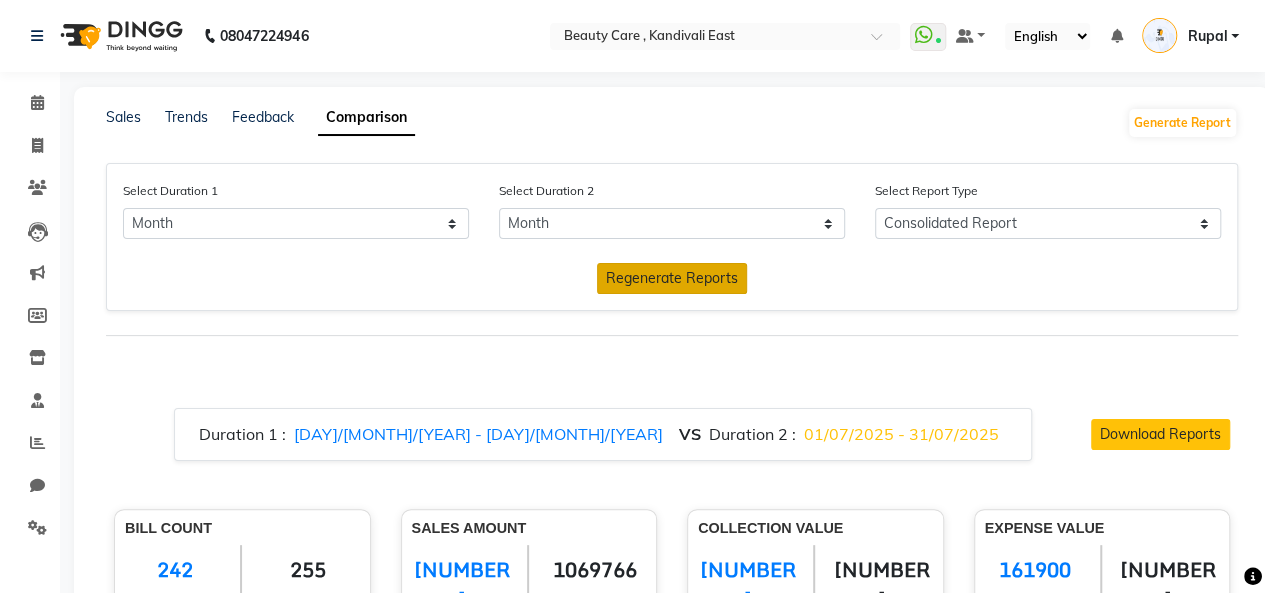 scroll, scrollTop: 248, scrollLeft: 0, axis: vertical 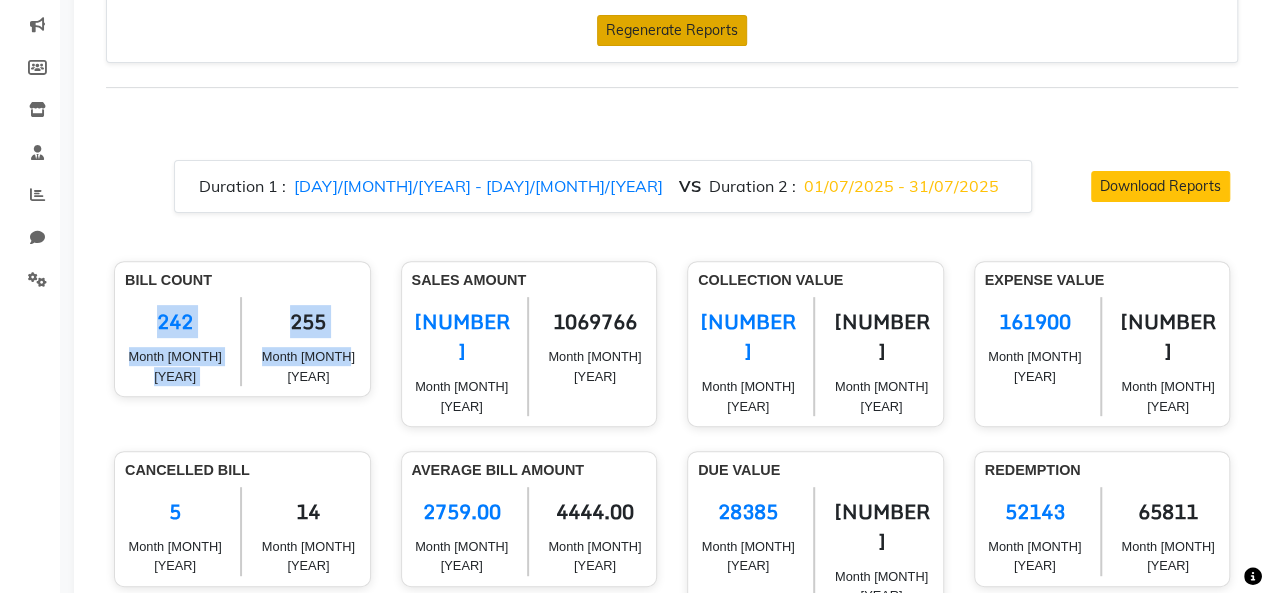 drag, startPoint x: 134, startPoint y: 319, endPoint x: 361, endPoint y: 354, distance: 229.68239 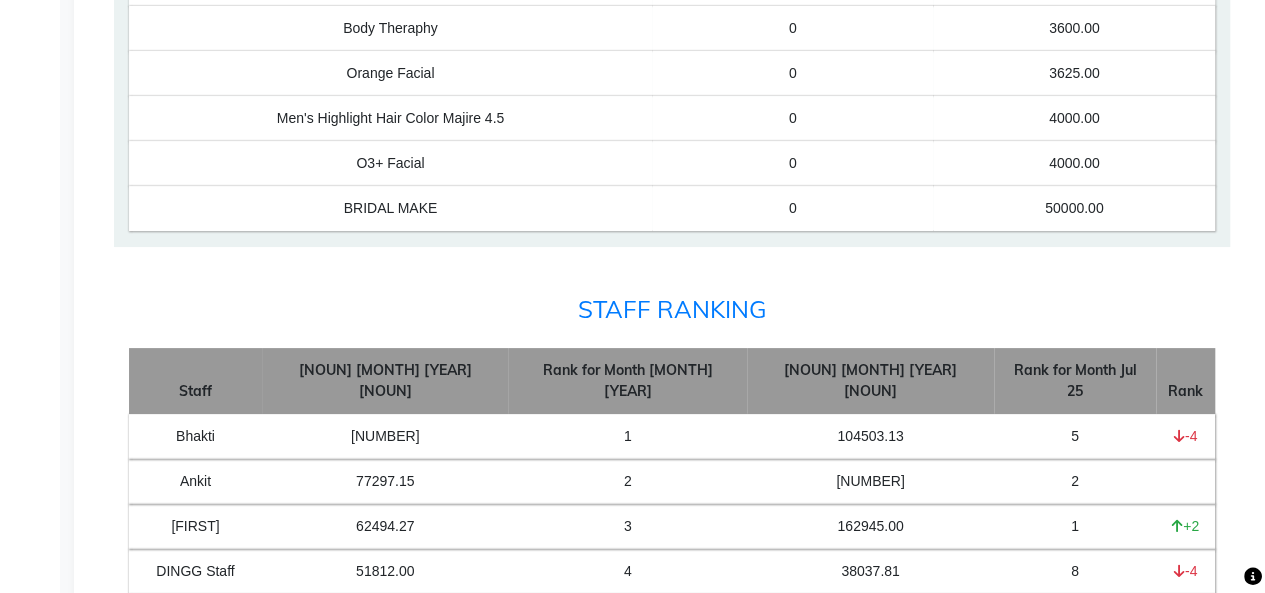 scroll, scrollTop: 0, scrollLeft: 0, axis: both 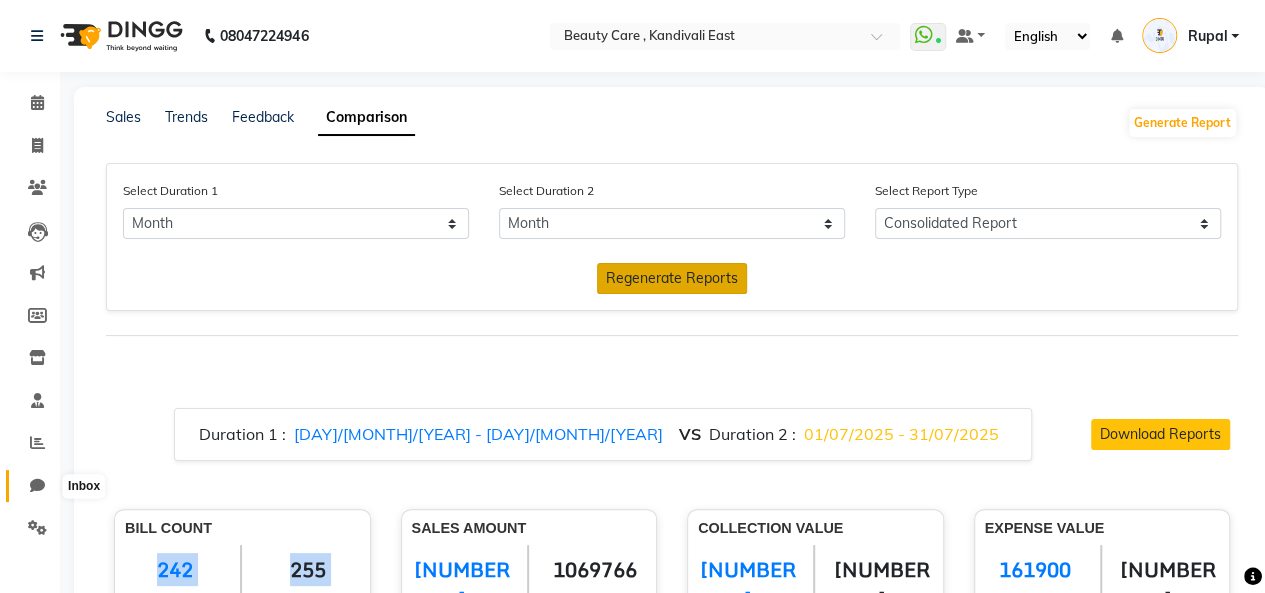 click 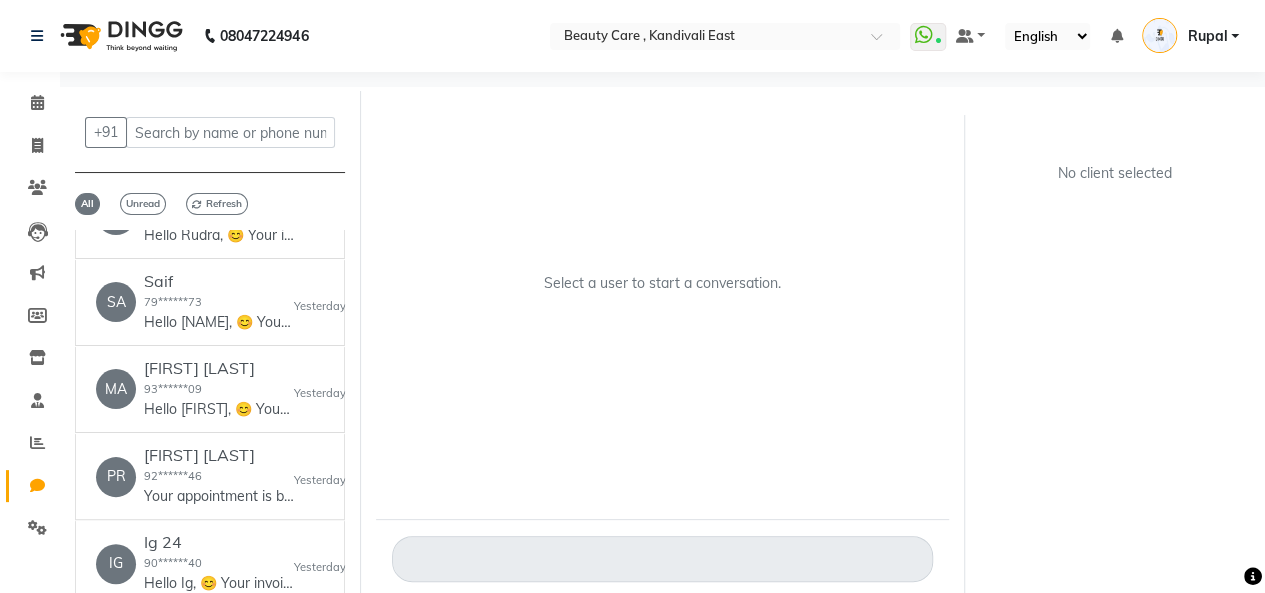 scroll, scrollTop: 189, scrollLeft: 0, axis: vertical 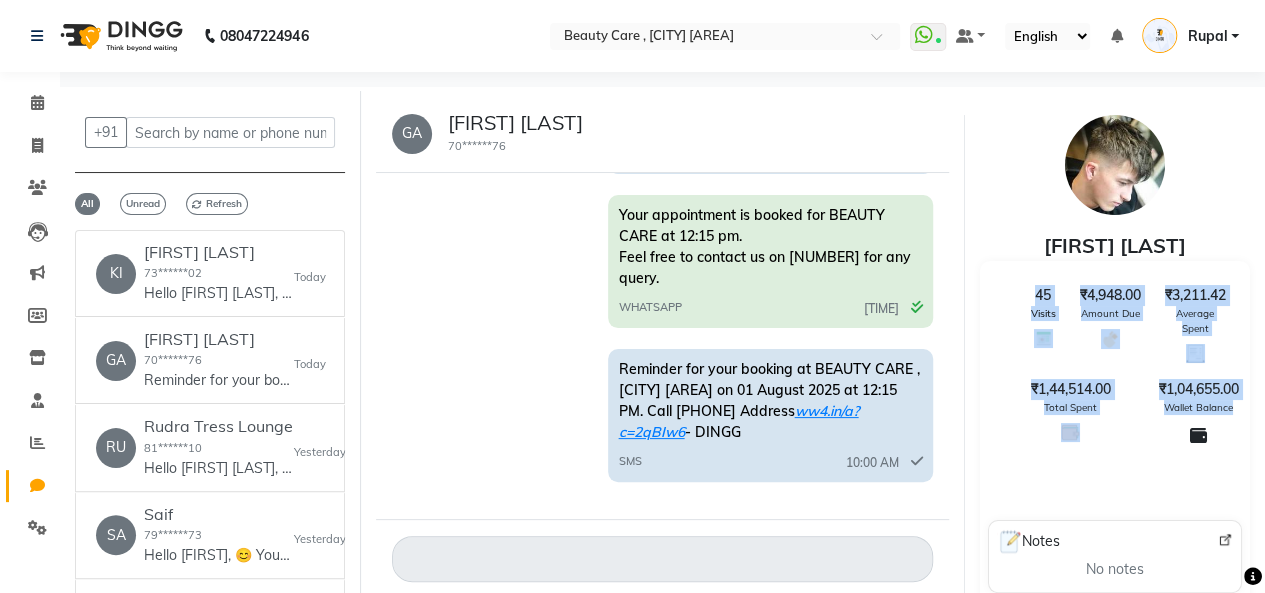 drag, startPoint x: 1023, startPoint y: 284, endPoint x: 1178, endPoint y: 435, distance: 216.39316 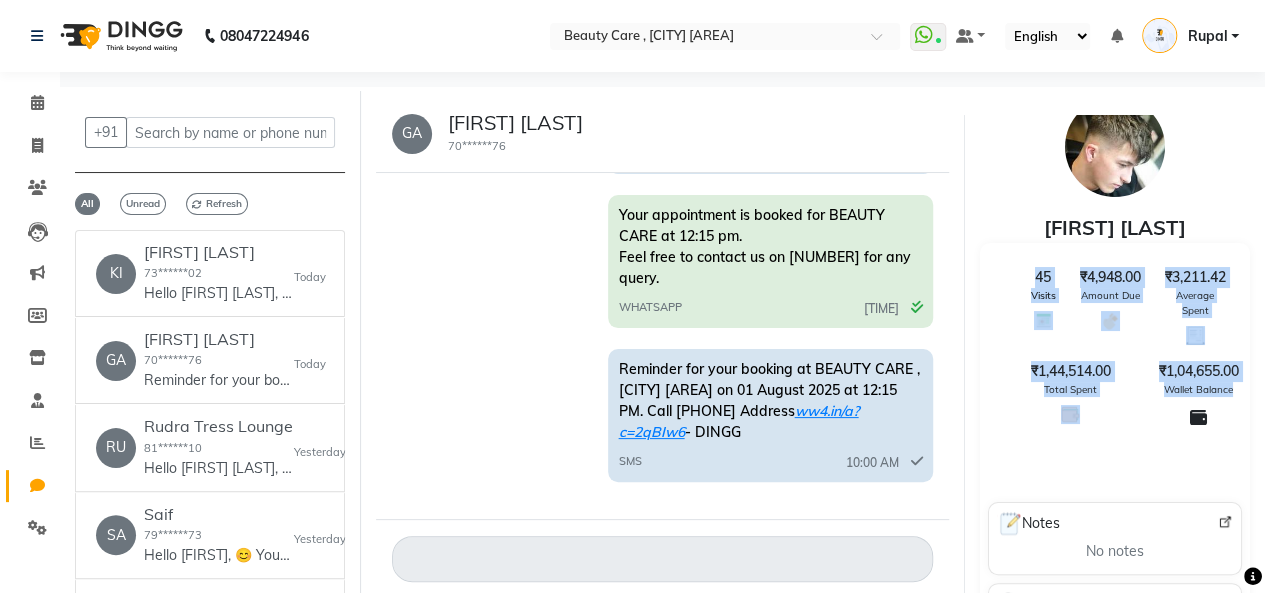 scroll, scrollTop: 0, scrollLeft: 0, axis: both 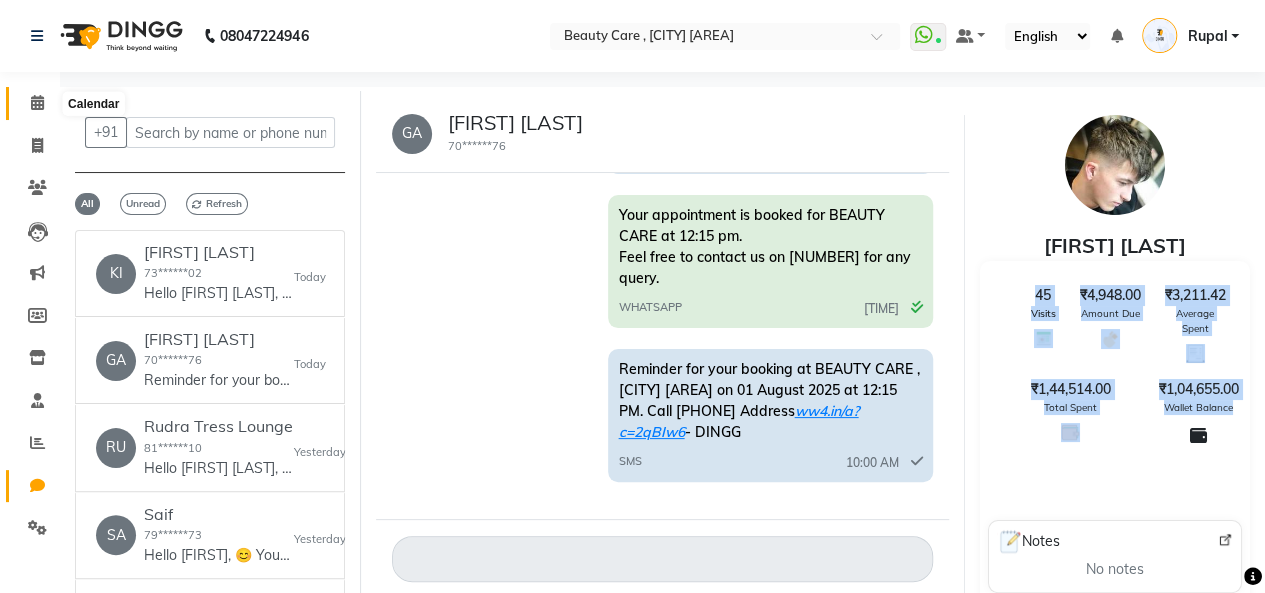 click 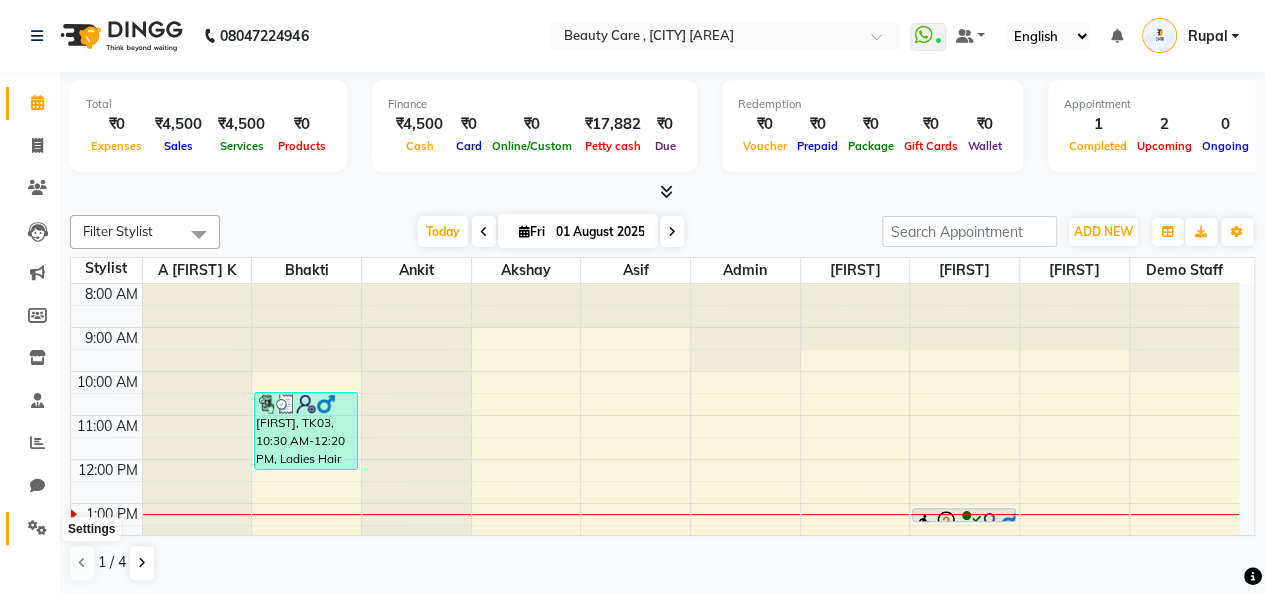 click 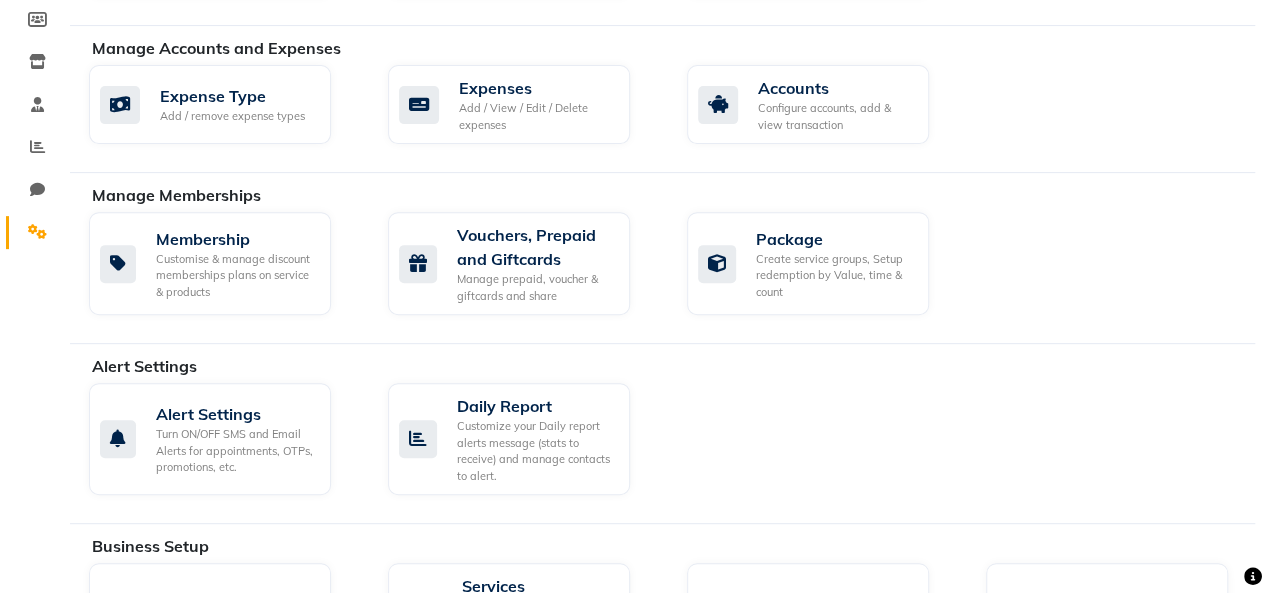 scroll, scrollTop: 435, scrollLeft: 0, axis: vertical 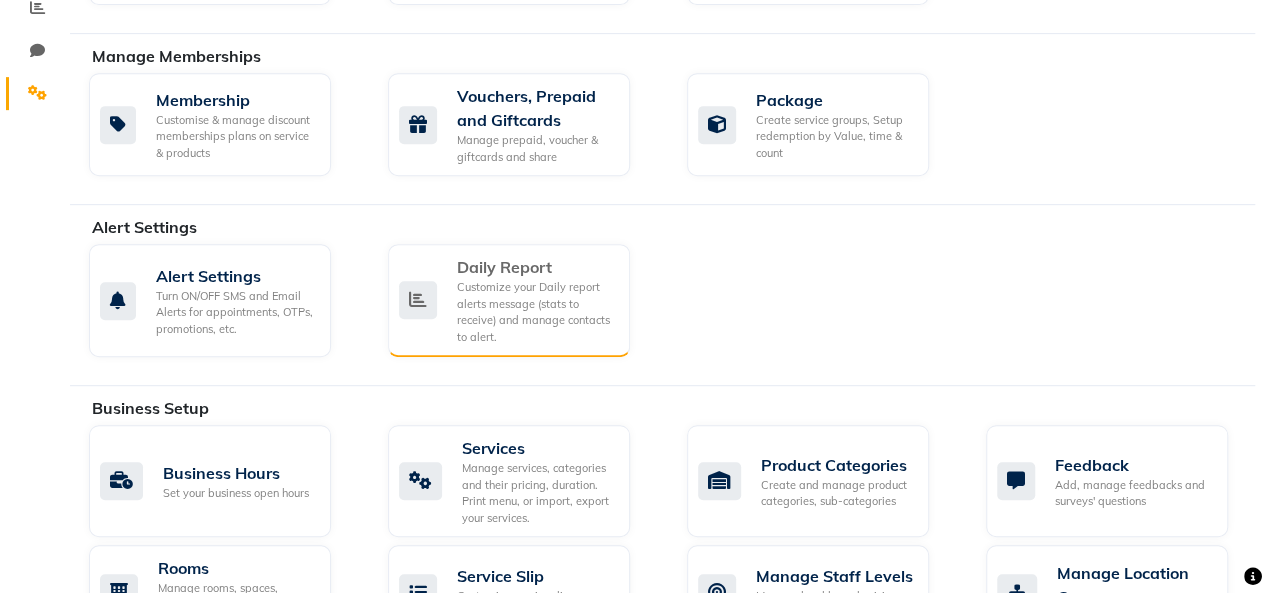 click on "Customize your Daily report alerts message (stats to receive) and manage contacts to alert." 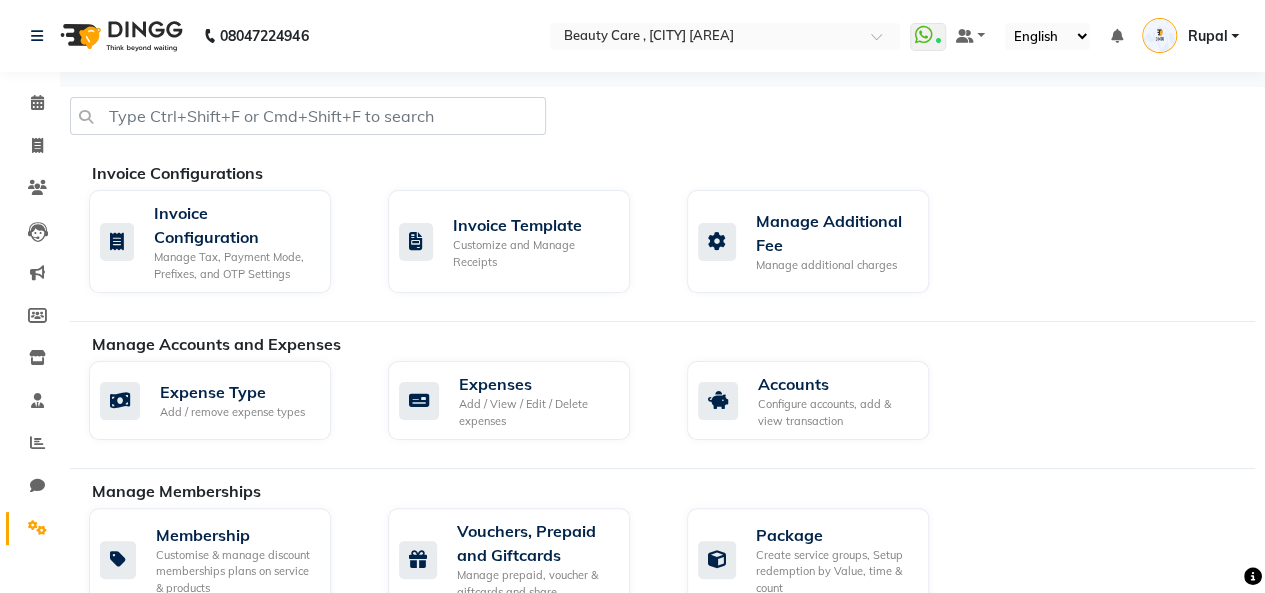 select on "1380" 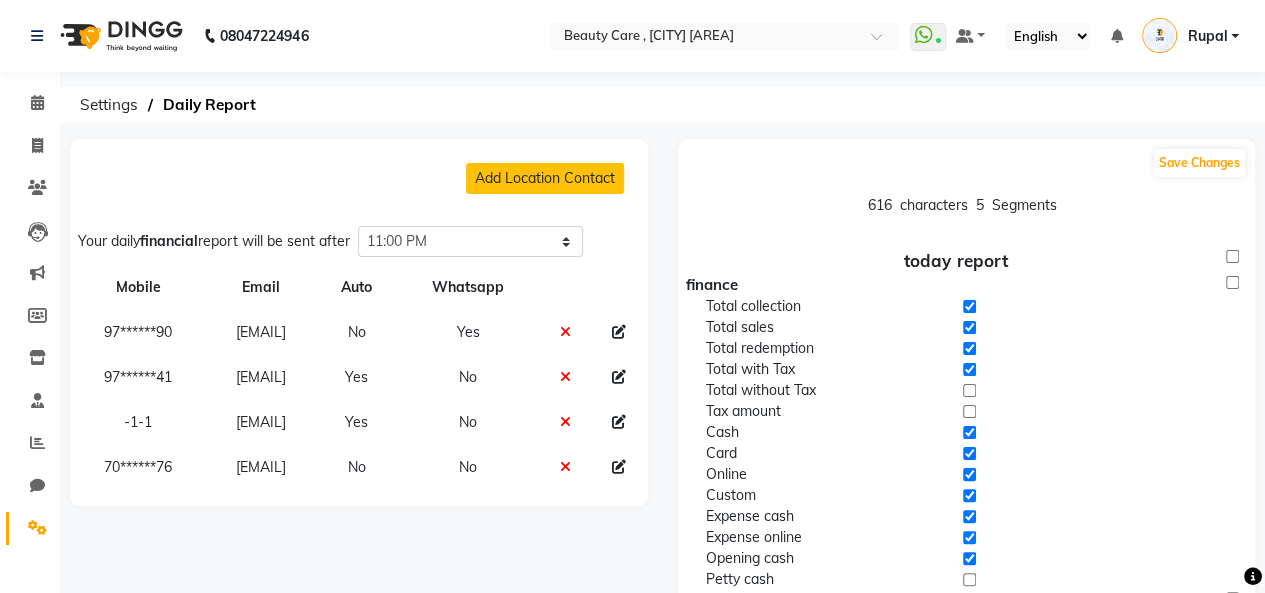click on "Email" 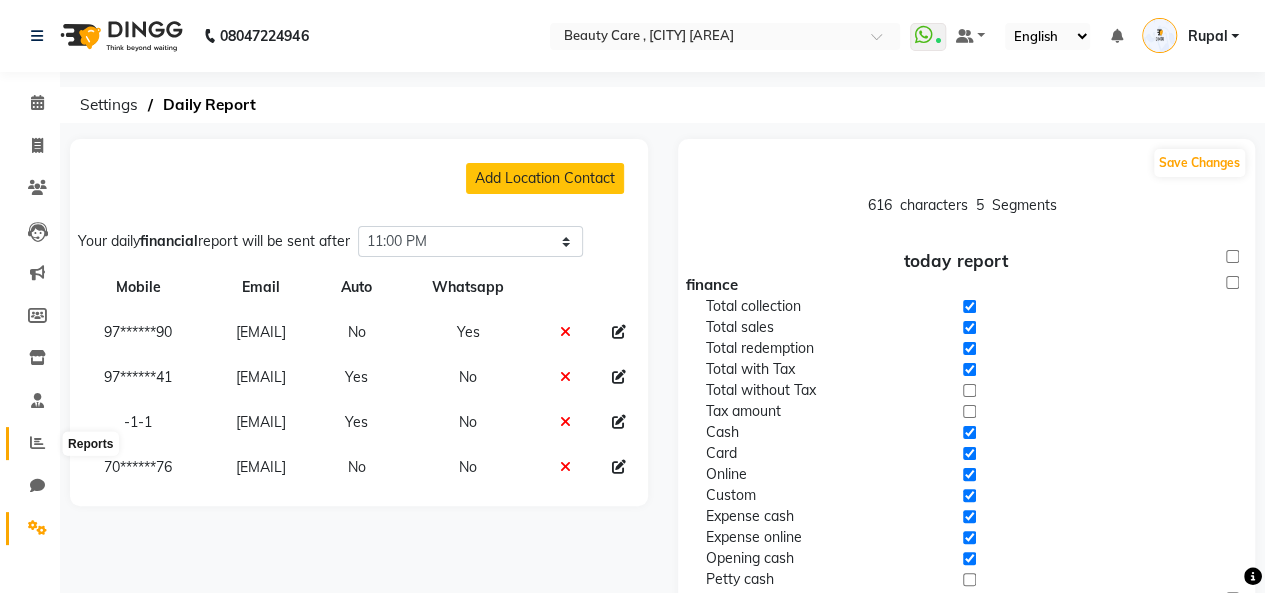 click 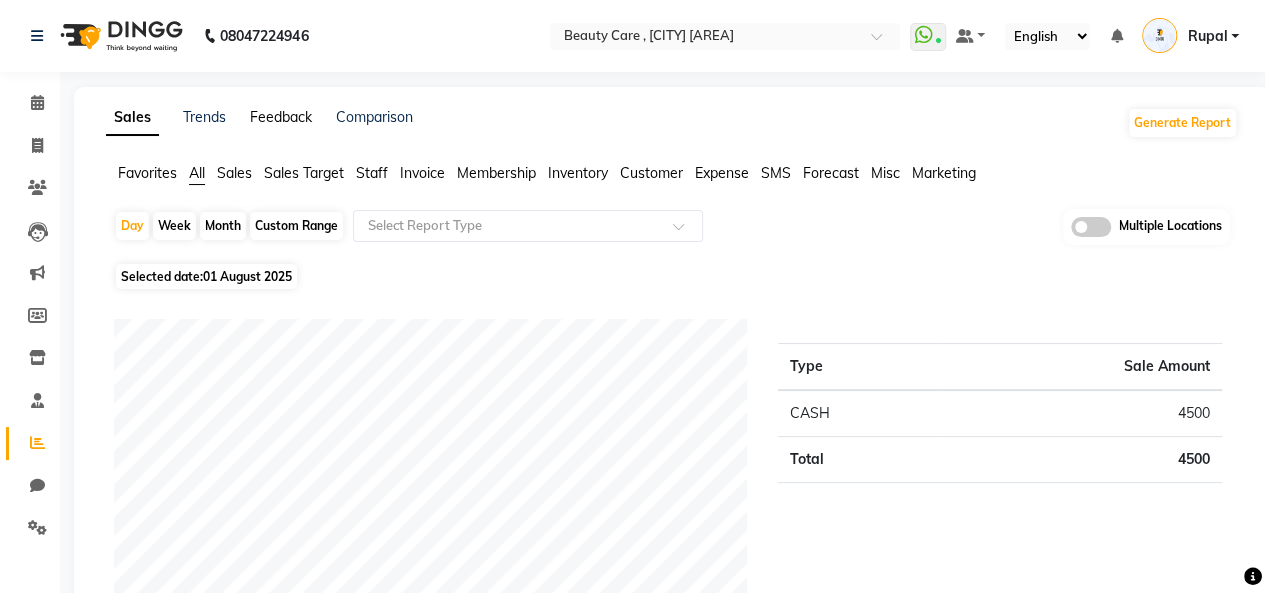 click on "Feedback" 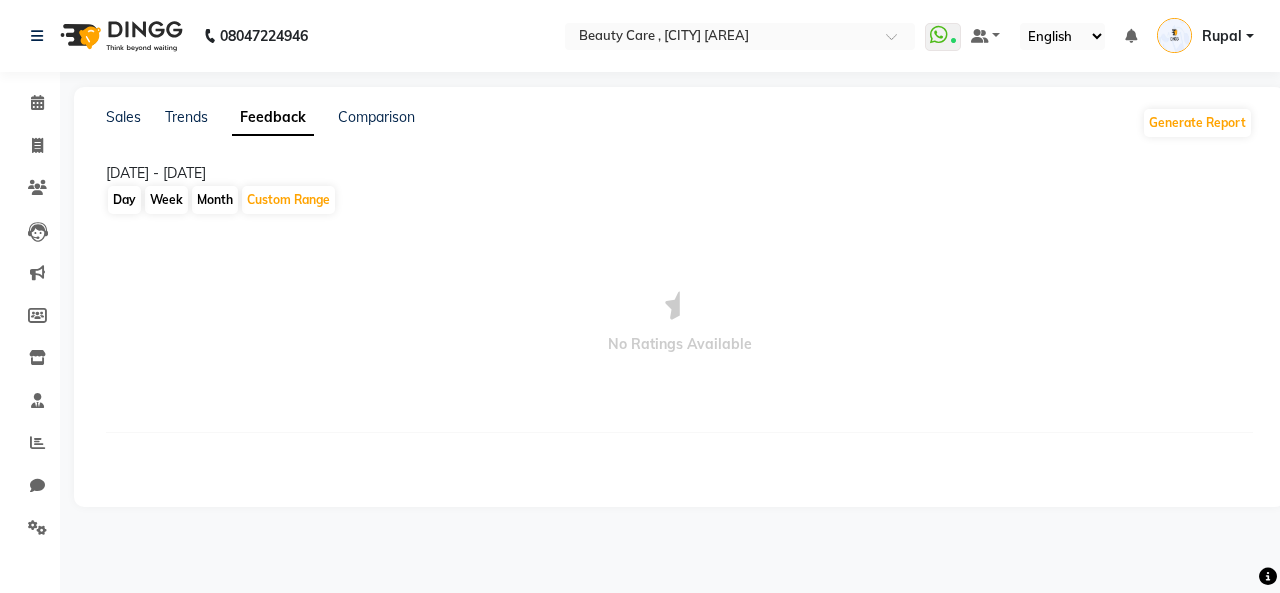 click on "Month" 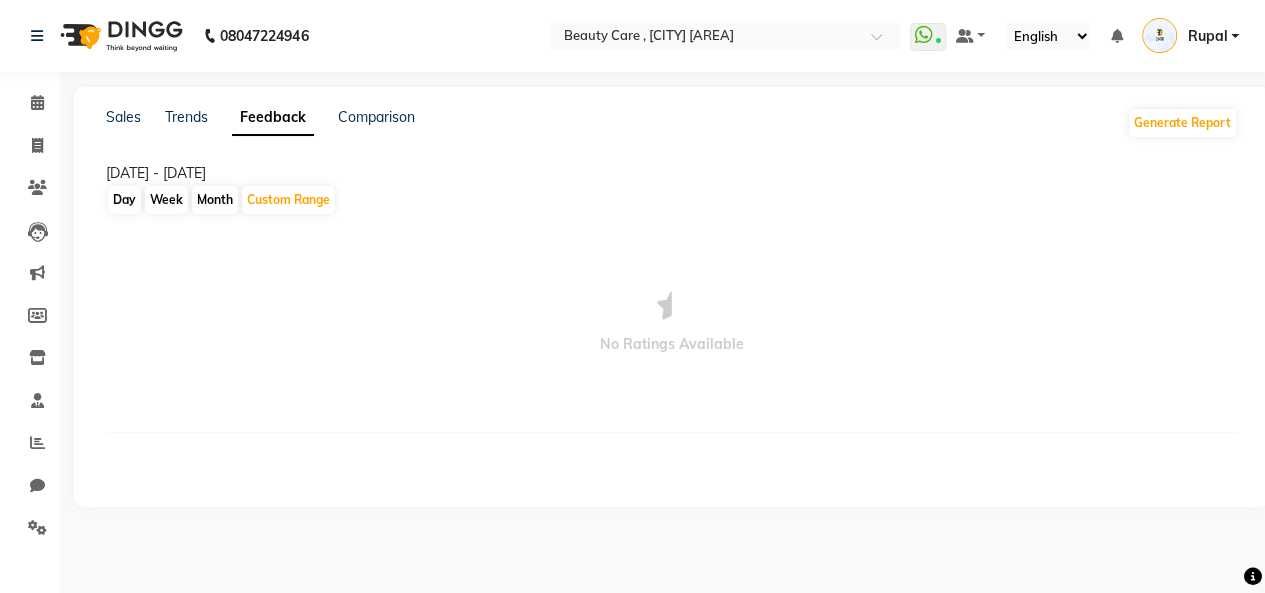 select on "8" 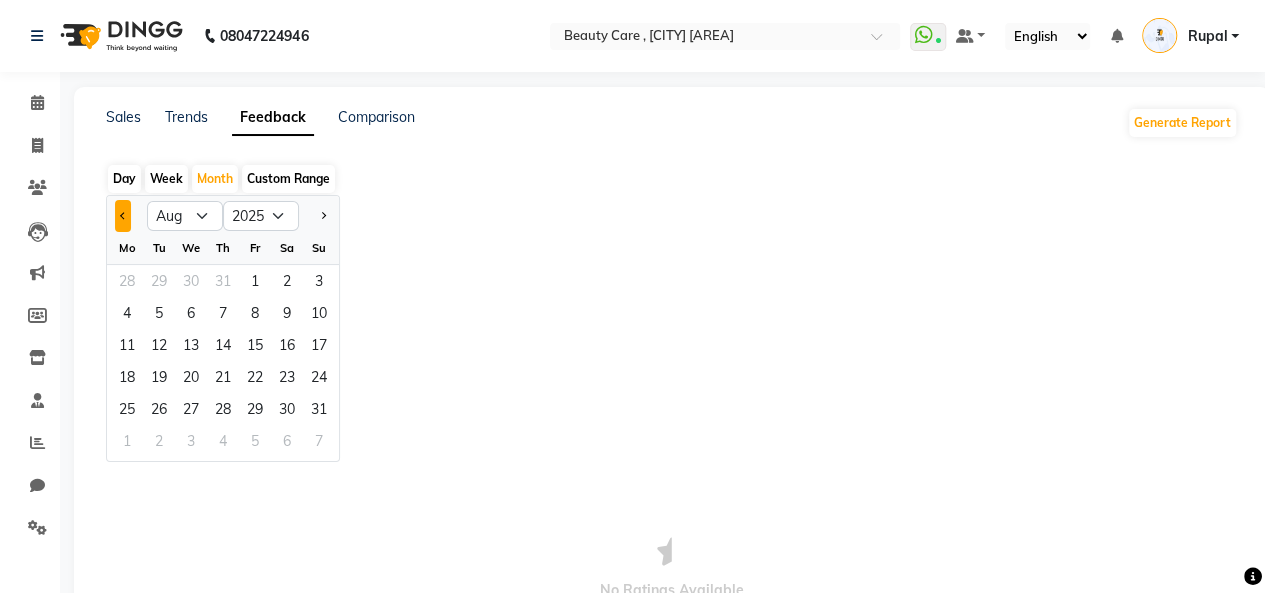 click 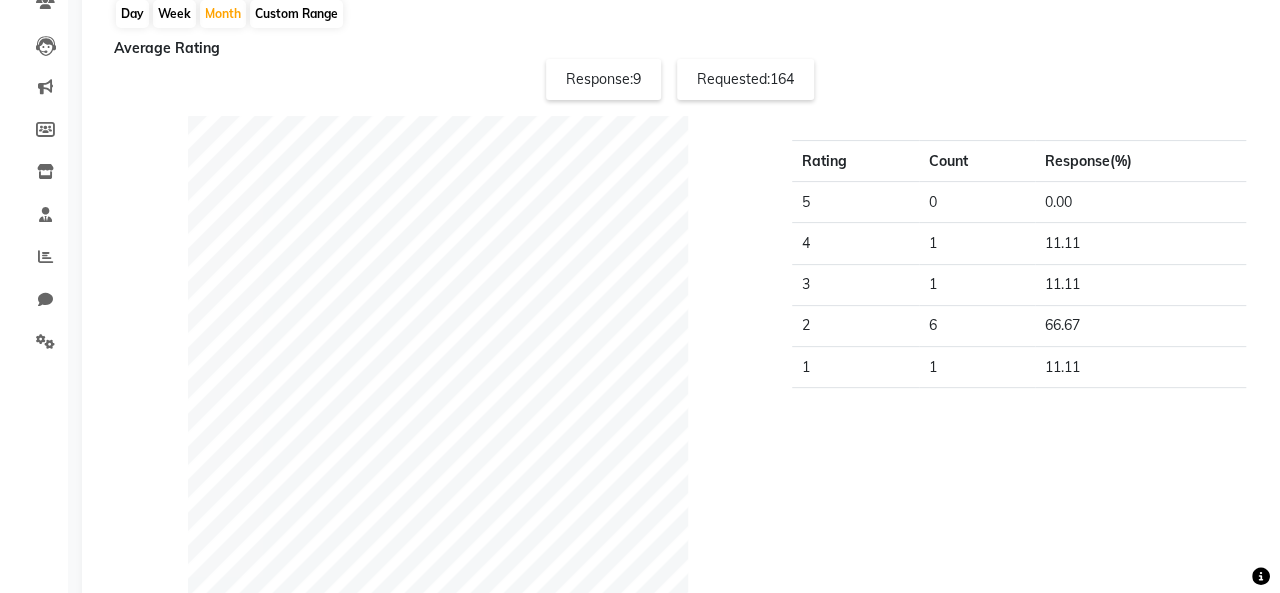 scroll, scrollTop: 178, scrollLeft: 0, axis: vertical 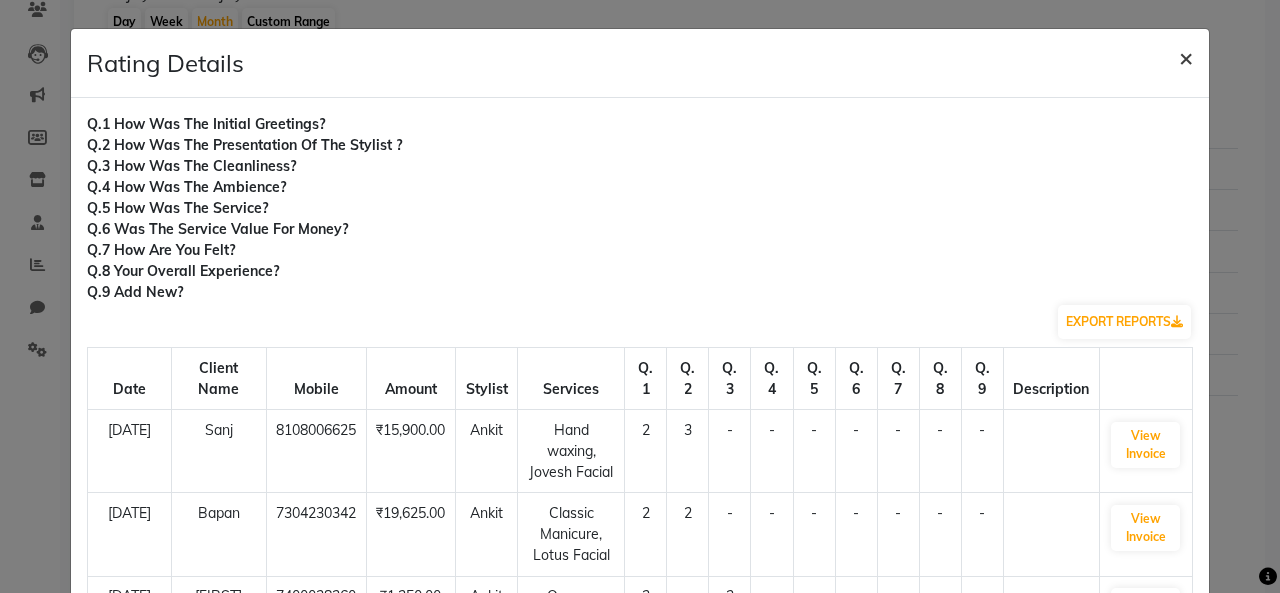 click on "×" 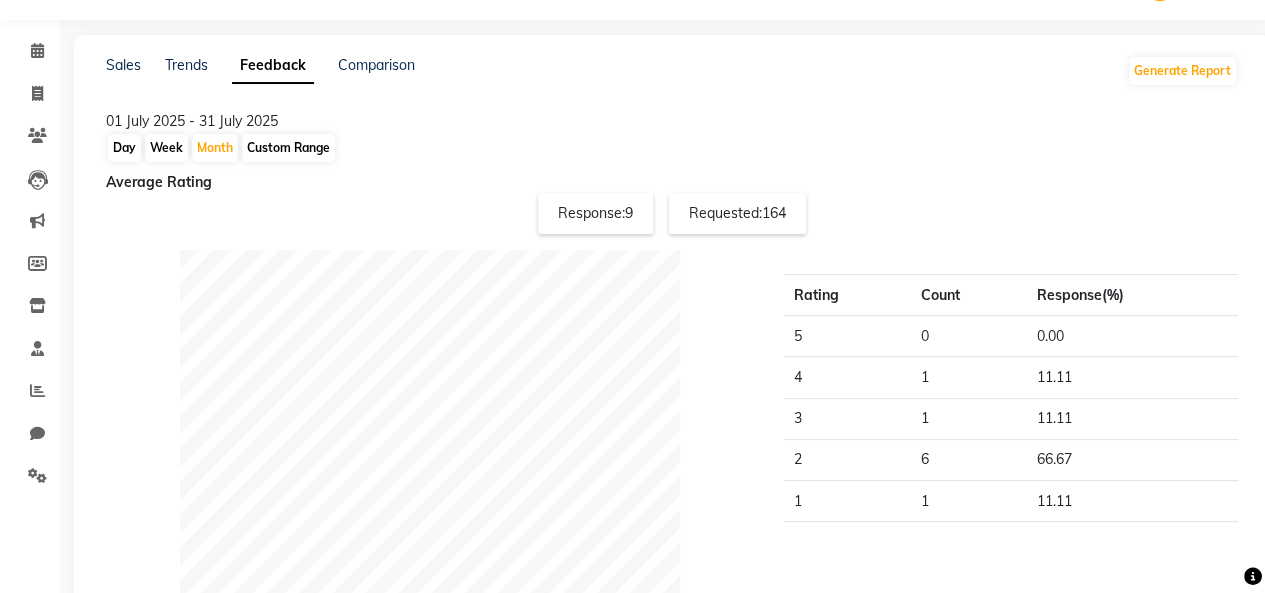 scroll, scrollTop: 0, scrollLeft: 0, axis: both 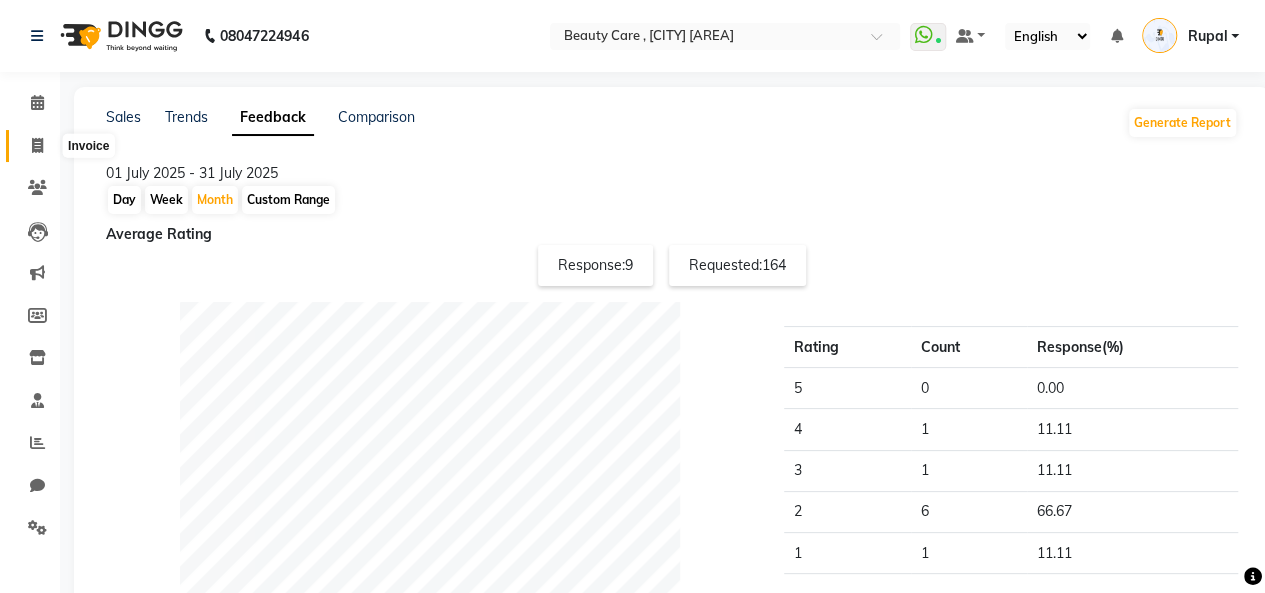 click 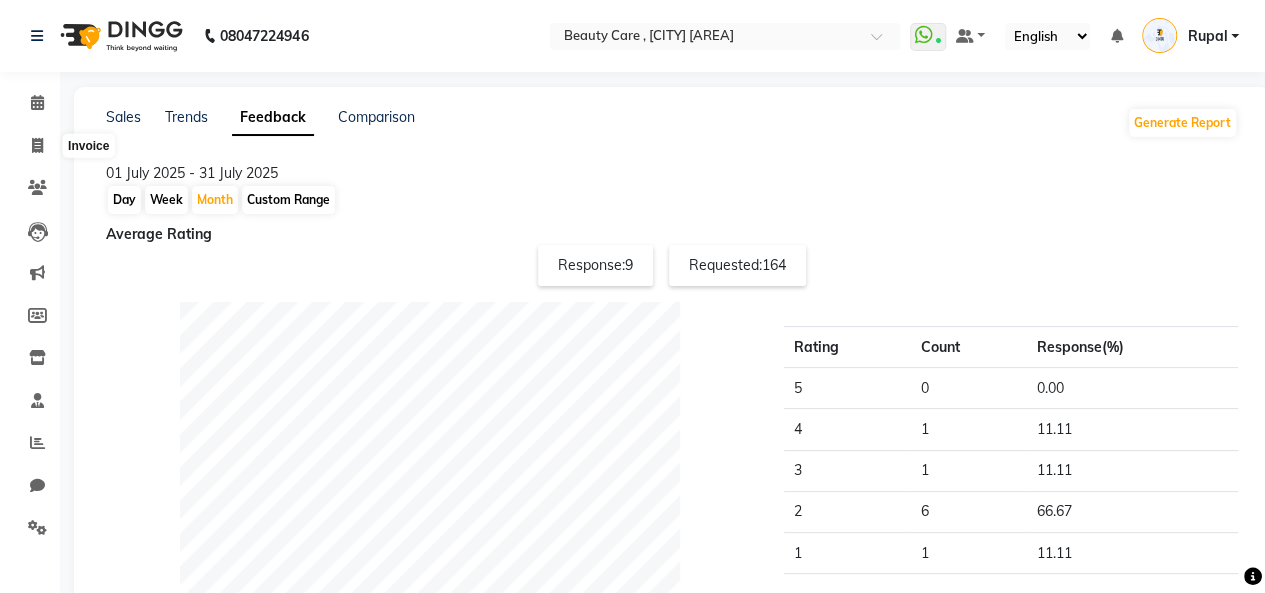 select on "service" 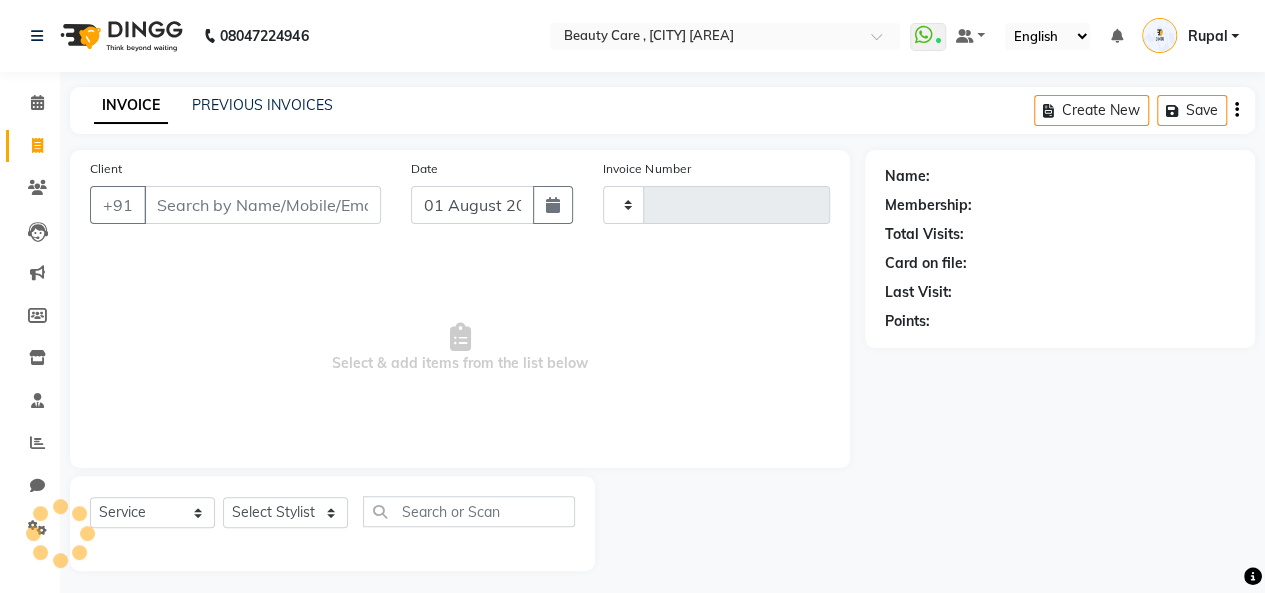 scroll, scrollTop: 7, scrollLeft: 0, axis: vertical 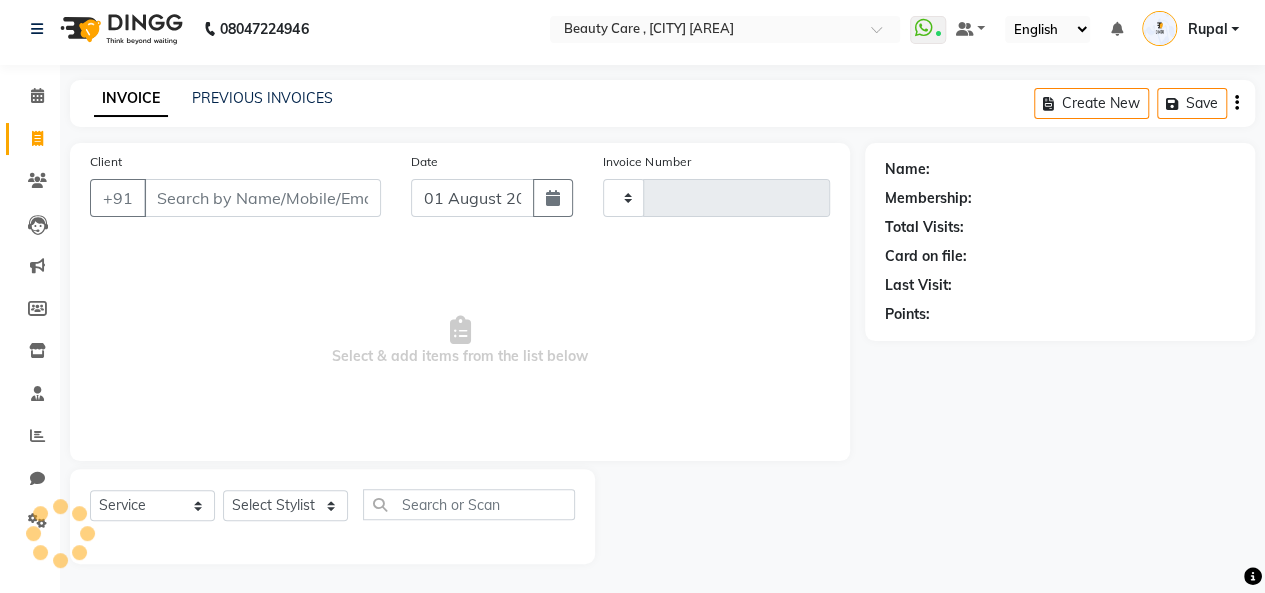 type on "2324" 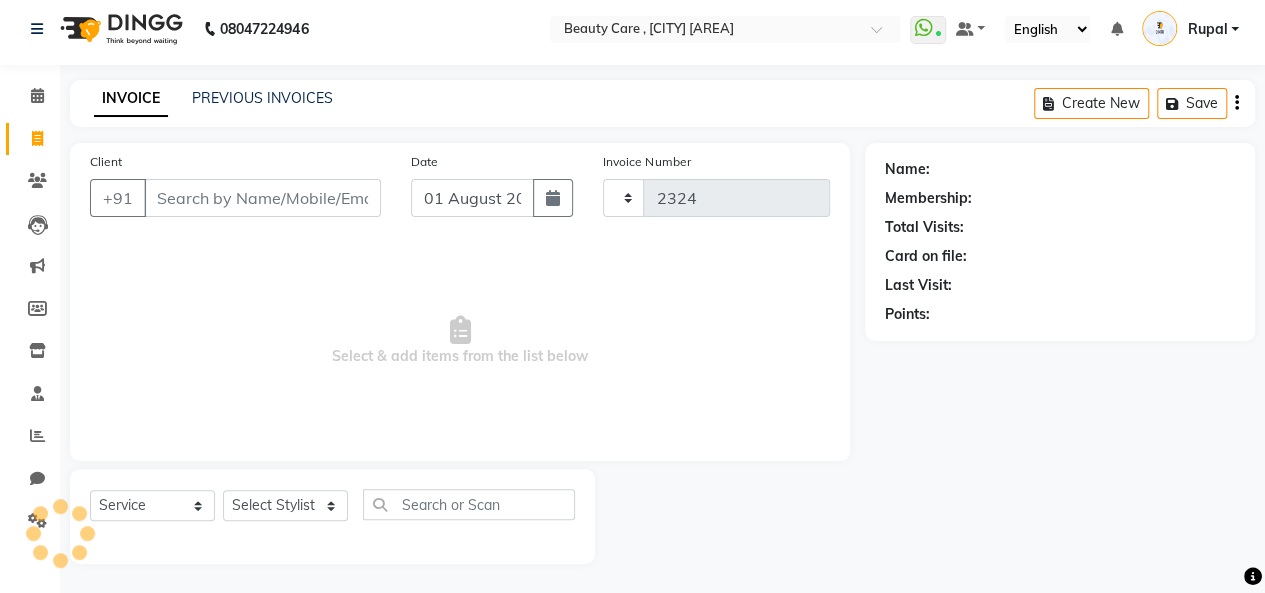 select on "5646" 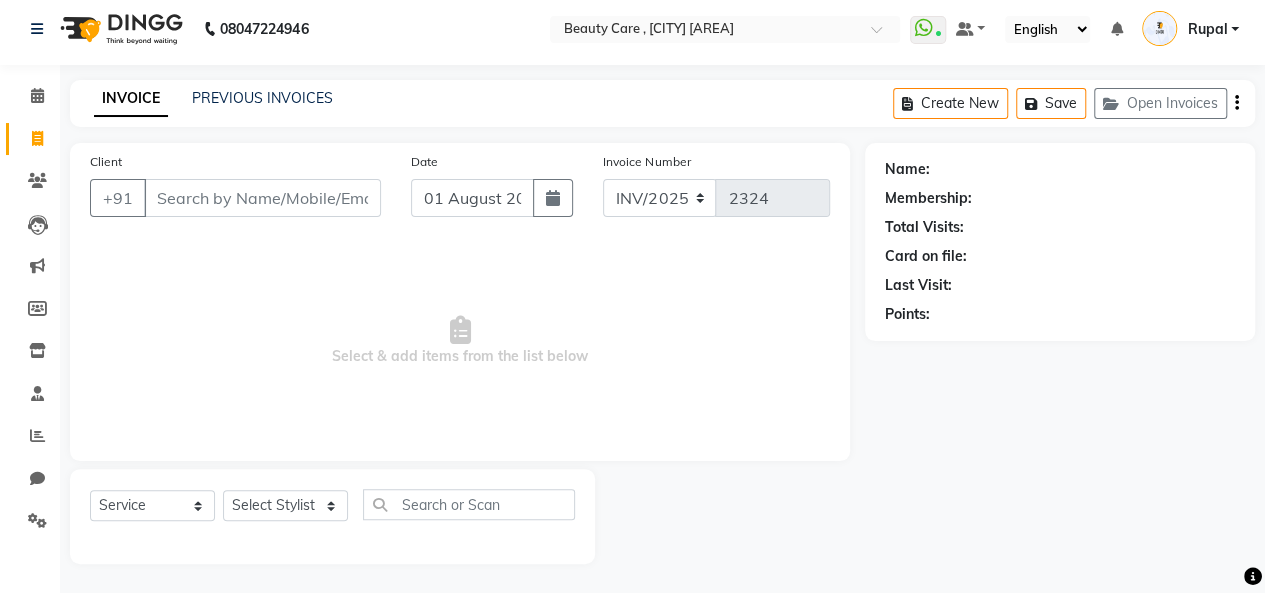 click on "Client" at bounding box center [262, 198] 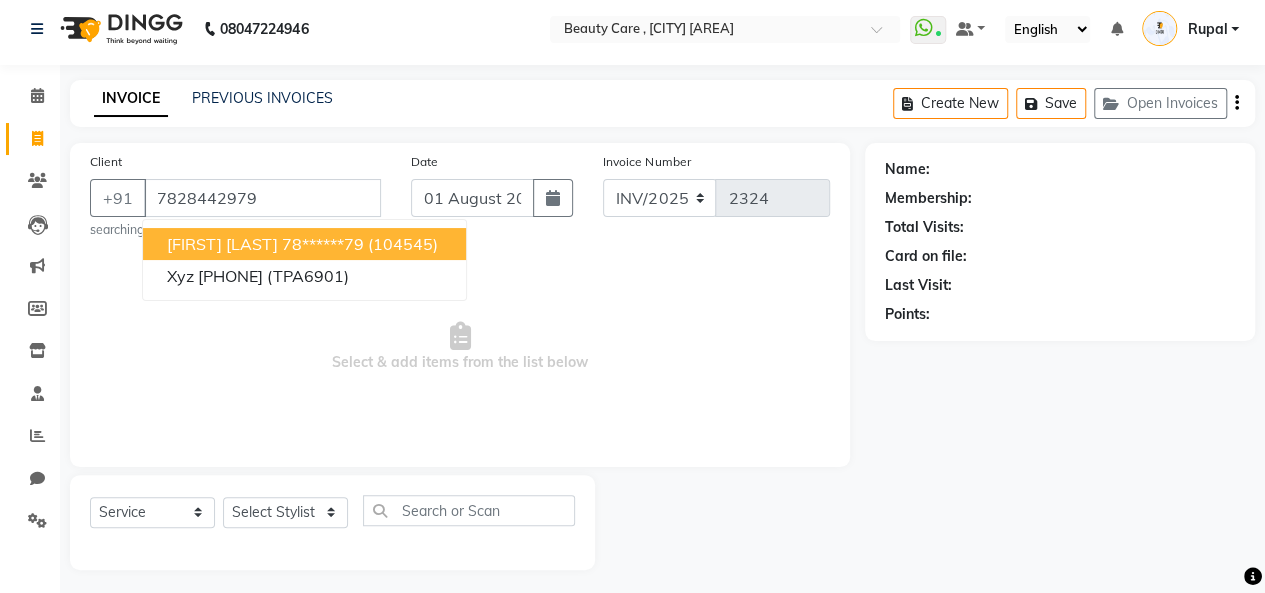 type on "7828442979" 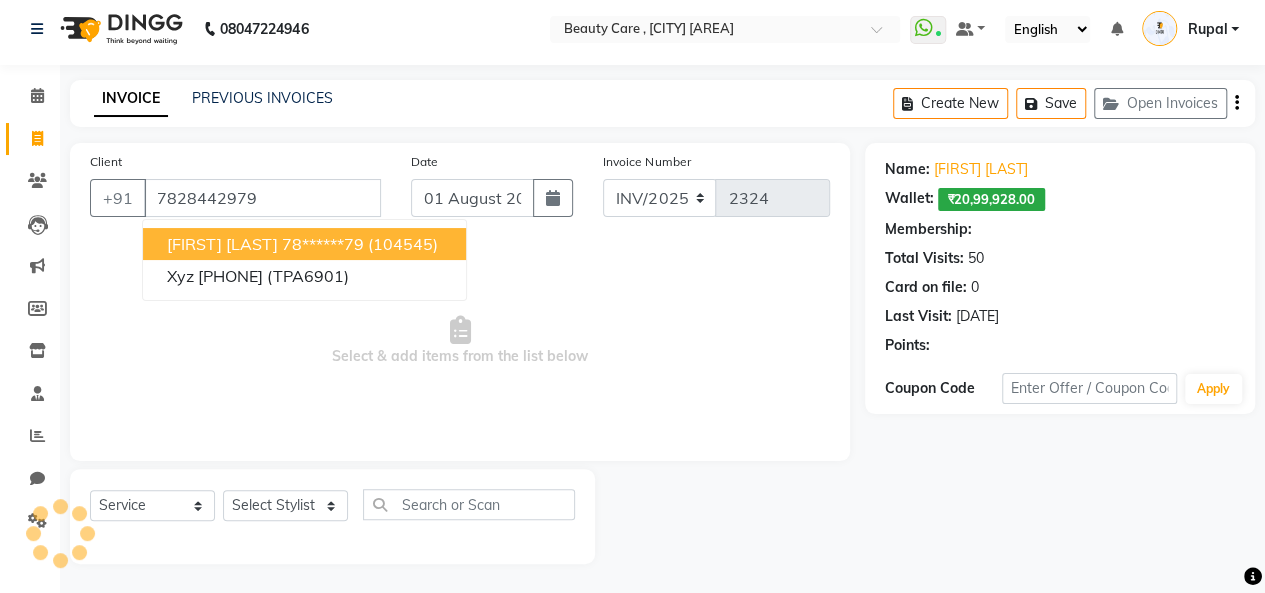 select on "2: Object" 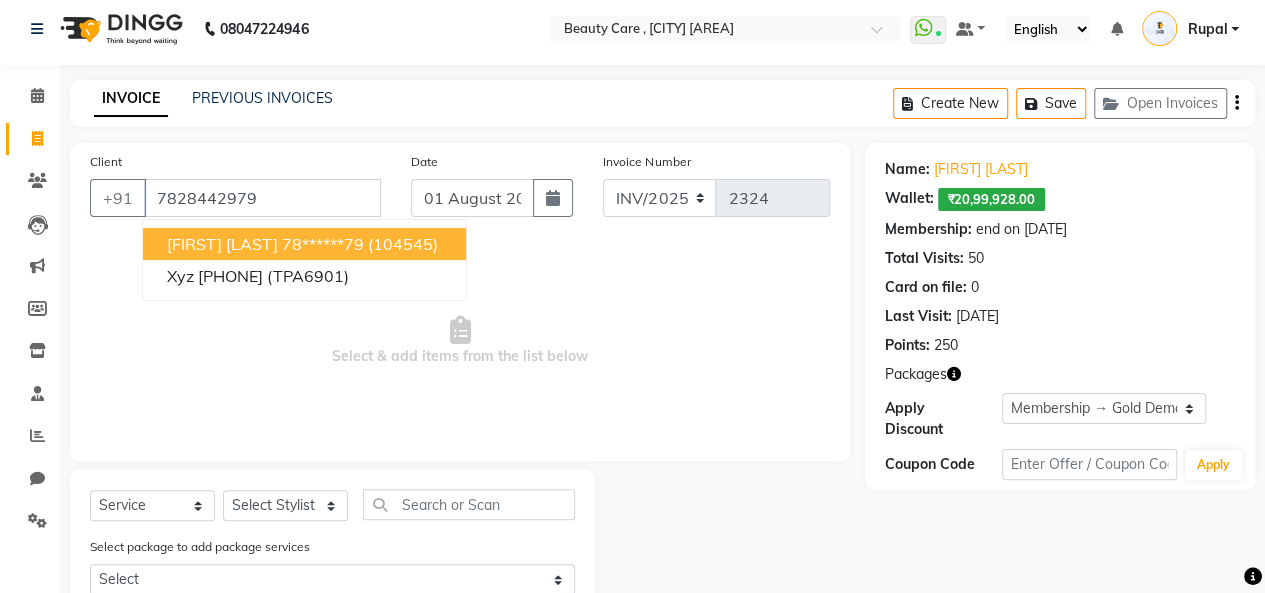 click on "[FIRST] [LAST]" at bounding box center (222, 244) 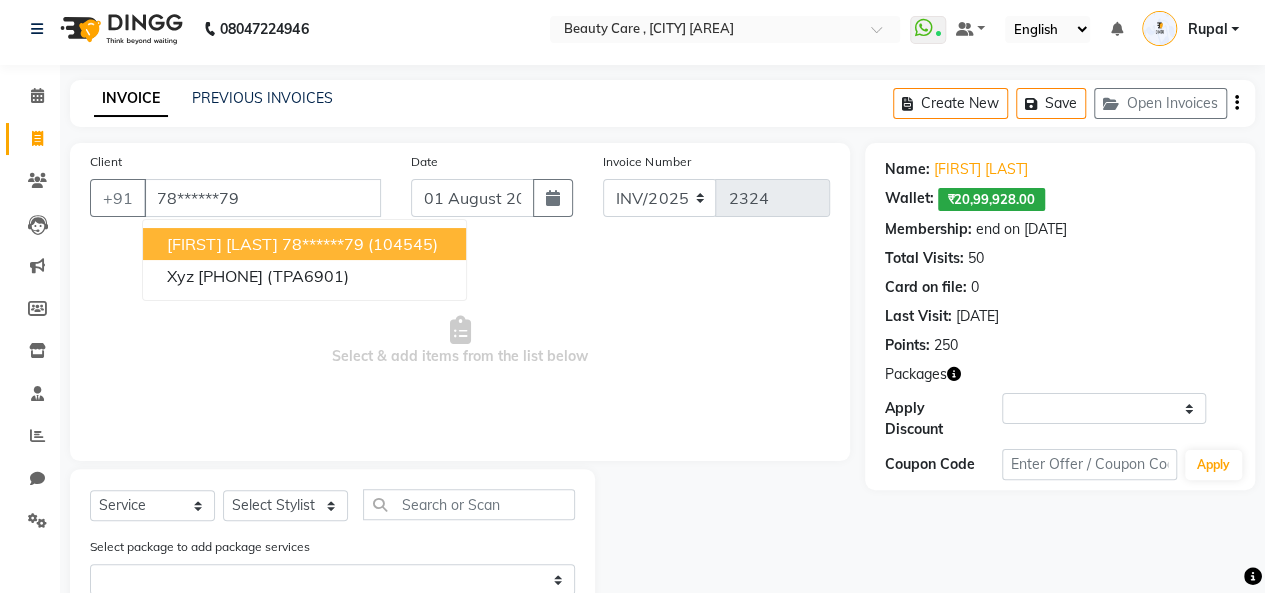 select on "2: Object" 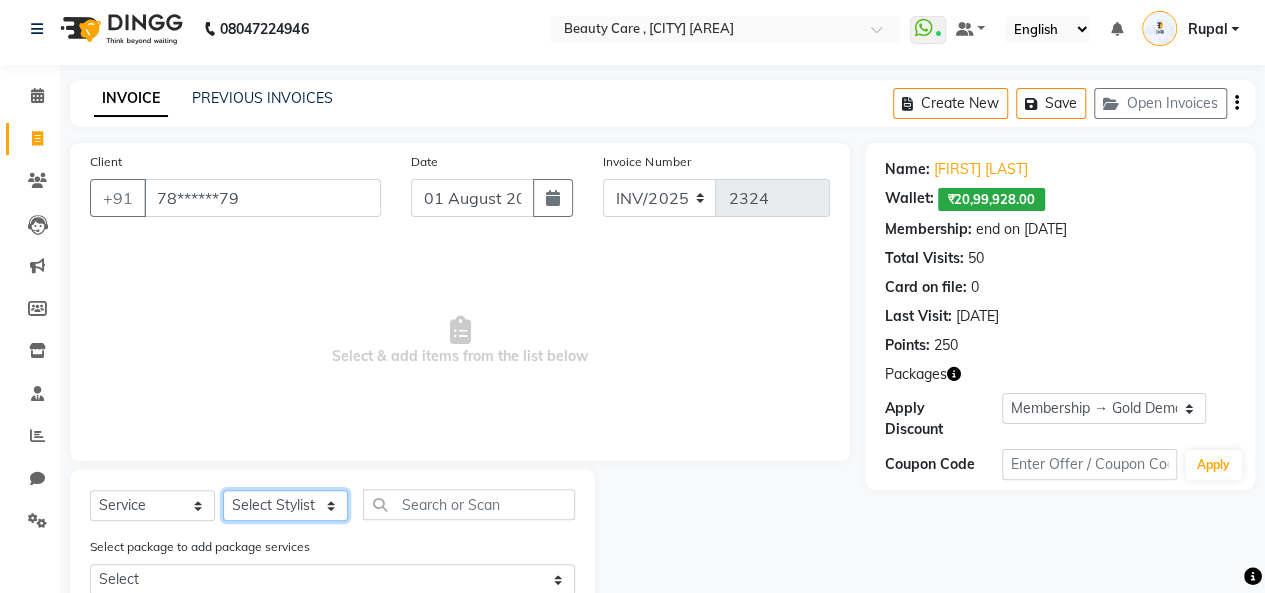 click on "Select Stylist AAAAA Admin A Jagdish K Akshay Ankit Arvind Ashvin asif Avinash Avneesh  Bhakti bhavesh Bikesh Demo staff  dhiraj DINGG Staff Disha Divyani Ganesh harsh JAGDISH kiran Komal Mahendra Vishwakarma MANDEEP KAUR  Manual Test DND Neeraj Rode new staff Ninad  Omkar play salon Prakash Pranav Pranil Praveen Priyanka QA Staff-1 Rahul ram Ross Geller Ruchi Rupal Samyak Saraf Sandhya Sanjeevni shivam StaffForReports staff-qa-1 staff-qa-2 staff-qa-3 Sukanya sumit Sumit Kadam Sushmita test Test Staff Vidhi xyz sa" 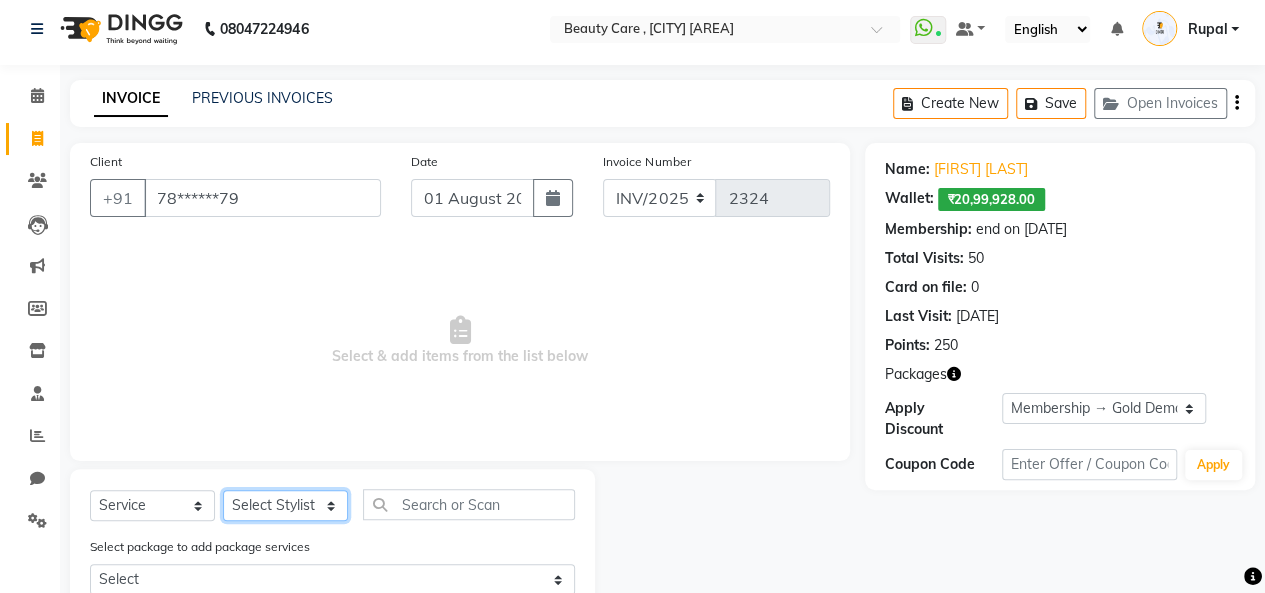 select on "85052" 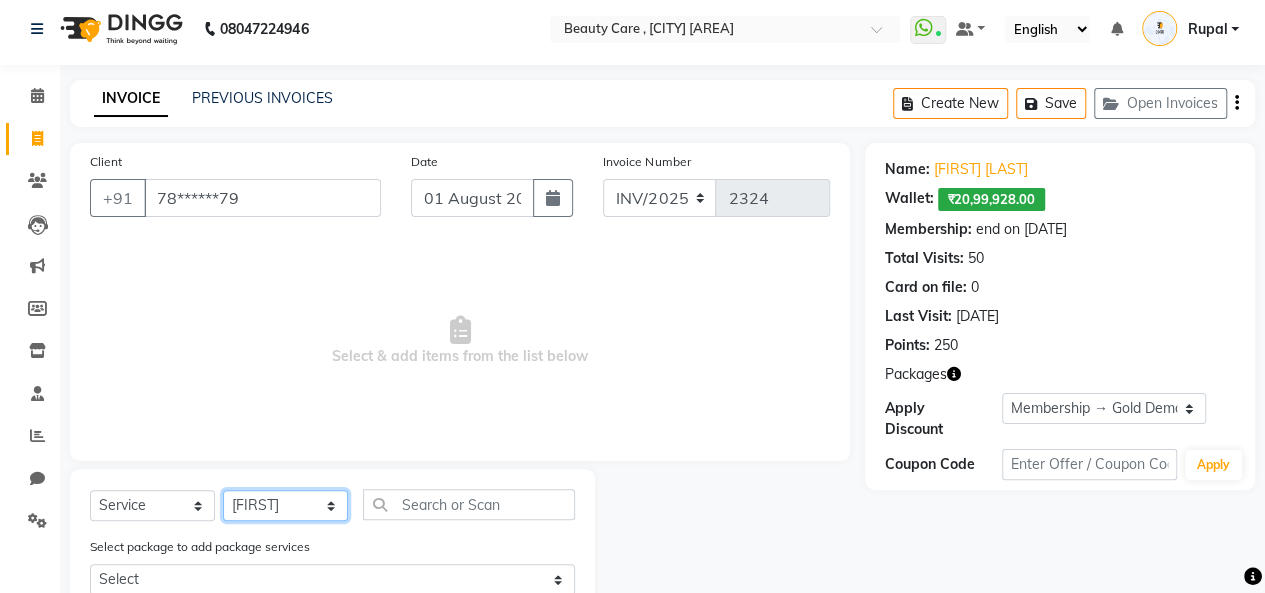 click on "Select Stylist AAAAA Admin A Jagdish K Akshay Ankit Arvind Ashvin asif Avinash Avneesh  Bhakti bhavesh Bikesh Demo staff  dhiraj DINGG Staff Disha Divyani Ganesh harsh JAGDISH kiran Komal Mahendra Vishwakarma MANDEEP KAUR  Manual Test DND Neeraj Rode new staff Ninad  Omkar play salon Prakash Pranav Pranil Praveen Priyanka QA Staff-1 Rahul ram Ross Geller Ruchi Rupal Samyak Saraf Sandhya Sanjeevni shivam StaffForReports staff-qa-1 staff-qa-2 staff-qa-3 Sukanya sumit Sumit Kadam Sushmita test Test Staff Vidhi xyz sa" 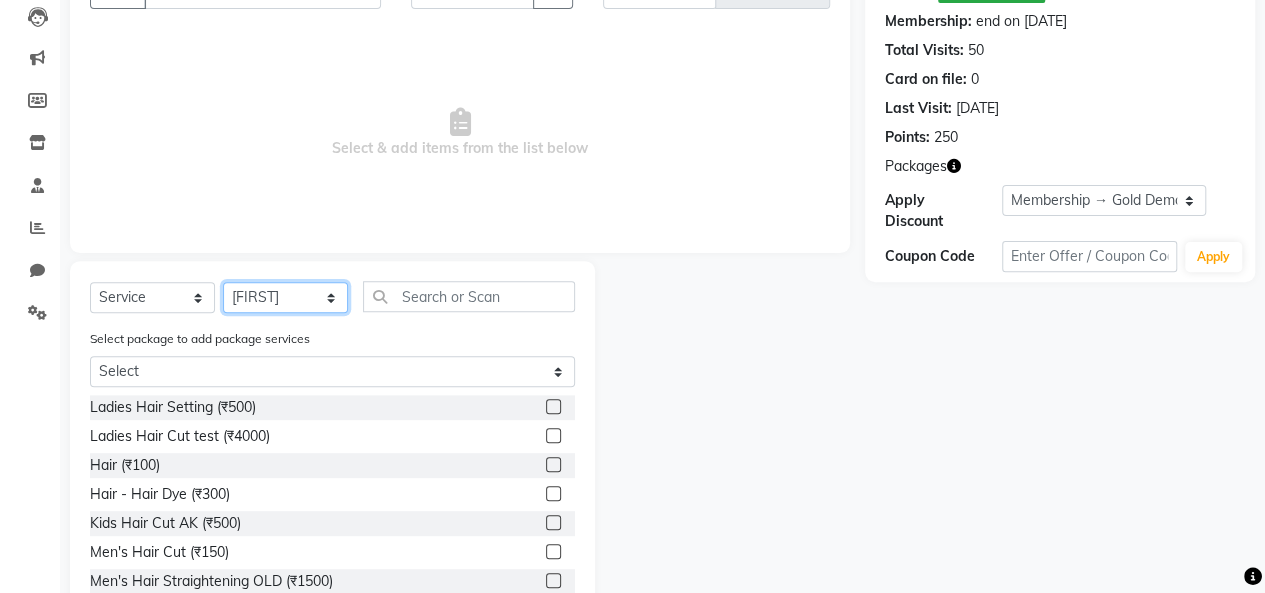 scroll, scrollTop: 217, scrollLeft: 0, axis: vertical 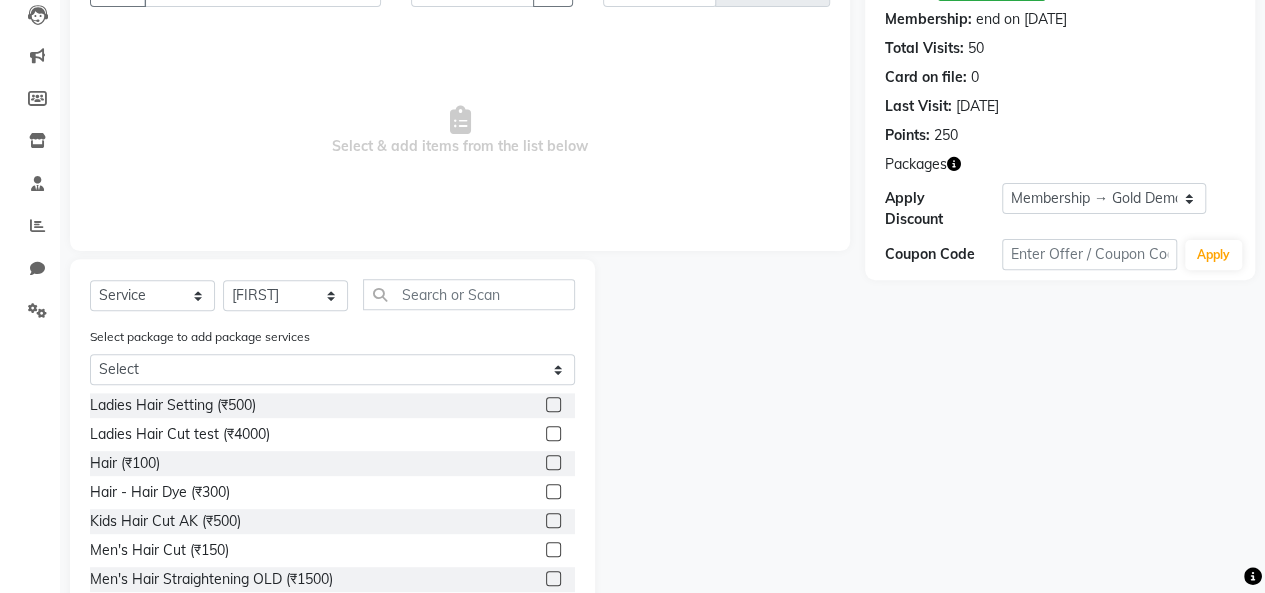 click 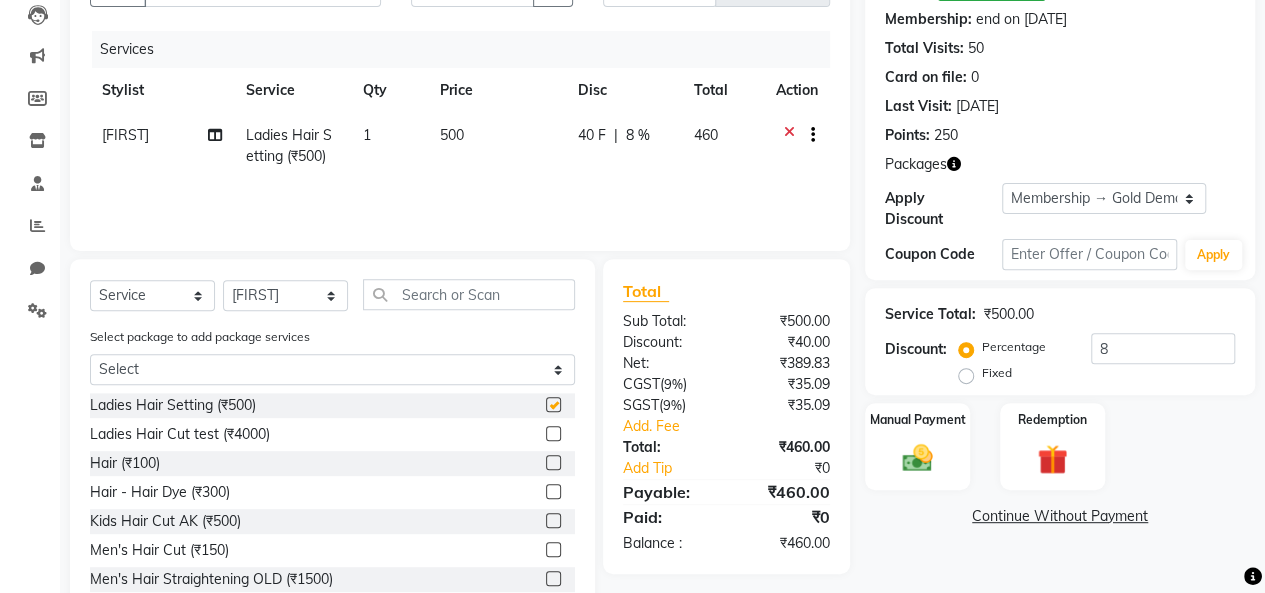 checkbox on "false" 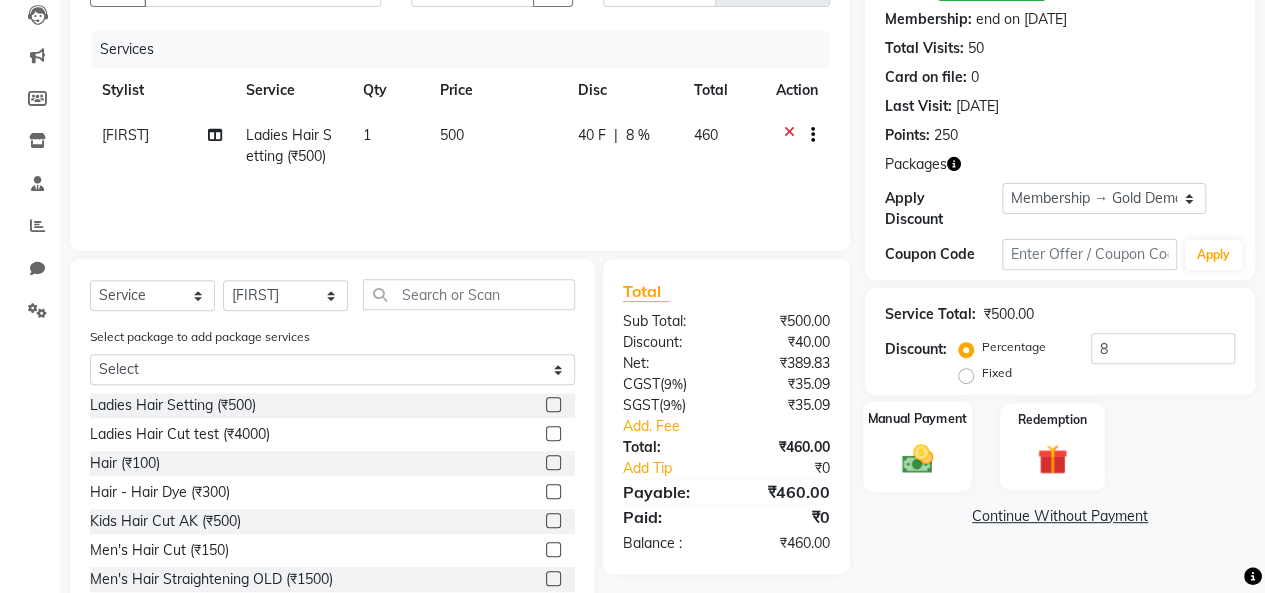 click 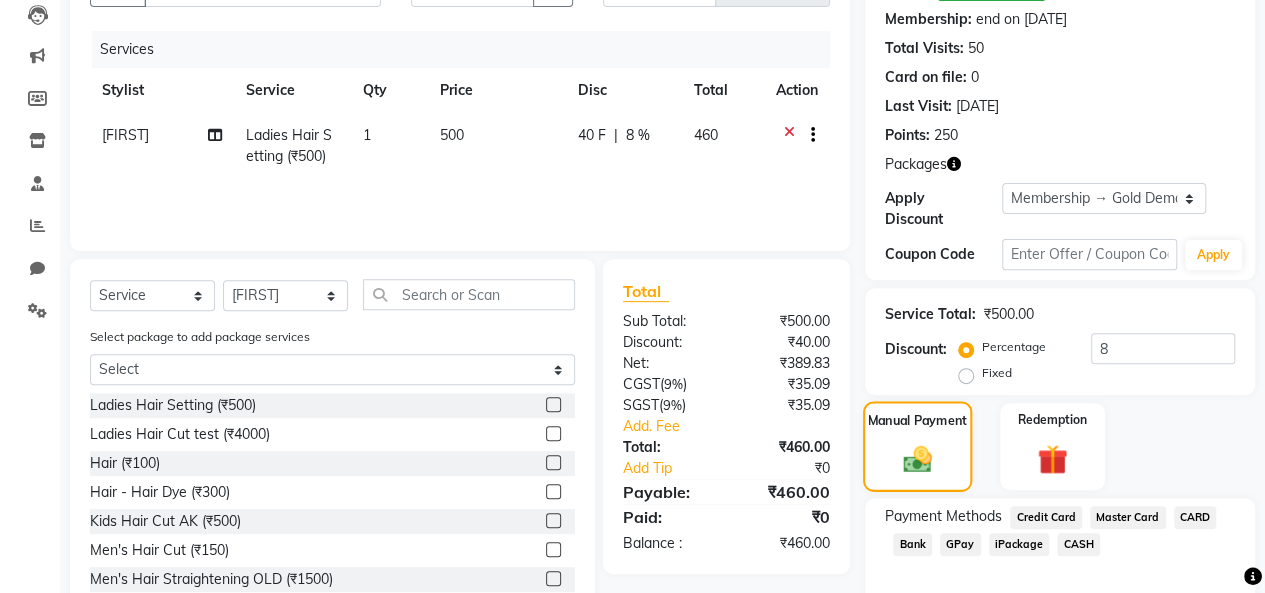 scroll, scrollTop: 312, scrollLeft: 0, axis: vertical 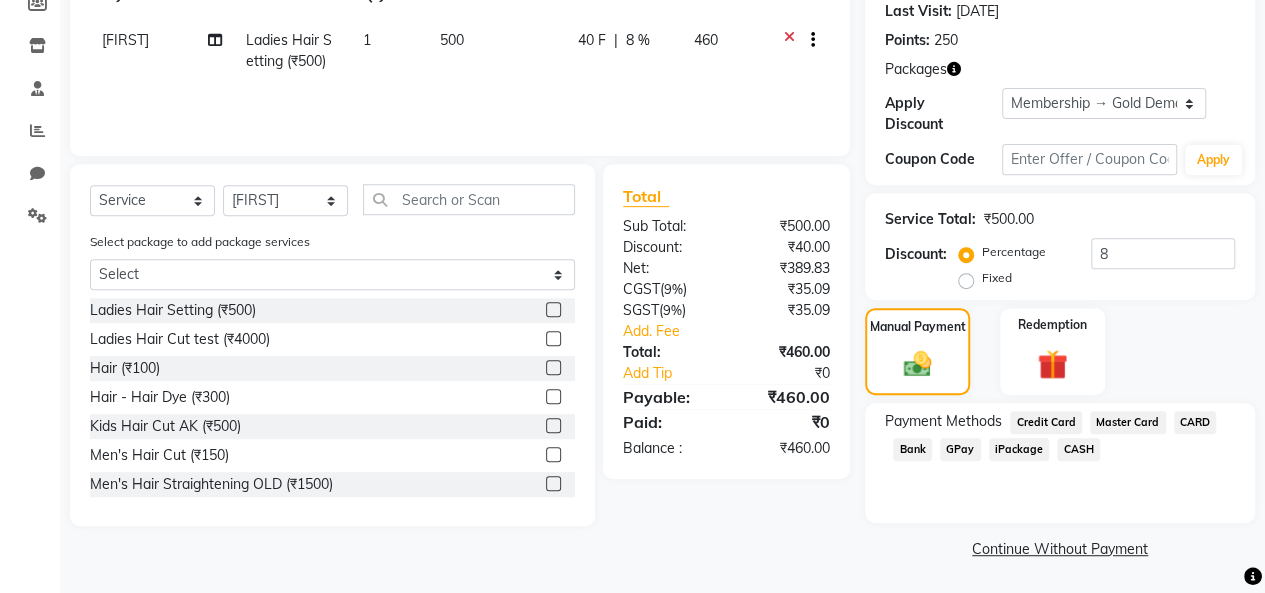 click on "Credit Card" 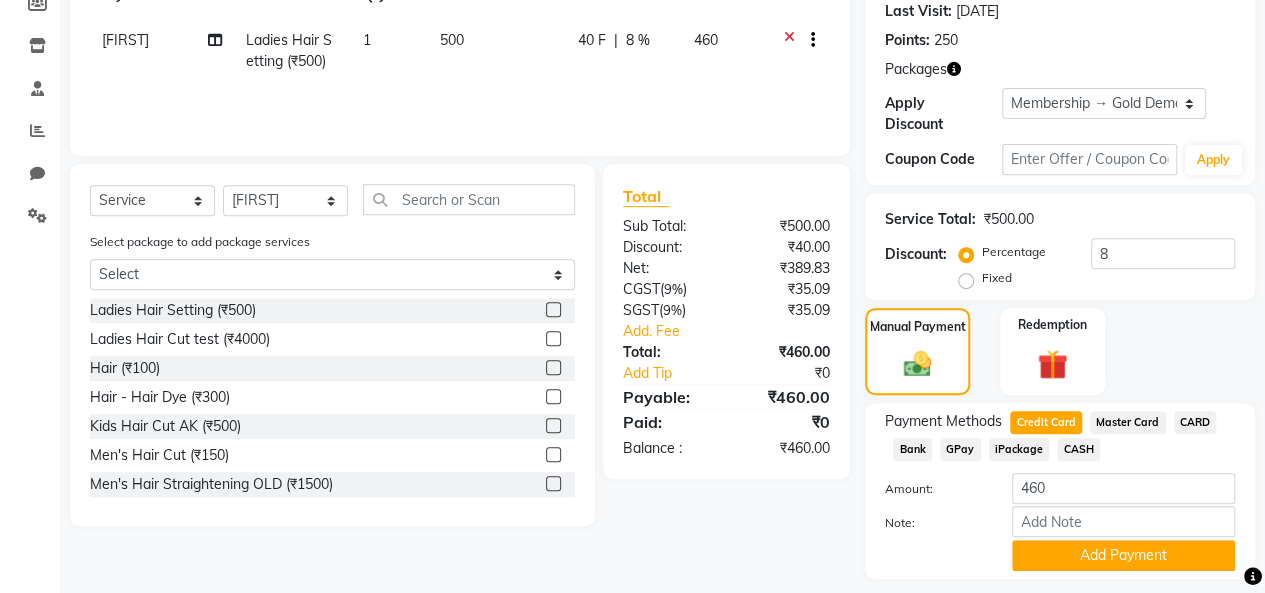 scroll, scrollTop: 368, scrollLeft: 0, axis: vertical 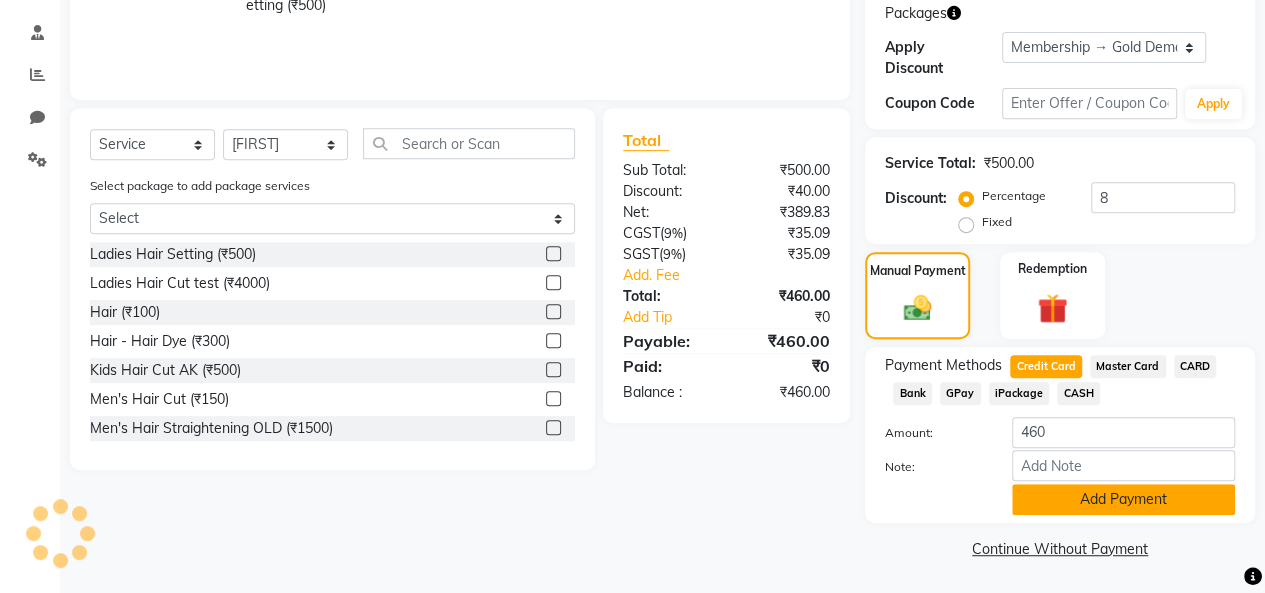click on "Add Payment" 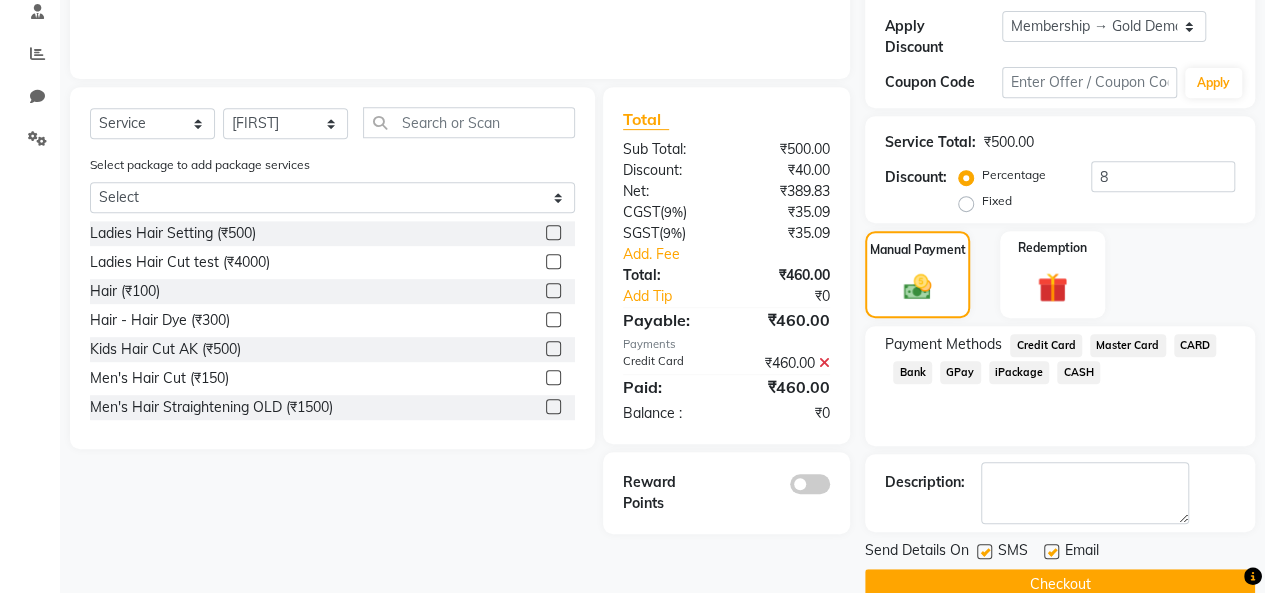 scroll, scrollTop: 424, scrollLeft: 0, axis: vertical 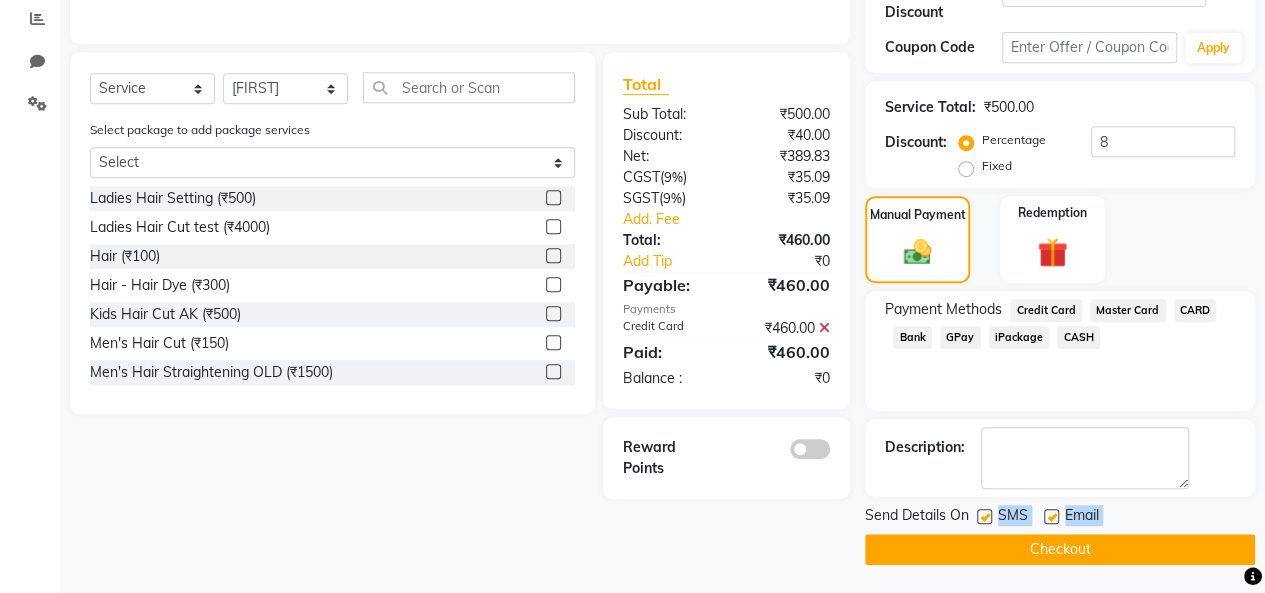 drag, startPoint x: 985, startPoint y: 513, endPoint x: 987, endPoint y: 539, distance: 26.076809 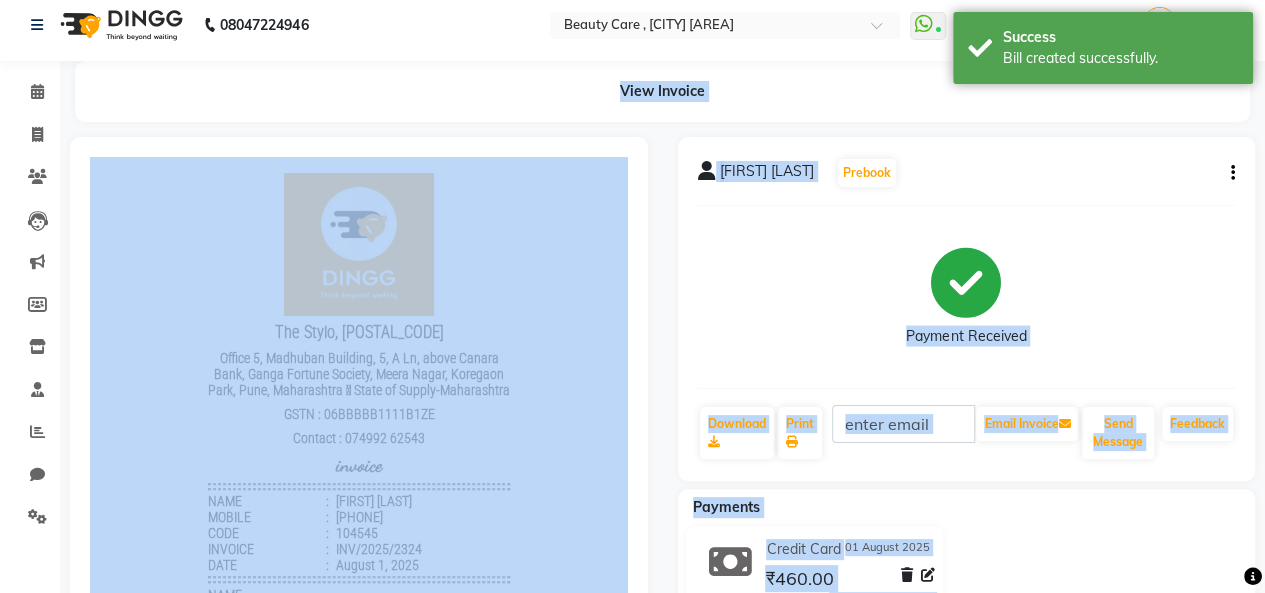 scroll, scrollTop: 85, scrollLeft: 0, axis: vertical 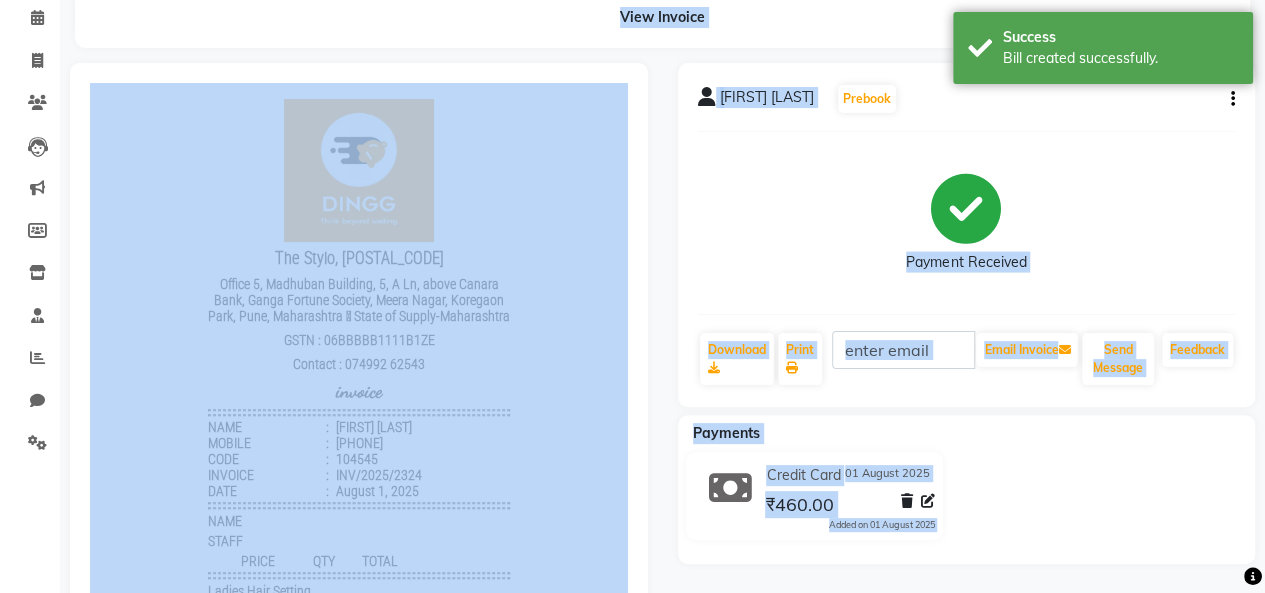 click on "Payment Received" 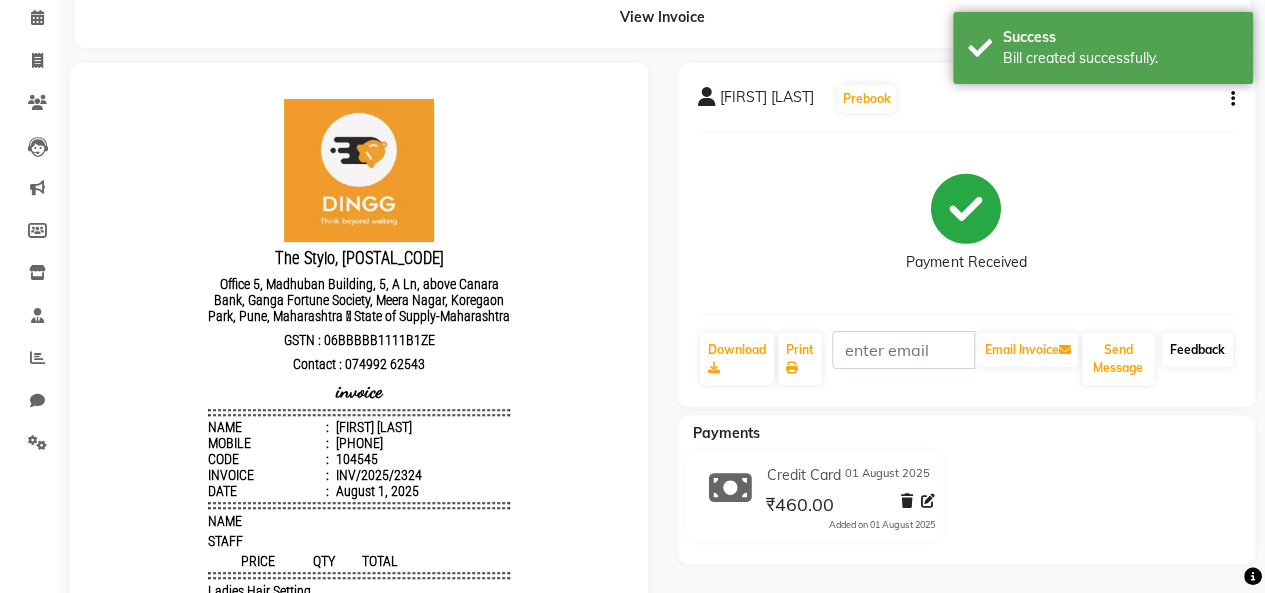 click on "Feedback" 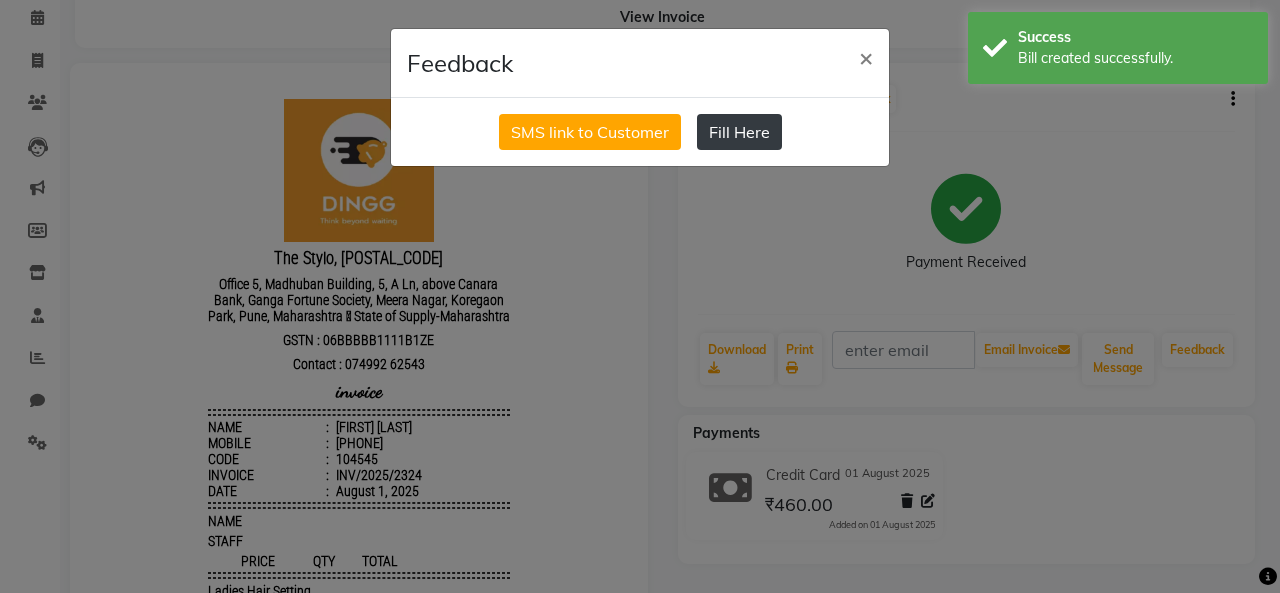 click on "Fill Here" 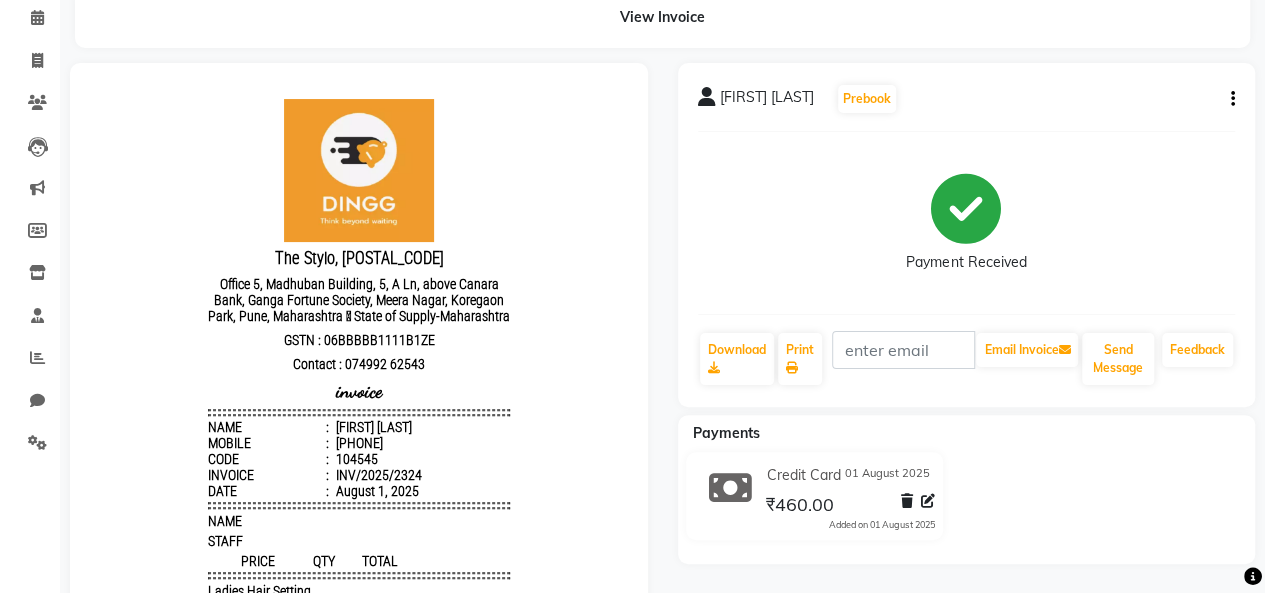 click on "Rupal Gupta  Prebook   Payment Received  Download  Print   Email Invoice   Send Message Feedback" 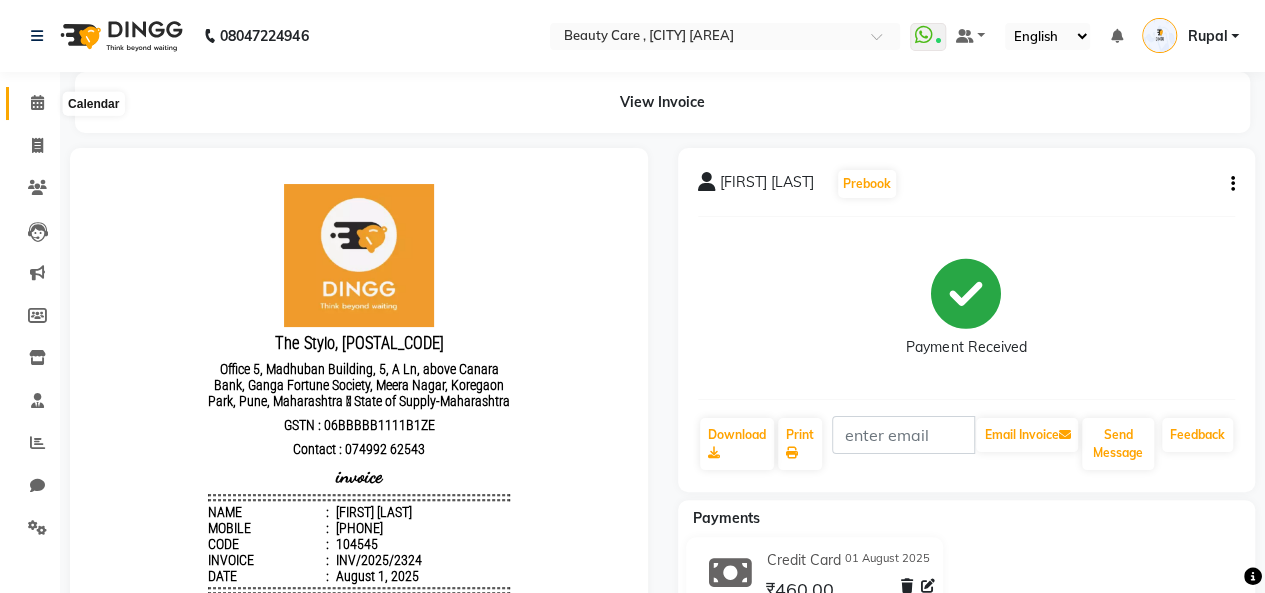 click 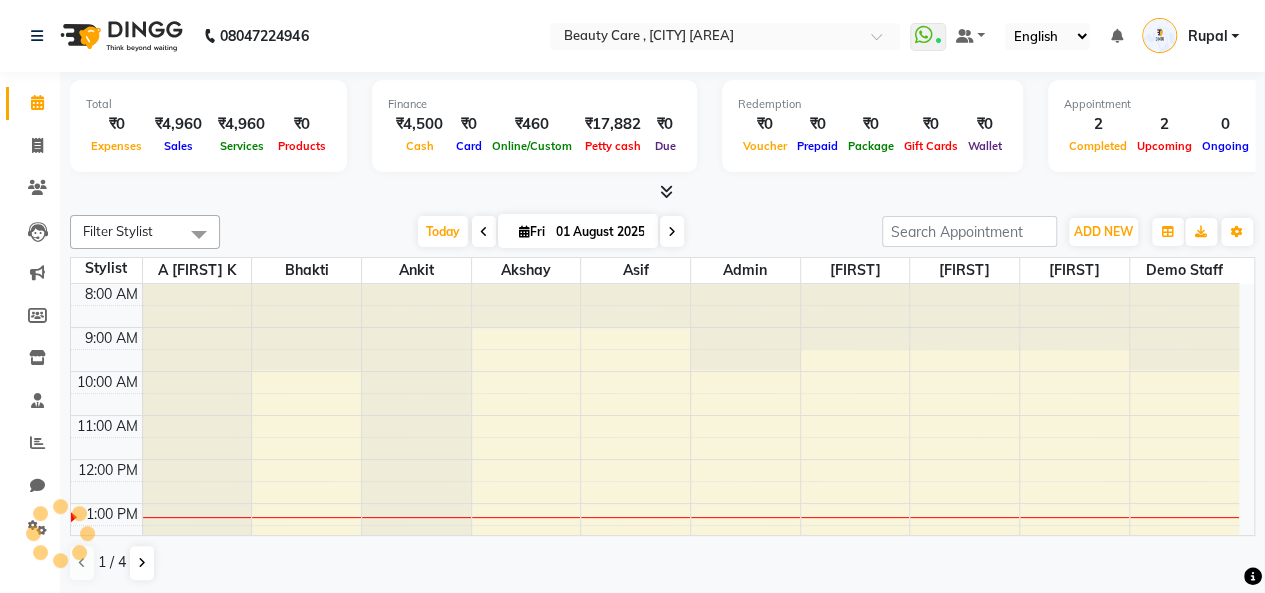 scroll, scrollTop: 0, scrollLeft: 0, axis: both 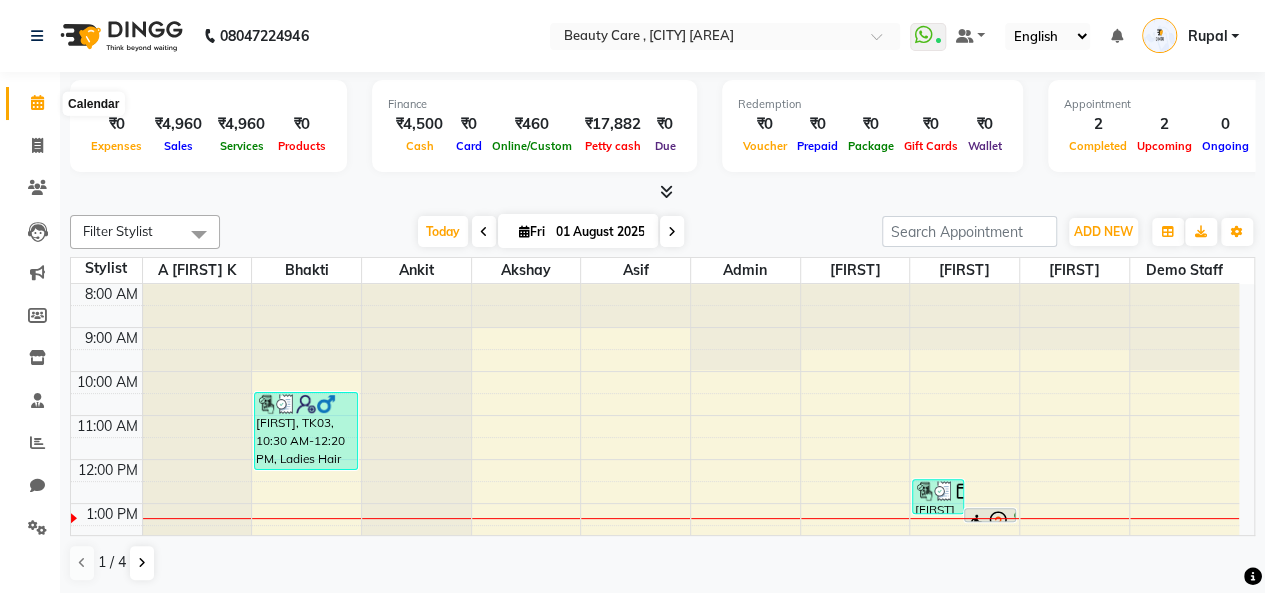 click 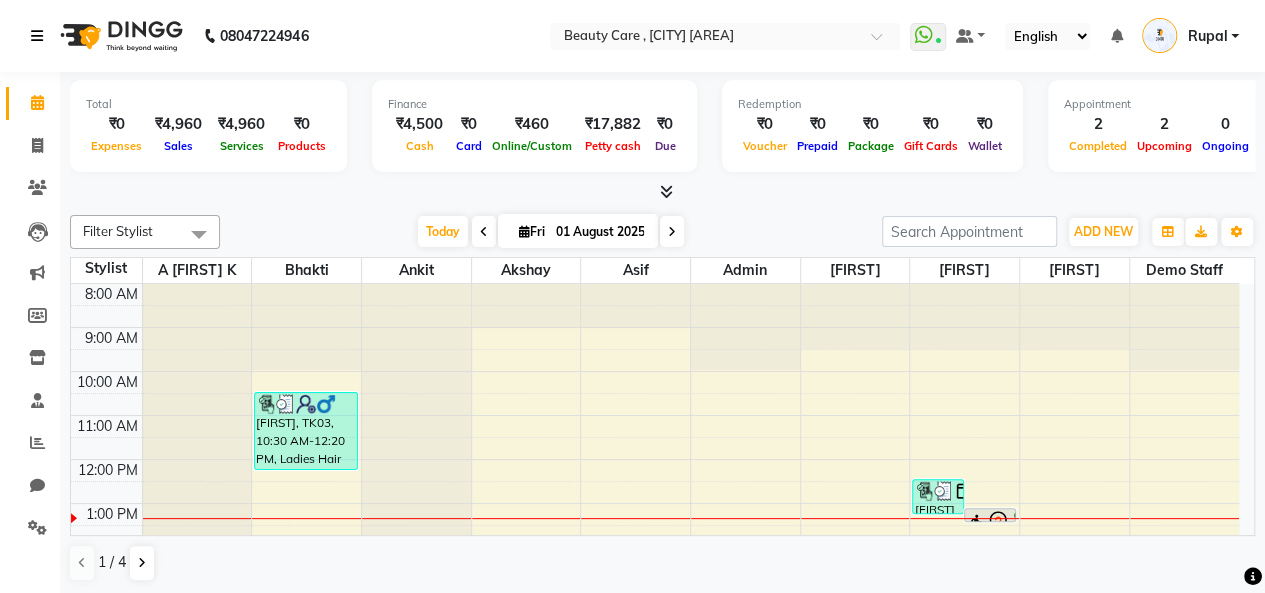 click at bounding box center [37, 36] 